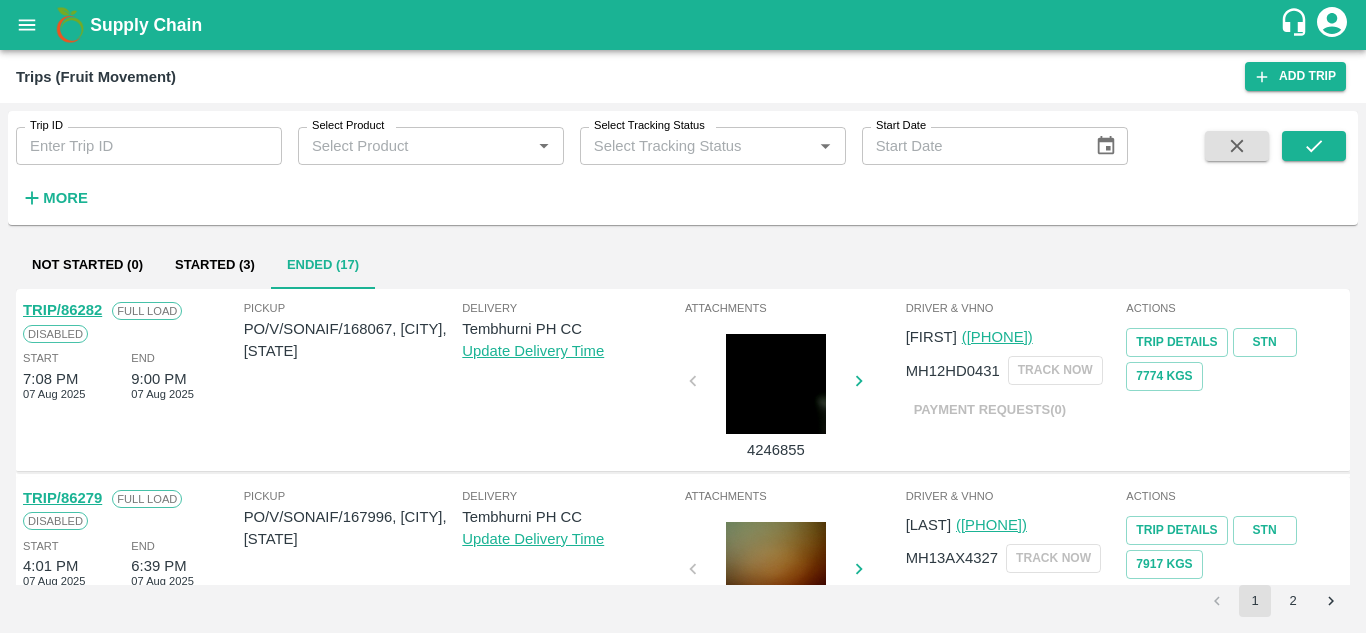 scroll, scrollTop: 0, scrollLeft: 0, axis: both 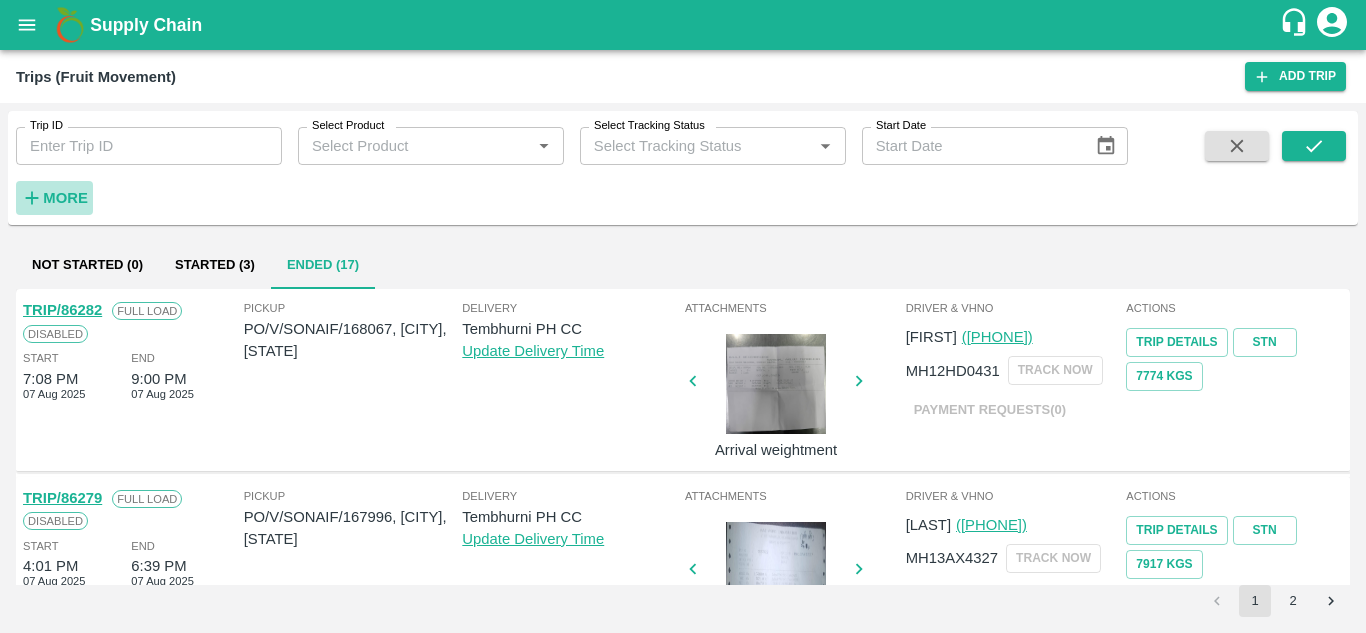 click on "More" at bounding box center [65, 198] 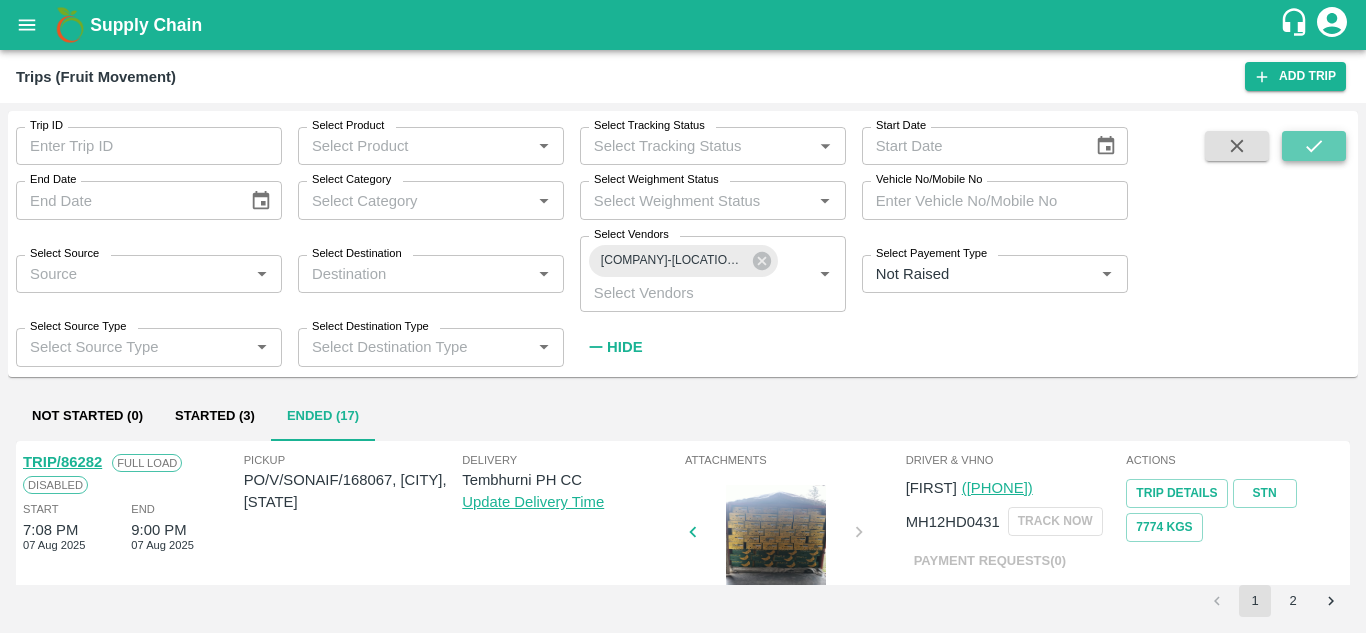 click at bounding box center (1314, 146) 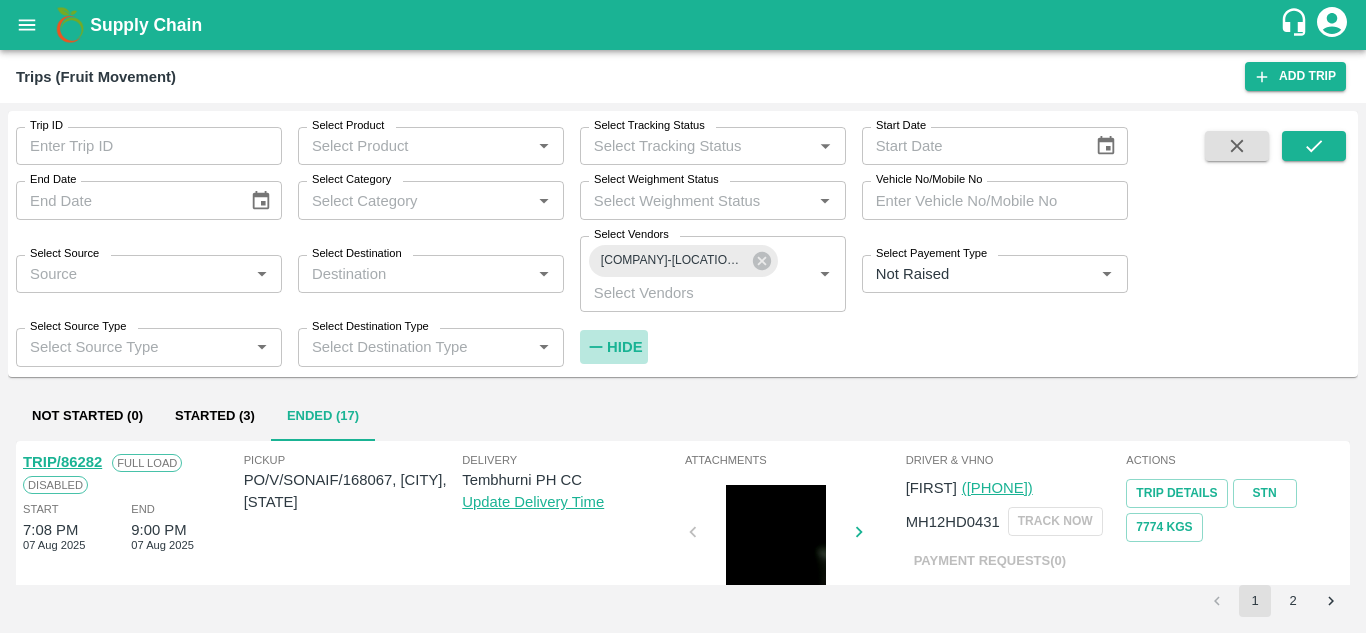 click on "Hide" at bounding box center (624, 347) 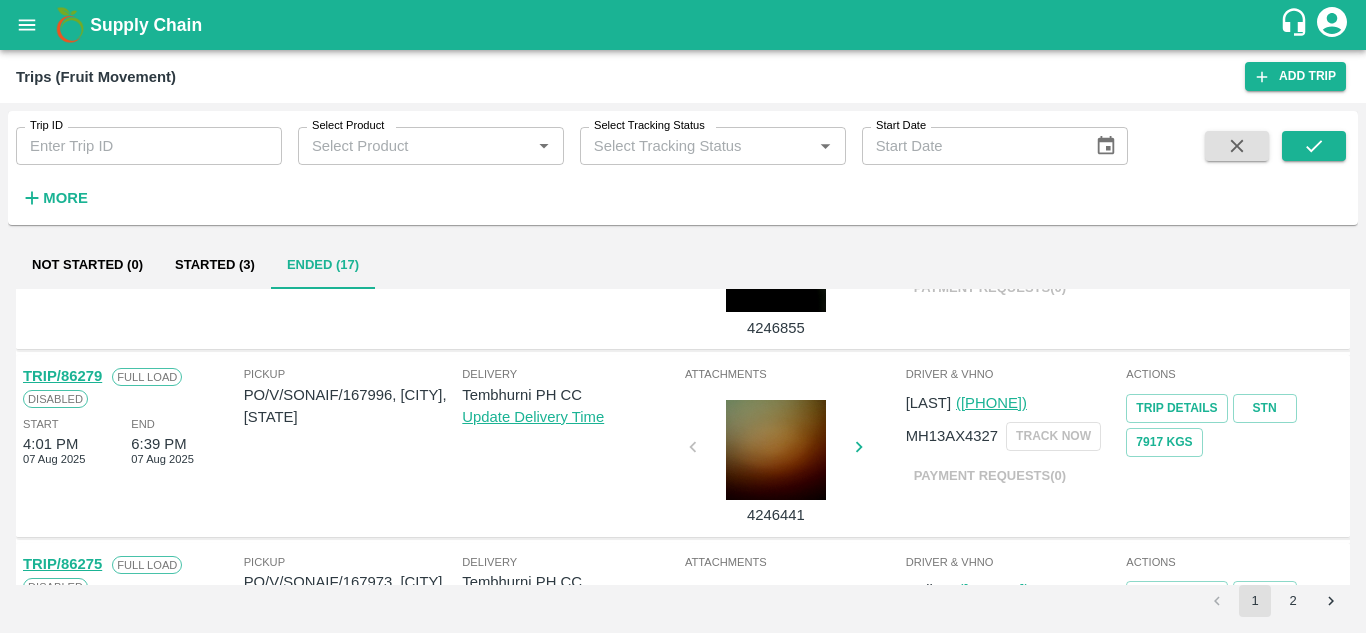 scroll, scrollTop: 0, scrollLeft: 0, axis: both 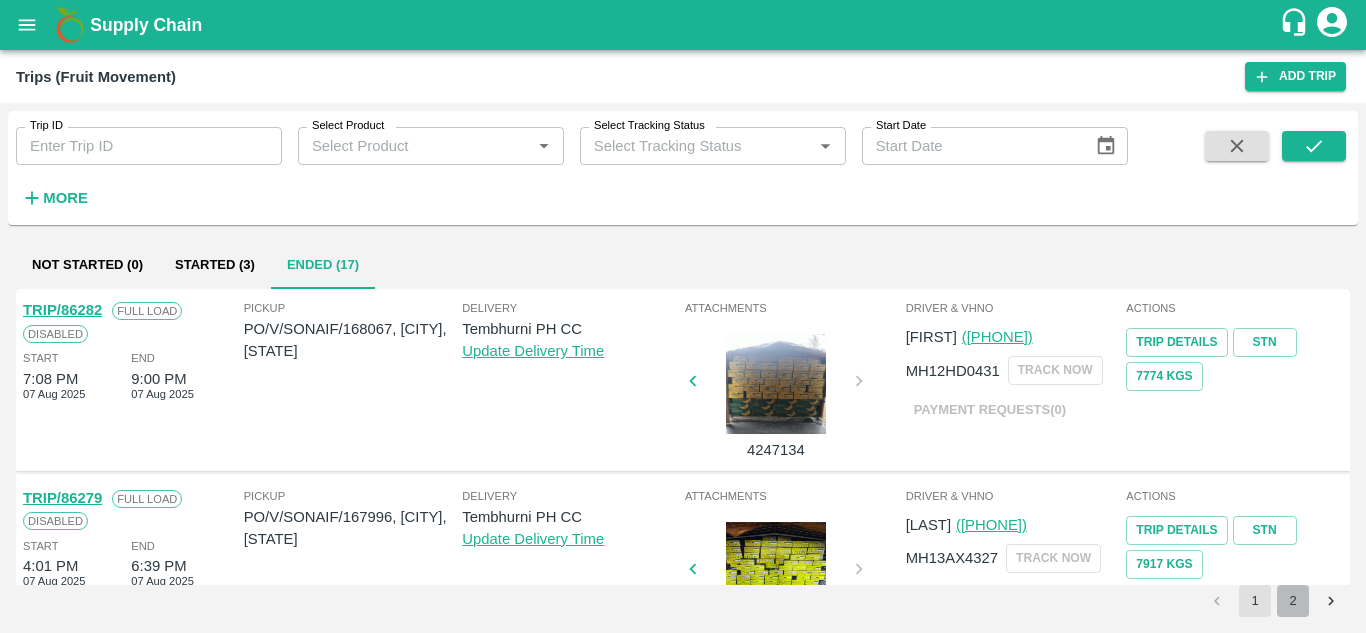 click on "2" at bounding box center [1293, 601] 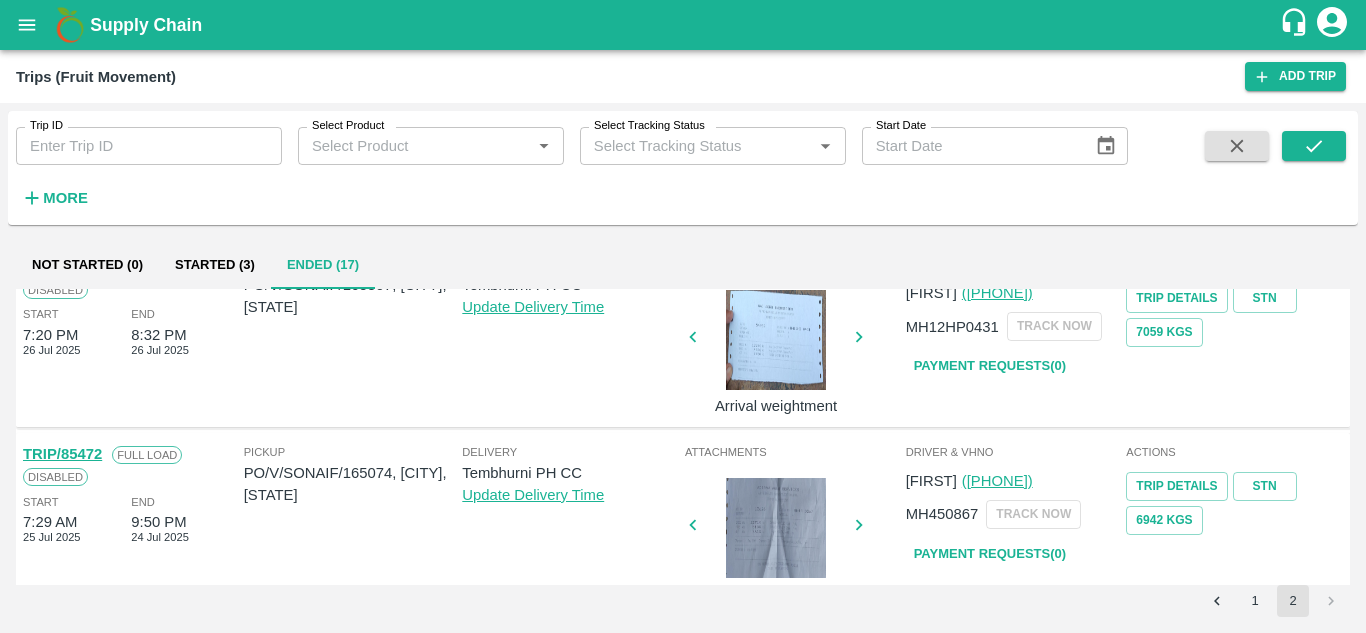 scroll, scrollTop: 0, scrollLeft: 0, axis: both 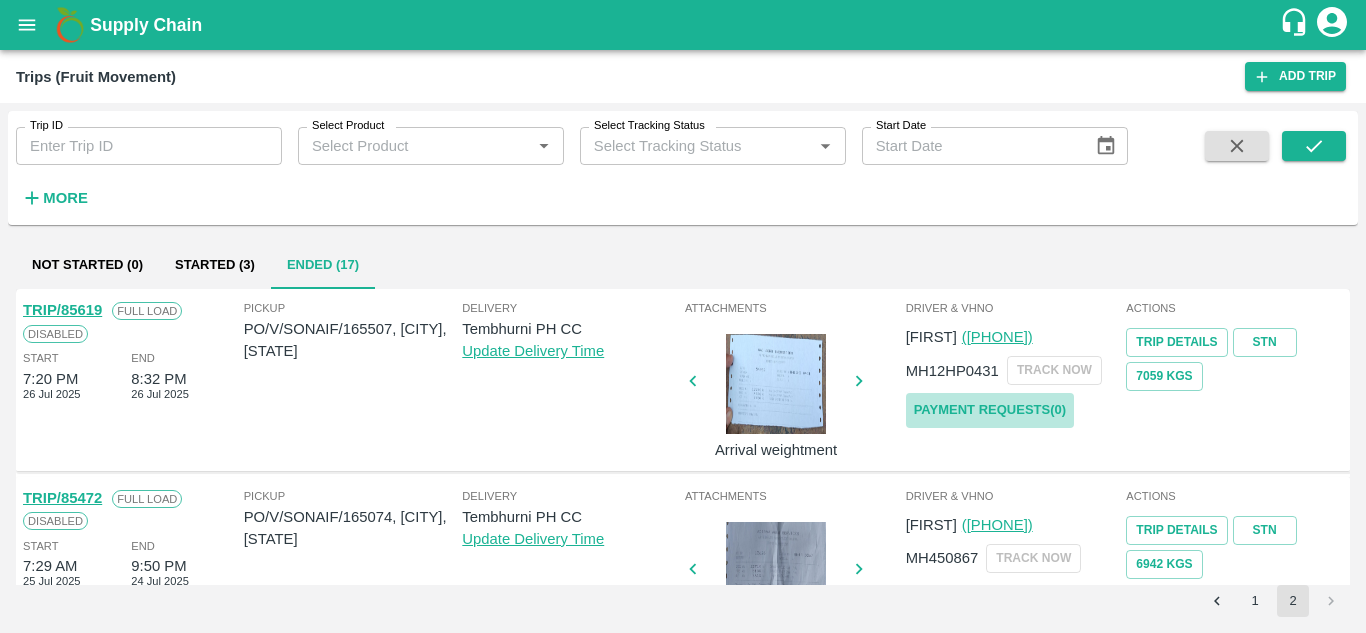 click on "Payment Requests( 0 )" at bounding box center [990, 410] 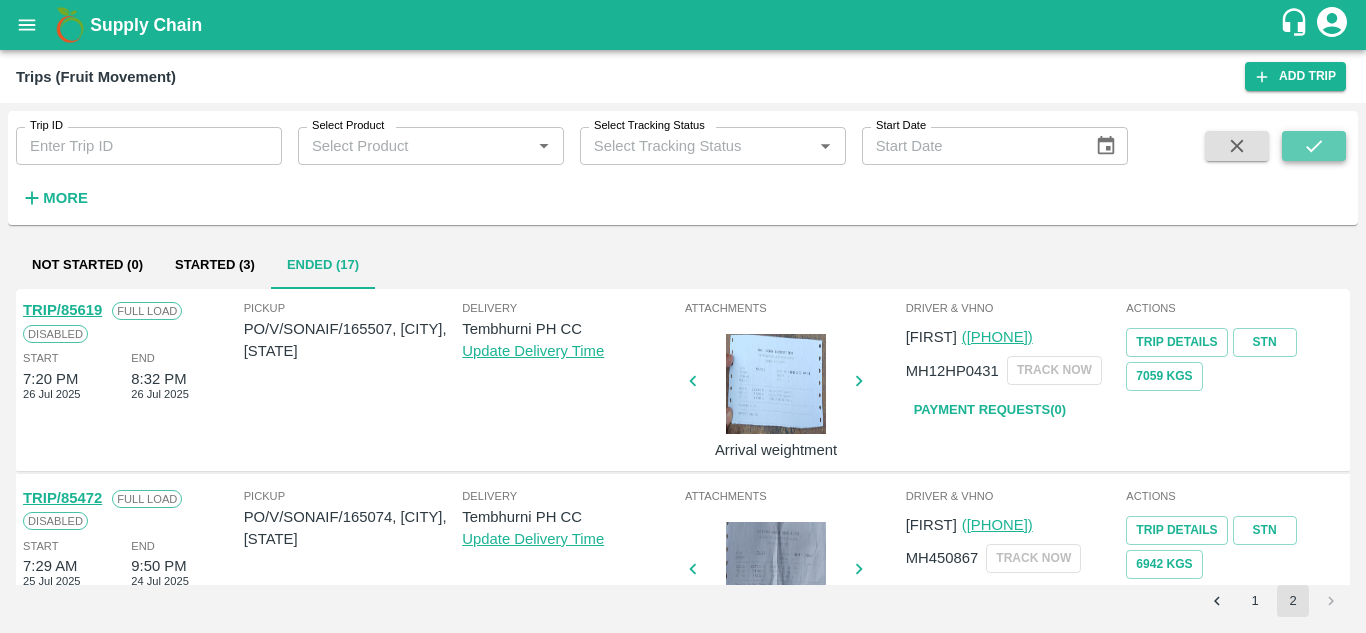 click 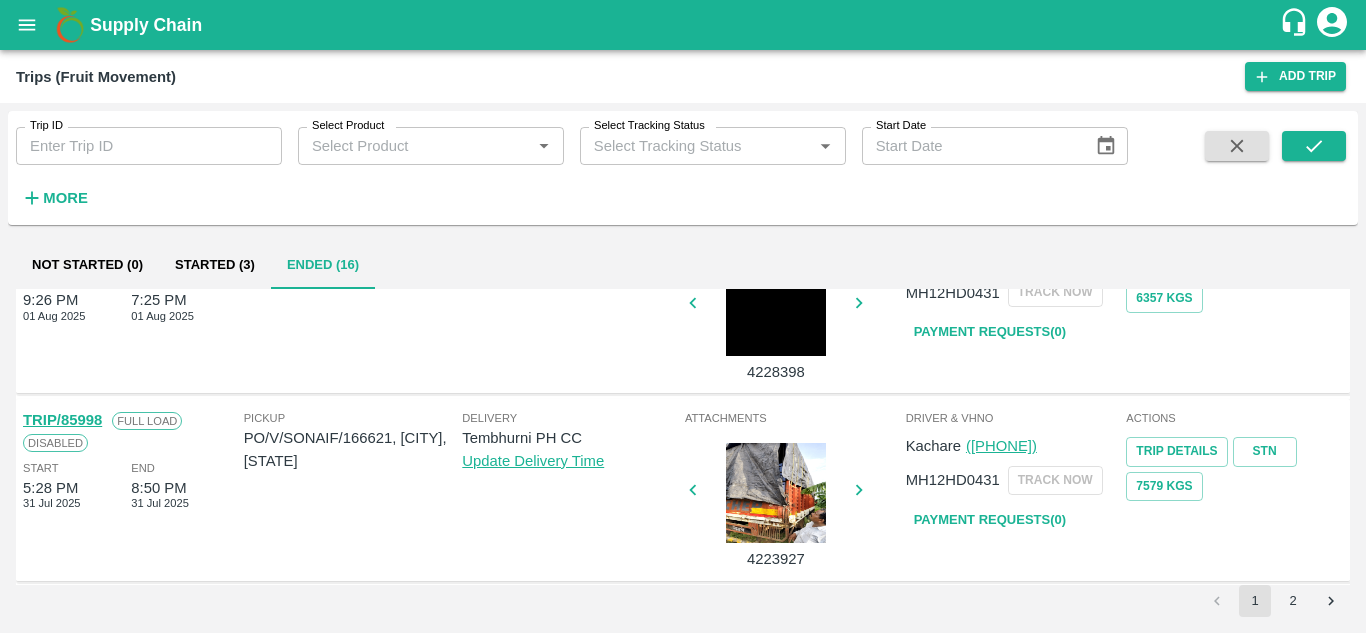 scroll, scrollTop: 1390, scrollLeft: 0, axis: vertical 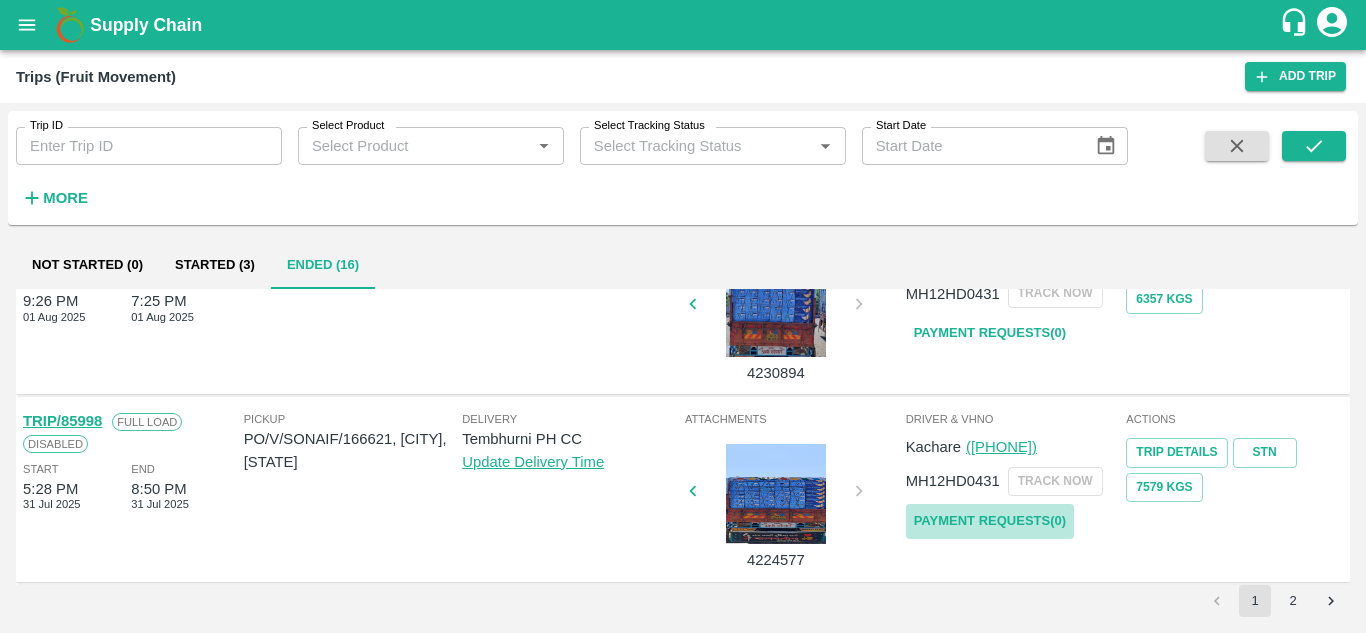 click on "Payment Requests( 0 )" at bounding box center (990, 521) 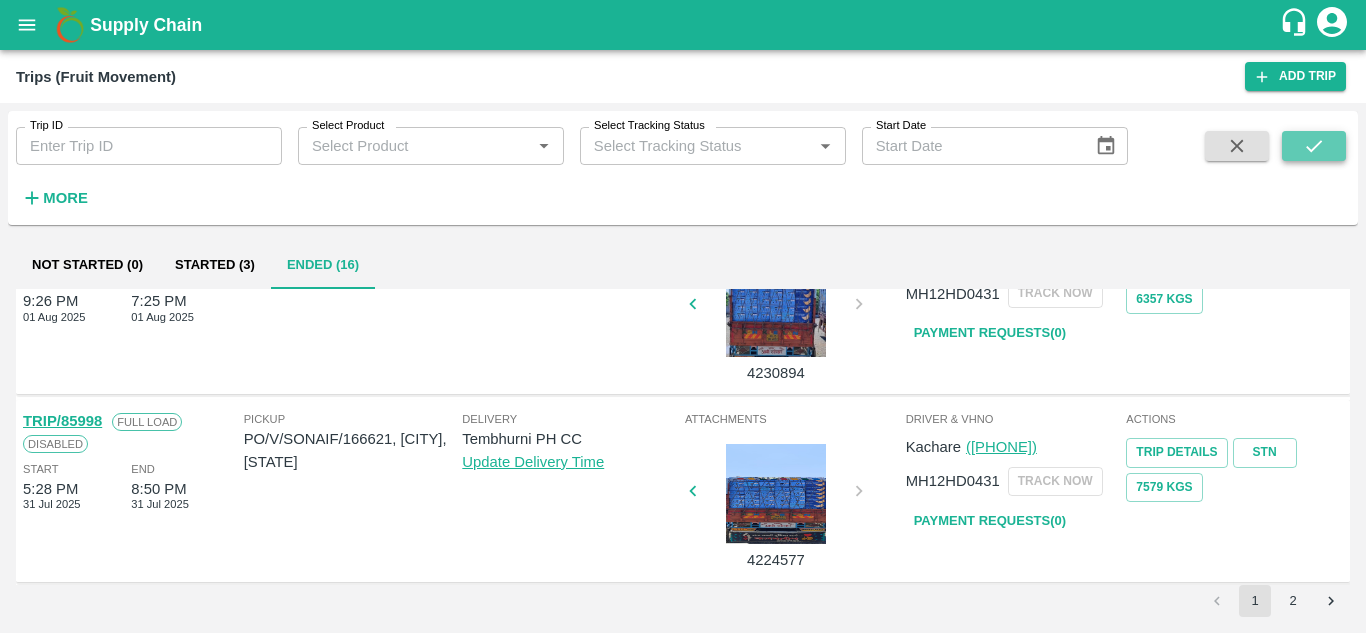 click 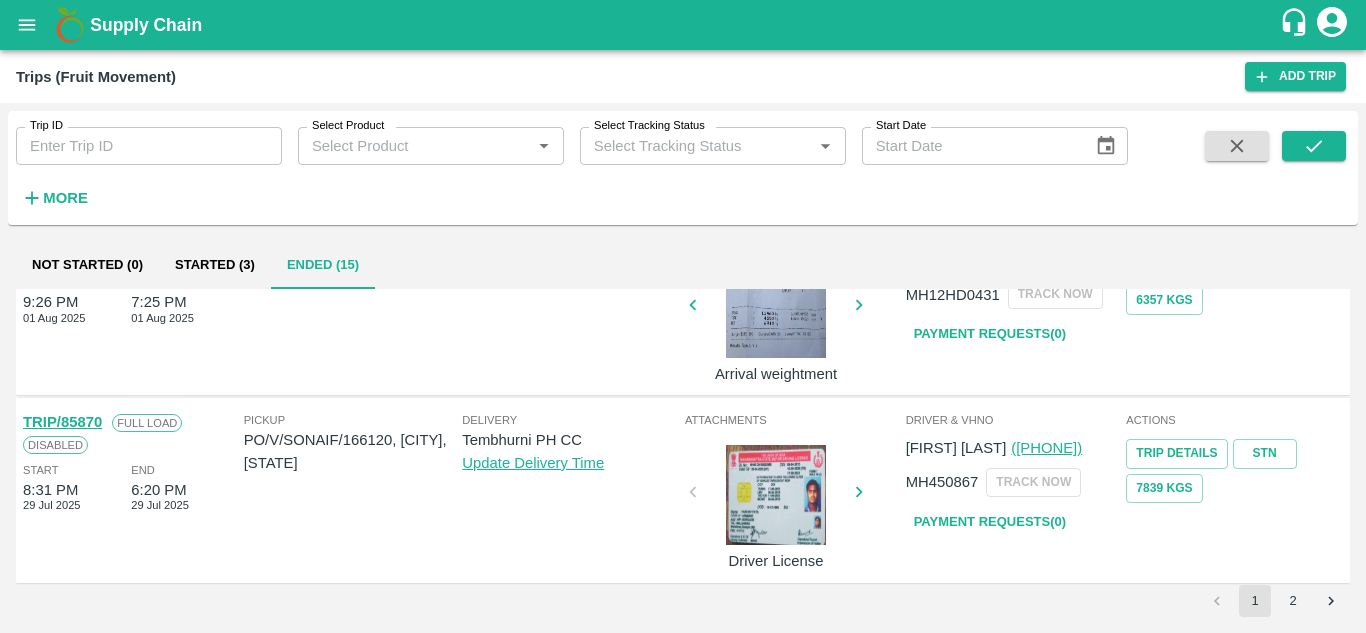 scroll, scrollTop: 1388, scrollLeft: 0, axis: vertical 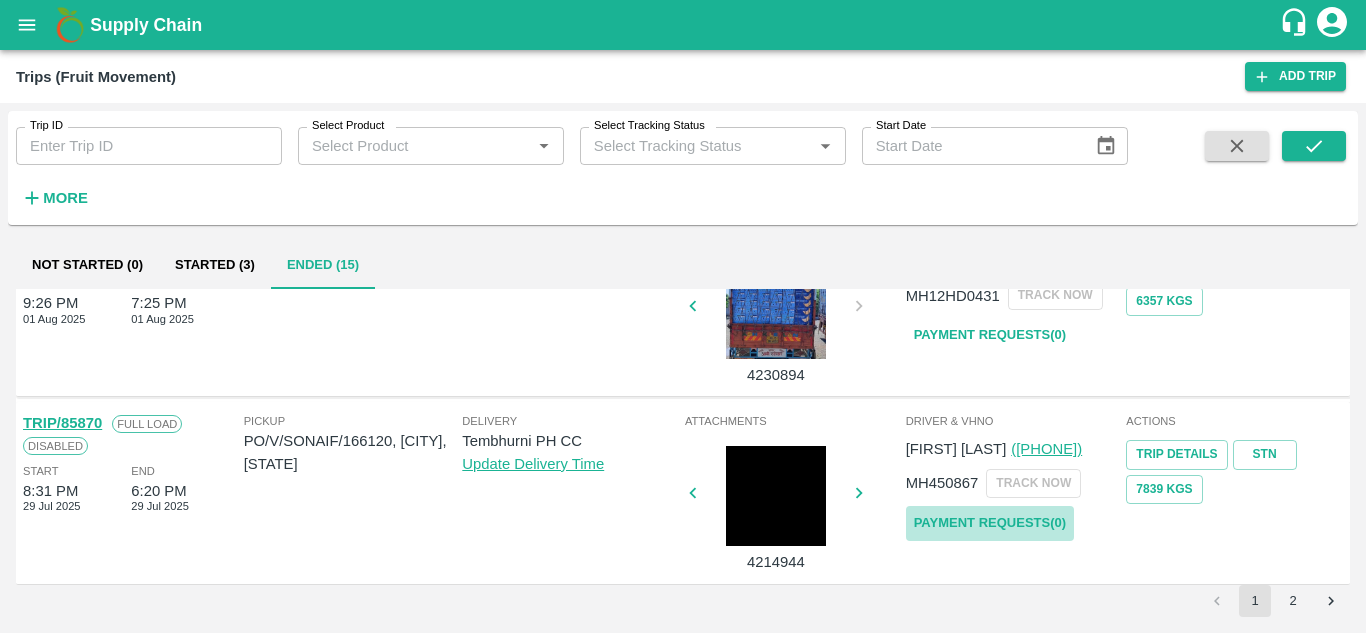 click on "Payment Requests( 0 )" at bounding box center [990, 523] 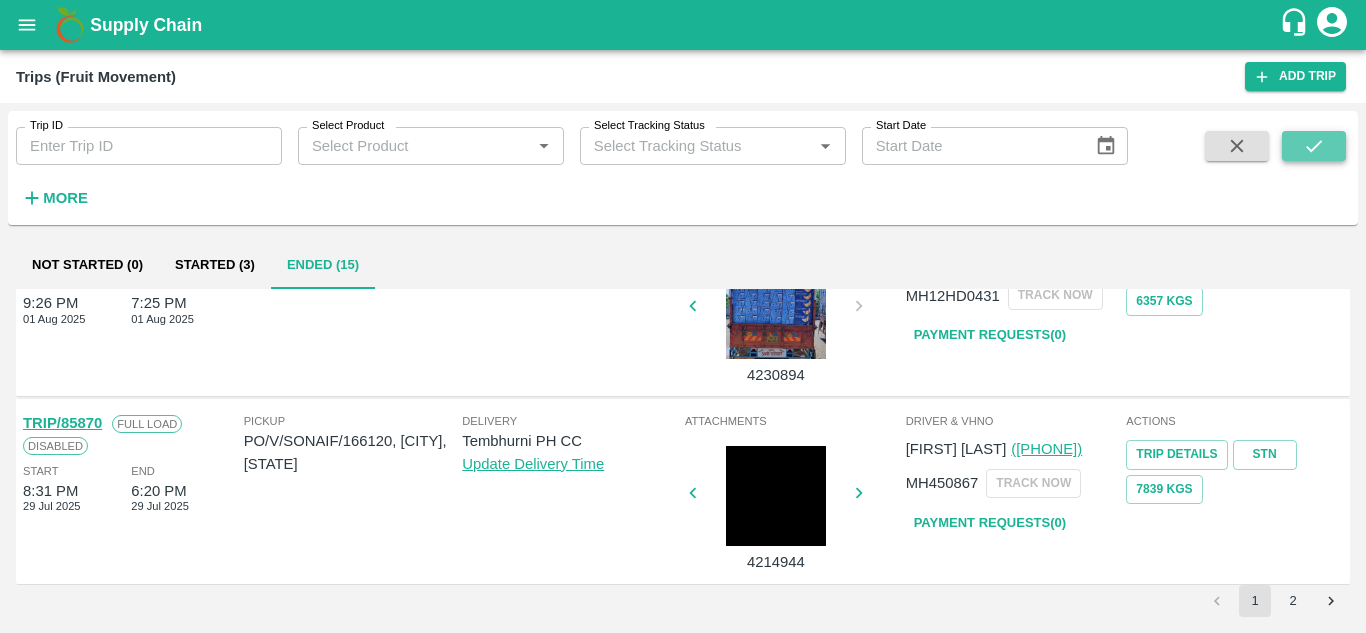 click 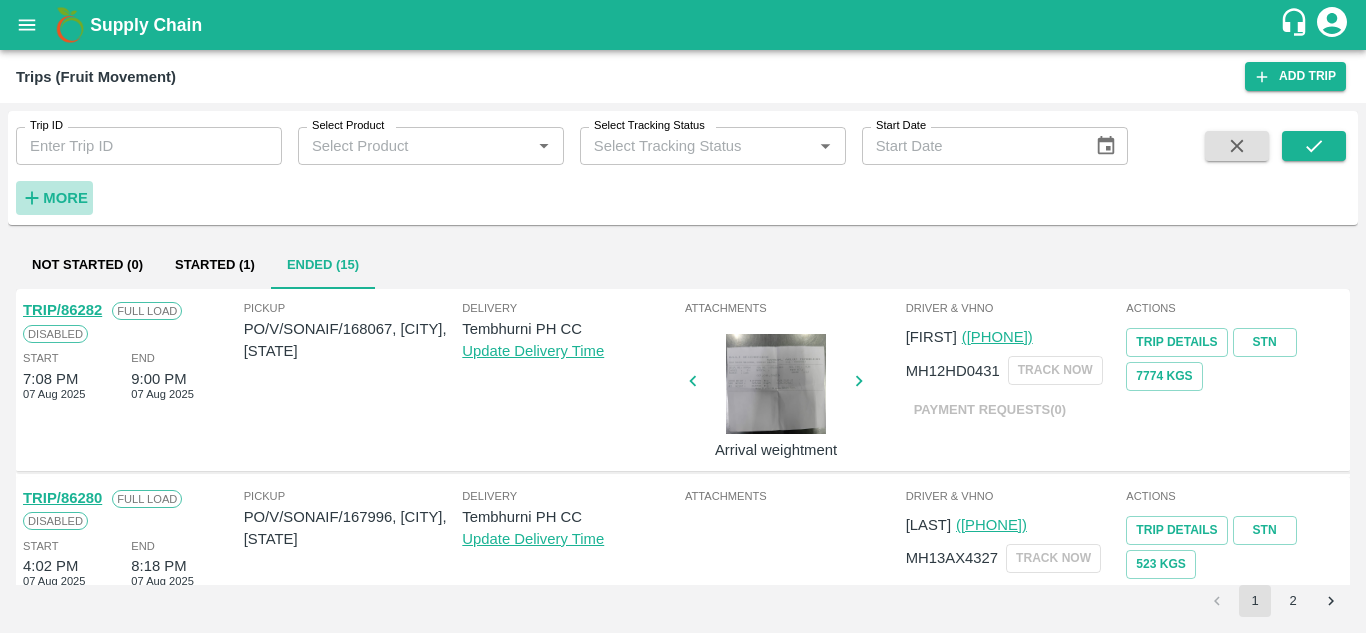 click on "More" at bounding box center [65, 198] 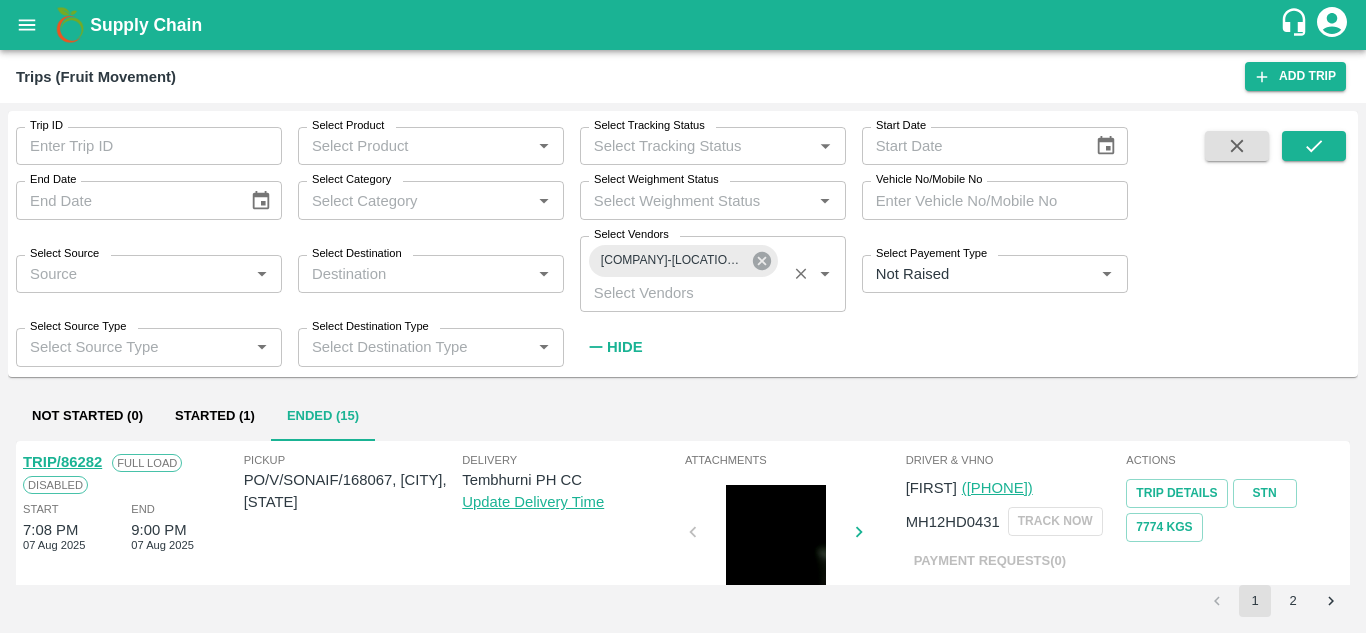click 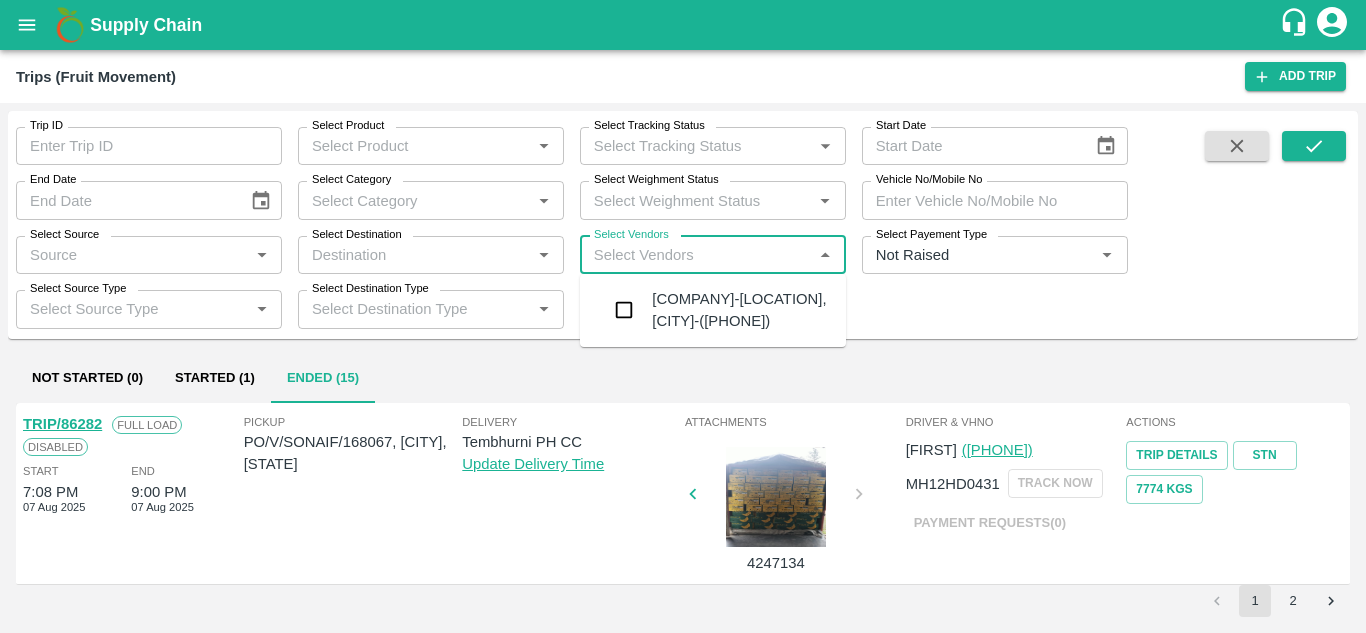 click on "Select Vendors" at bounding box center [696, 255] 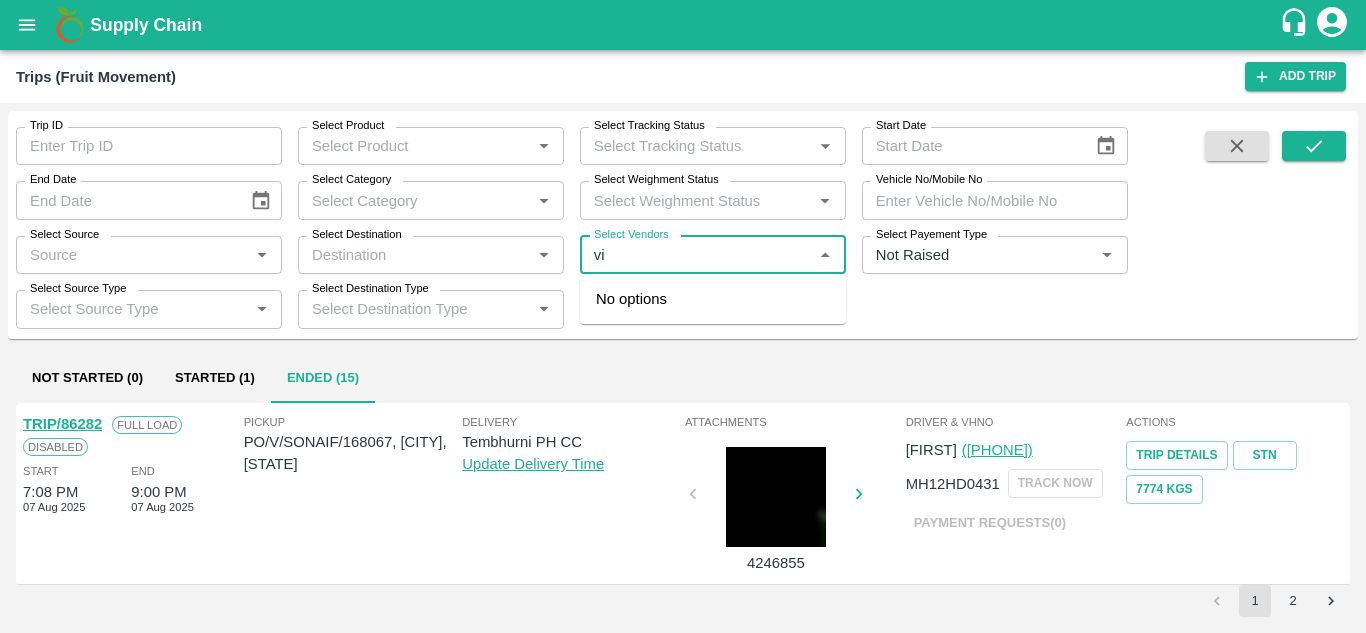 type on "v" 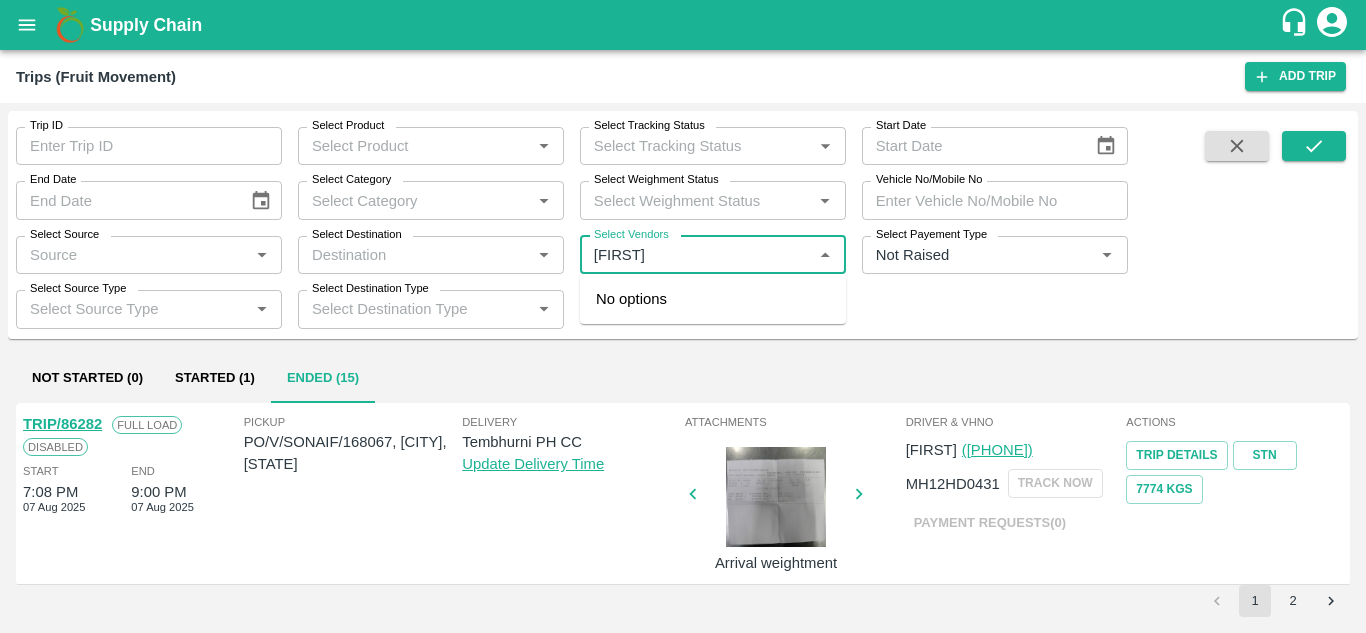 type on "[FIRST]" 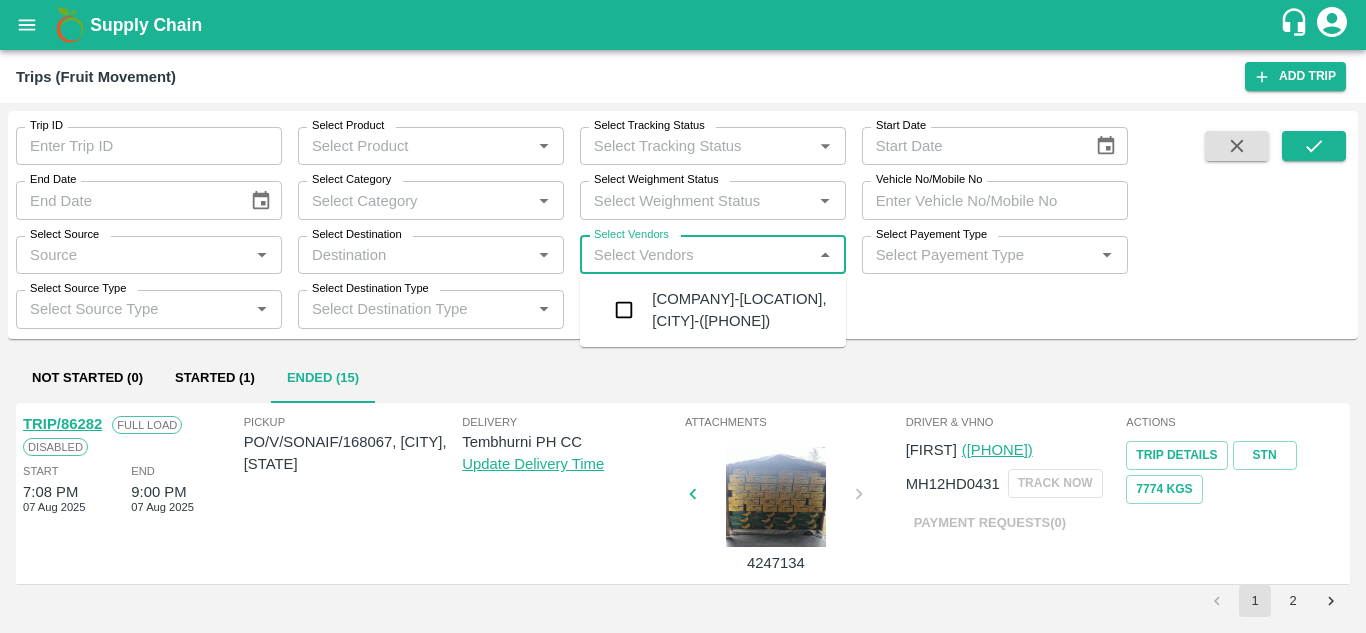 click on "[COMPANY]-[LOCATION], [CITY]-([PHONE])" at bounding box center (741, 310) 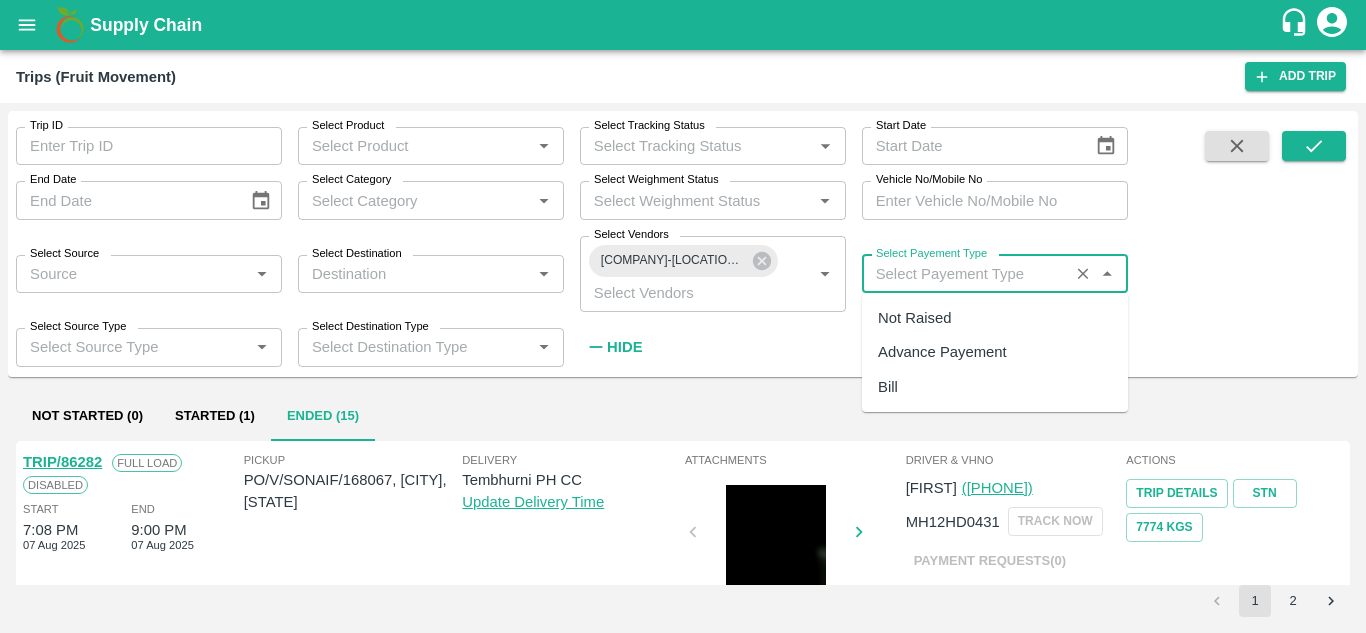 click on "Select Payement Type" at bounding box center [965, 274] 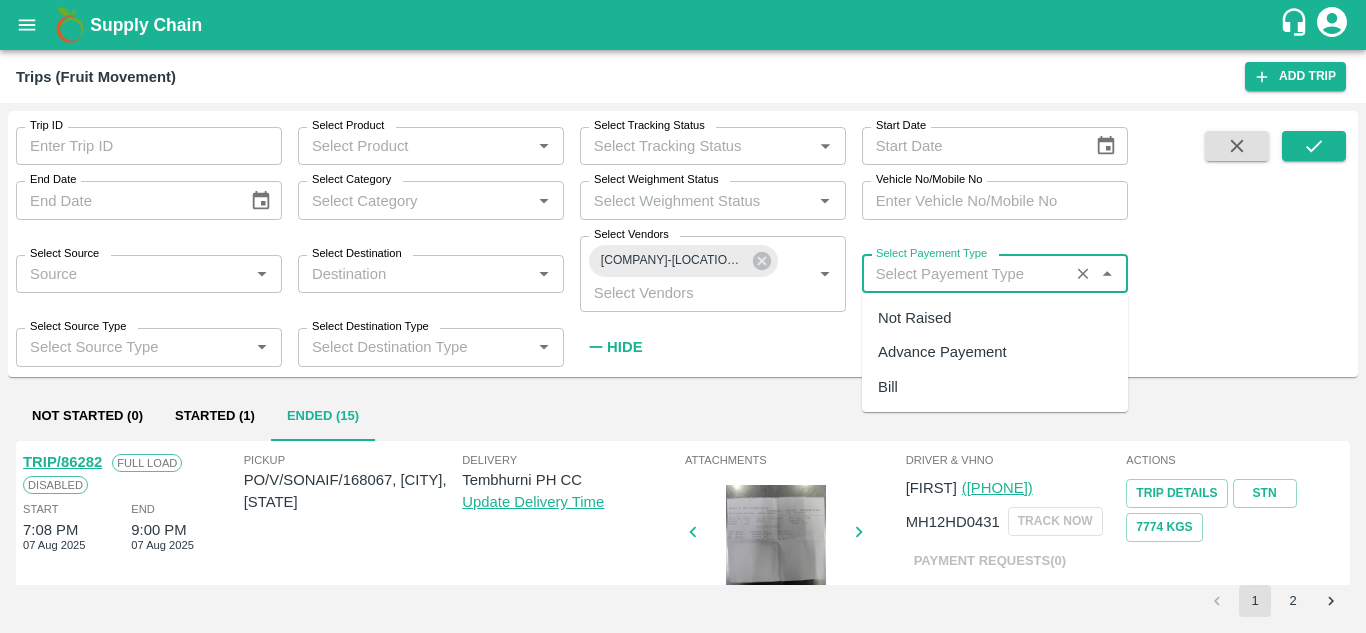 click on "Not Raised" at bounding box center (914, 318) 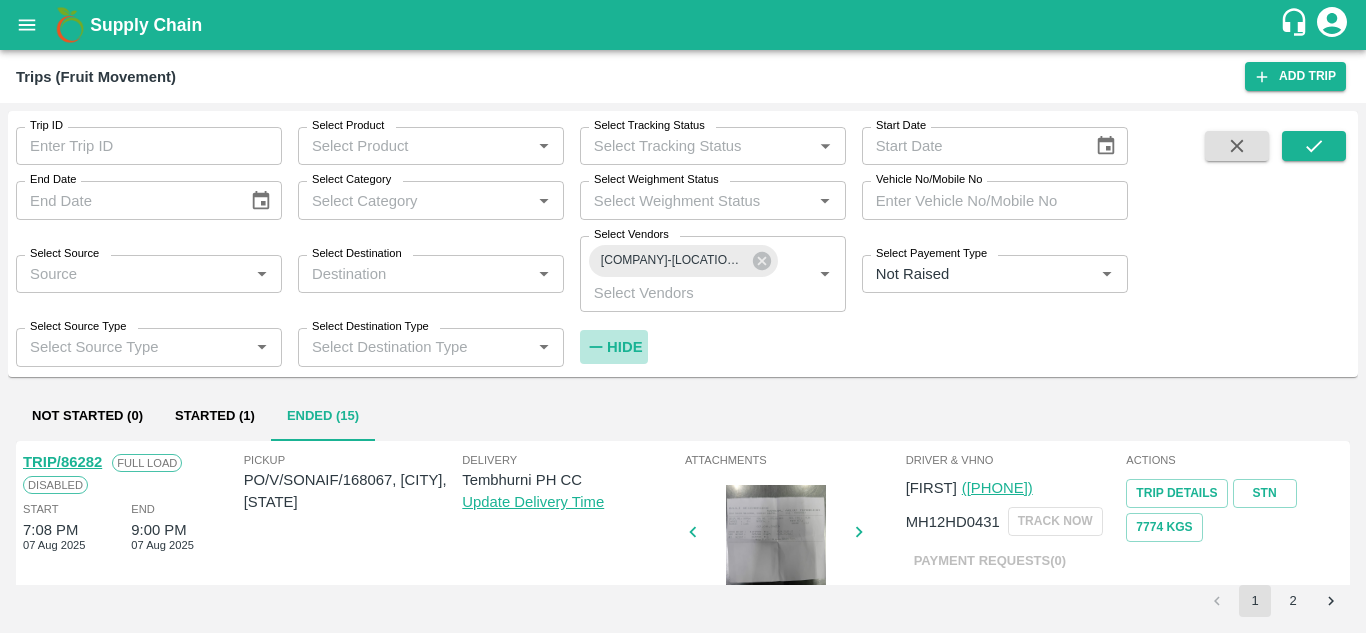 click on "Hide" at bounding box center [624, 347] 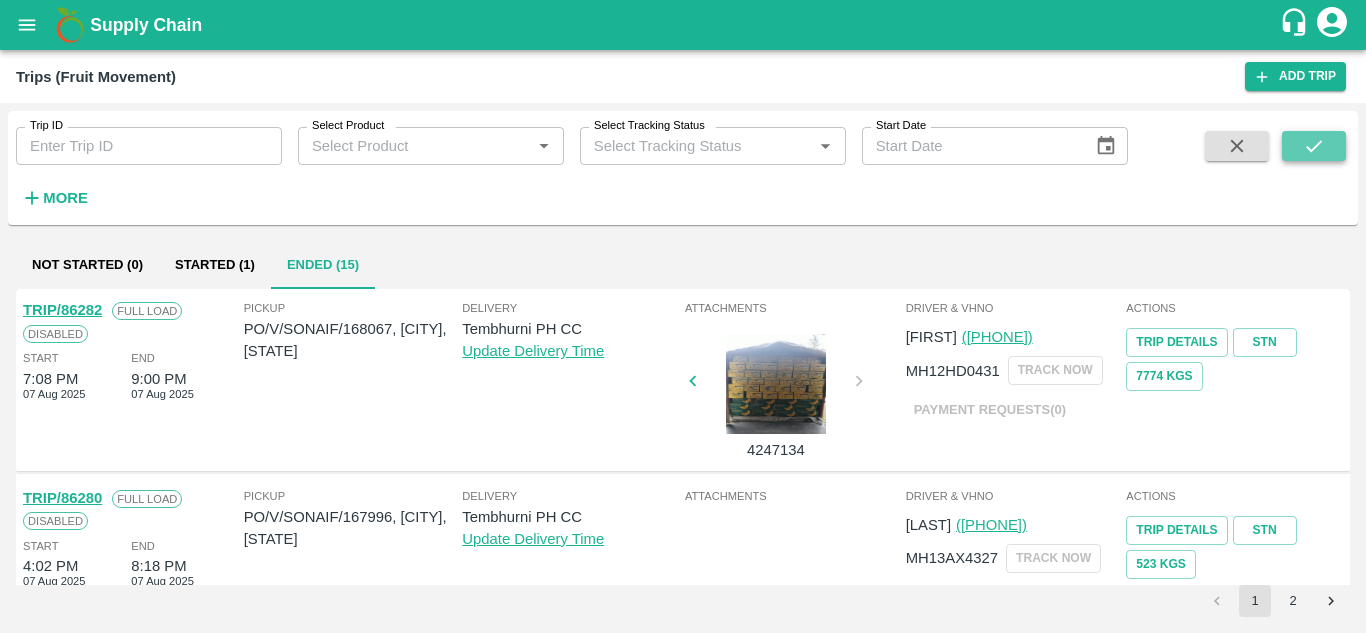 click 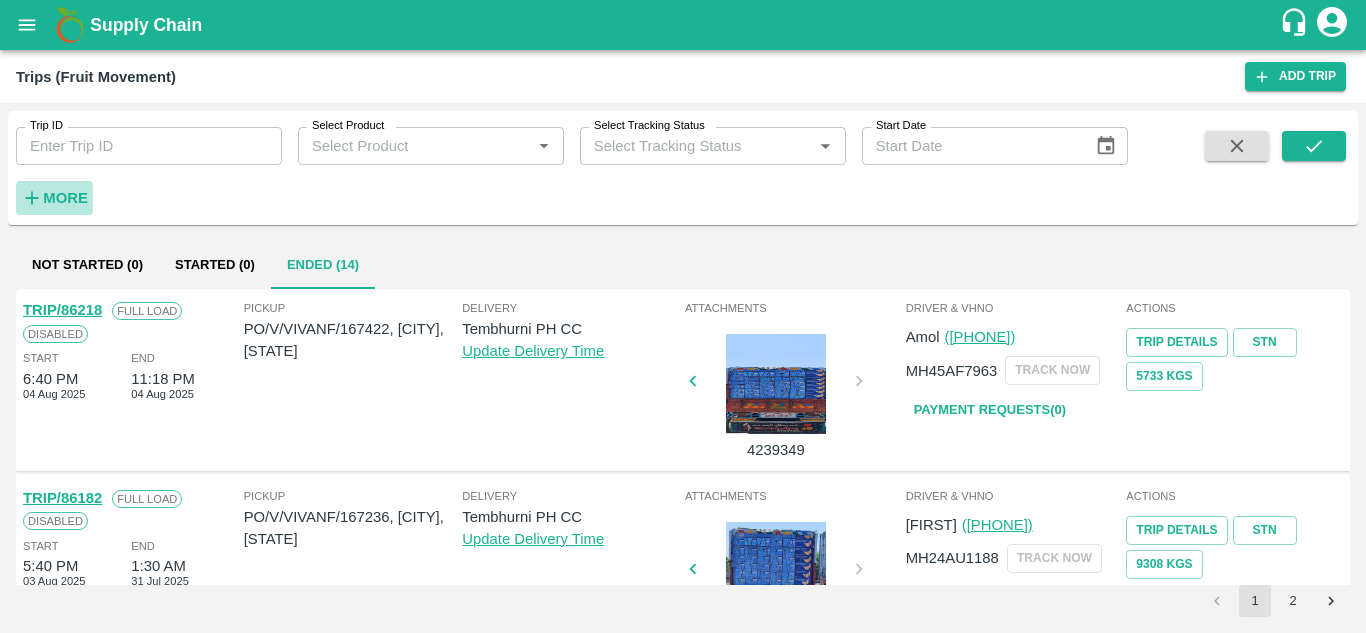 click on "More" at bounding box center (65, 198) 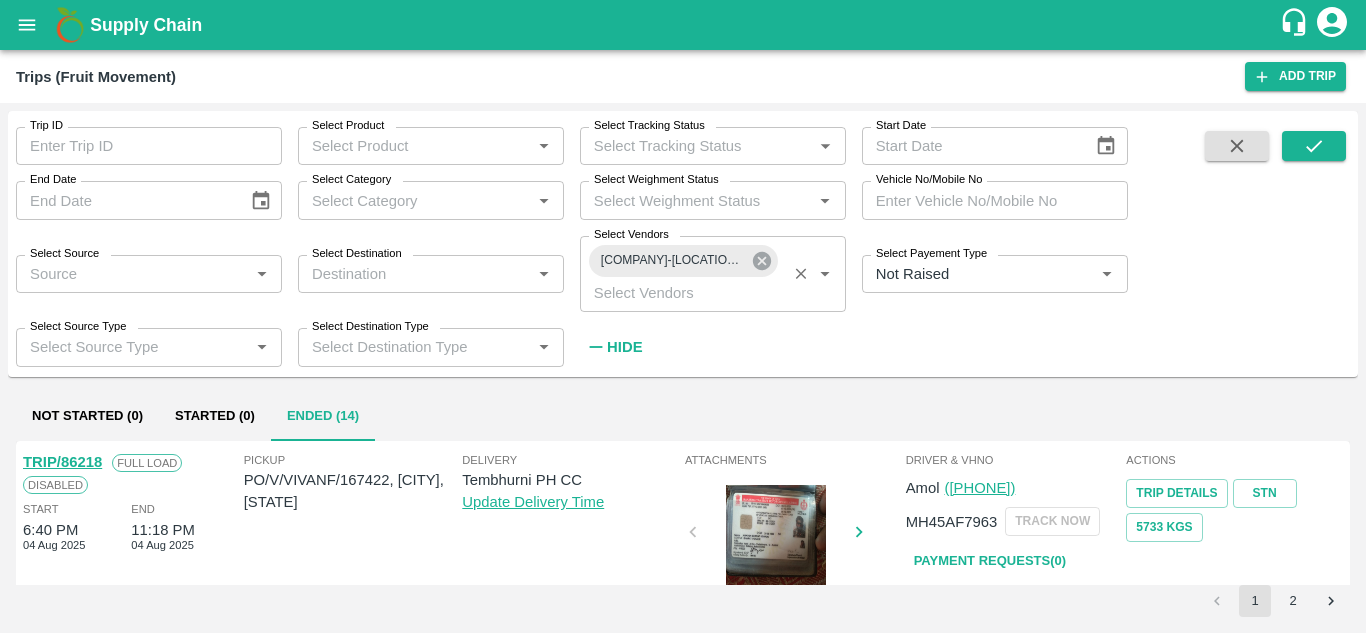 click 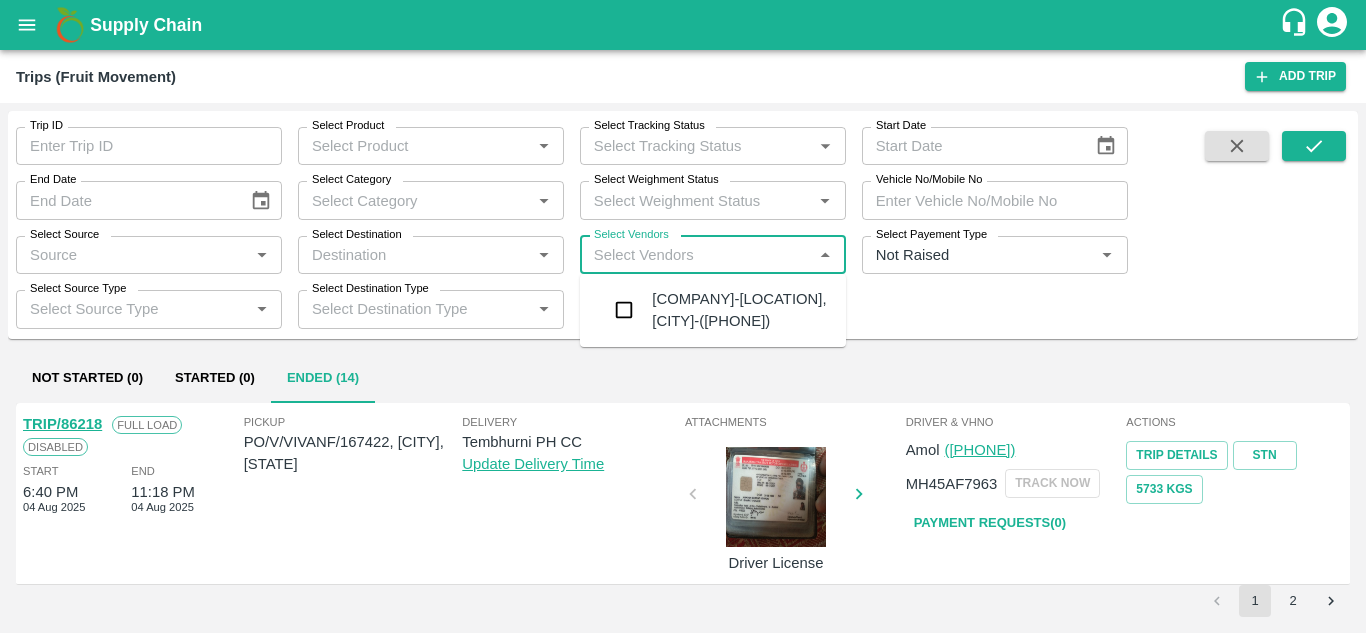 click on "Select Vendors" at bounding box center (696, 255) 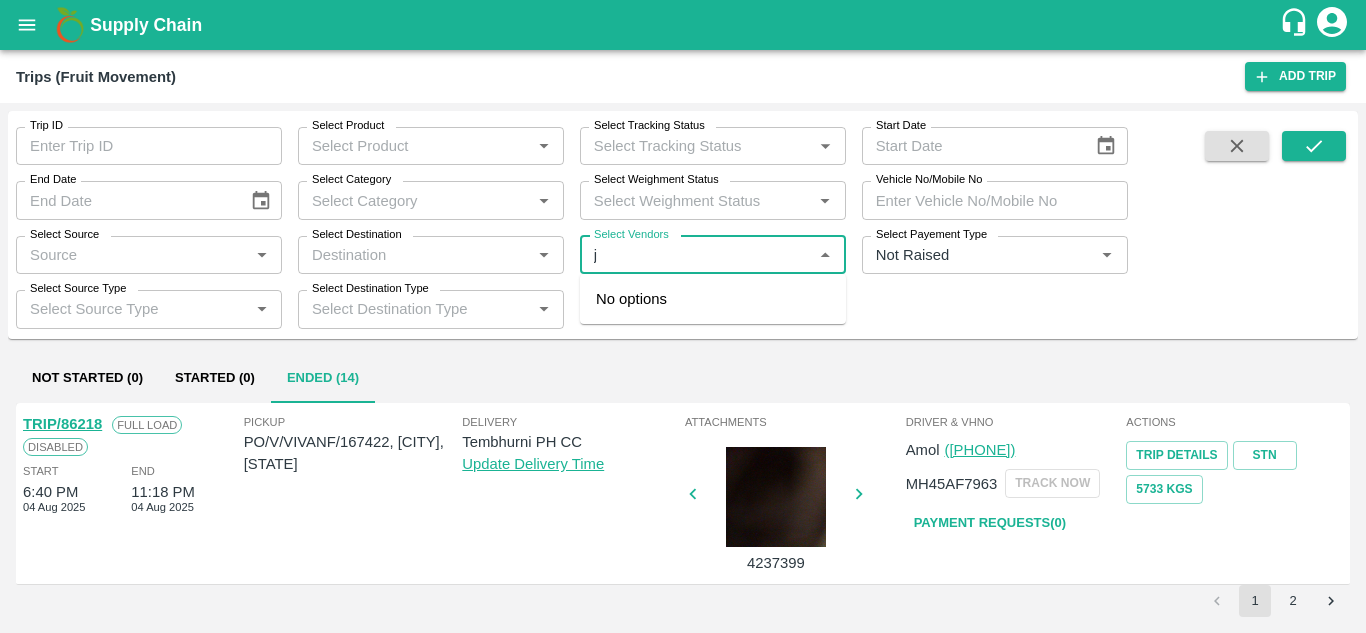 type on "j" 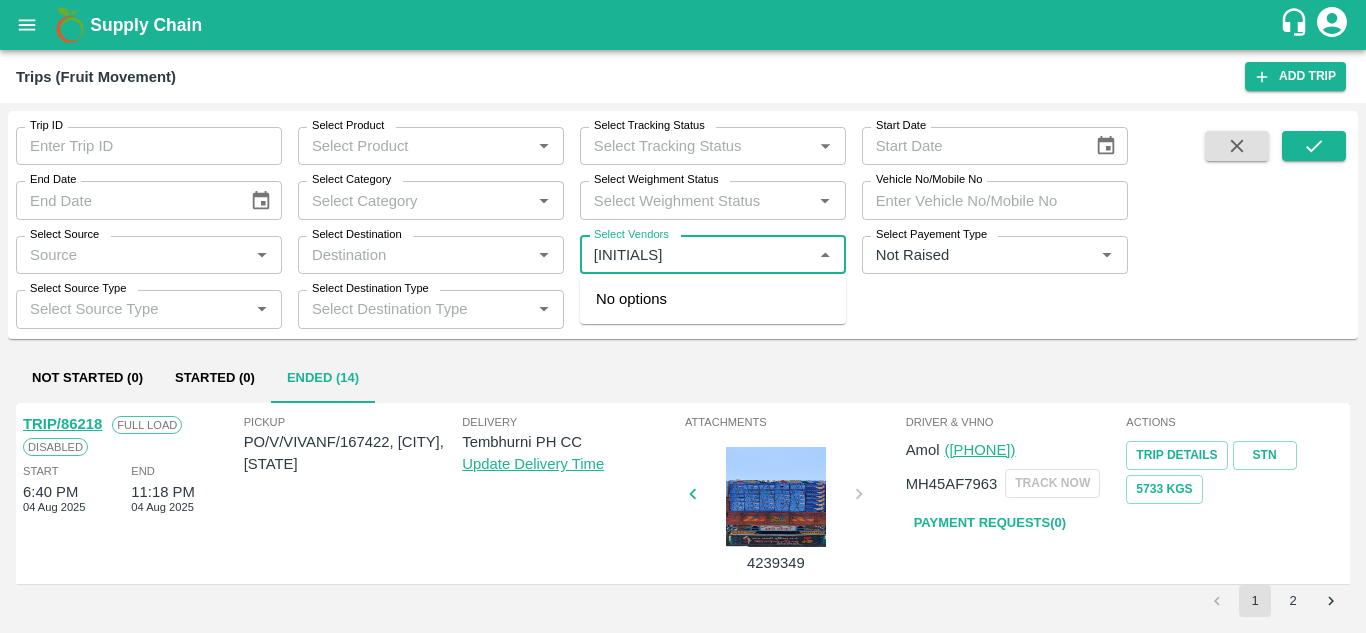 type on "[INITIALS]" 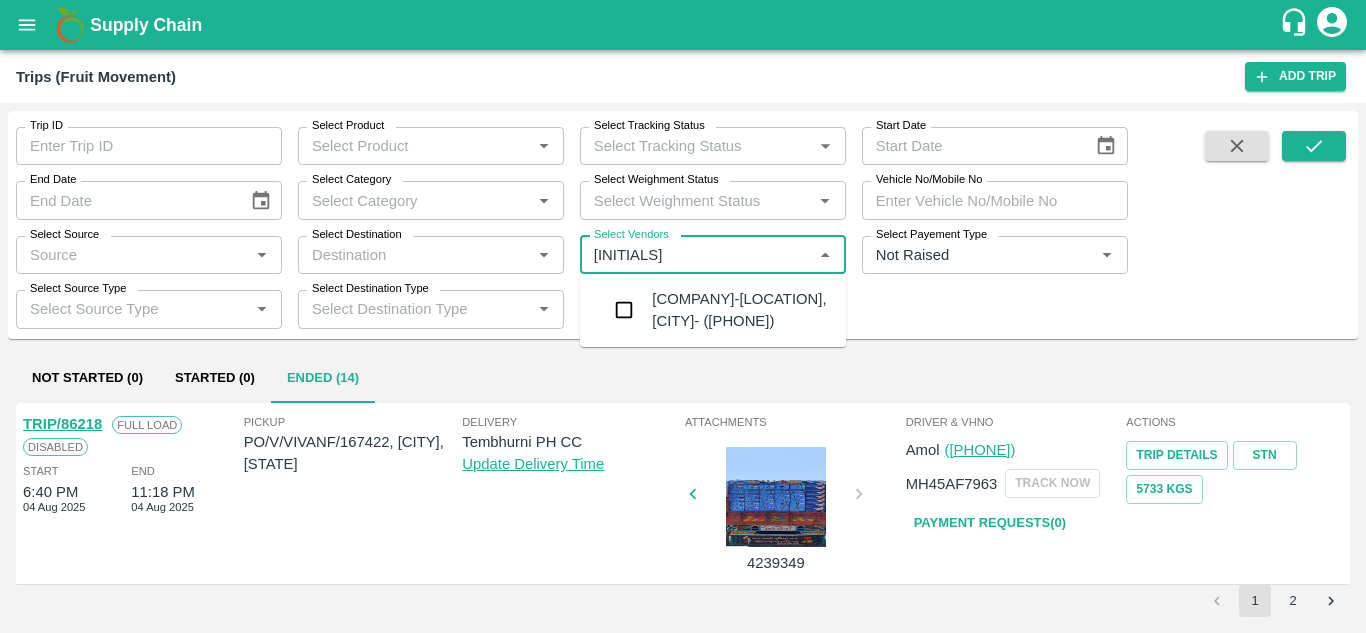type 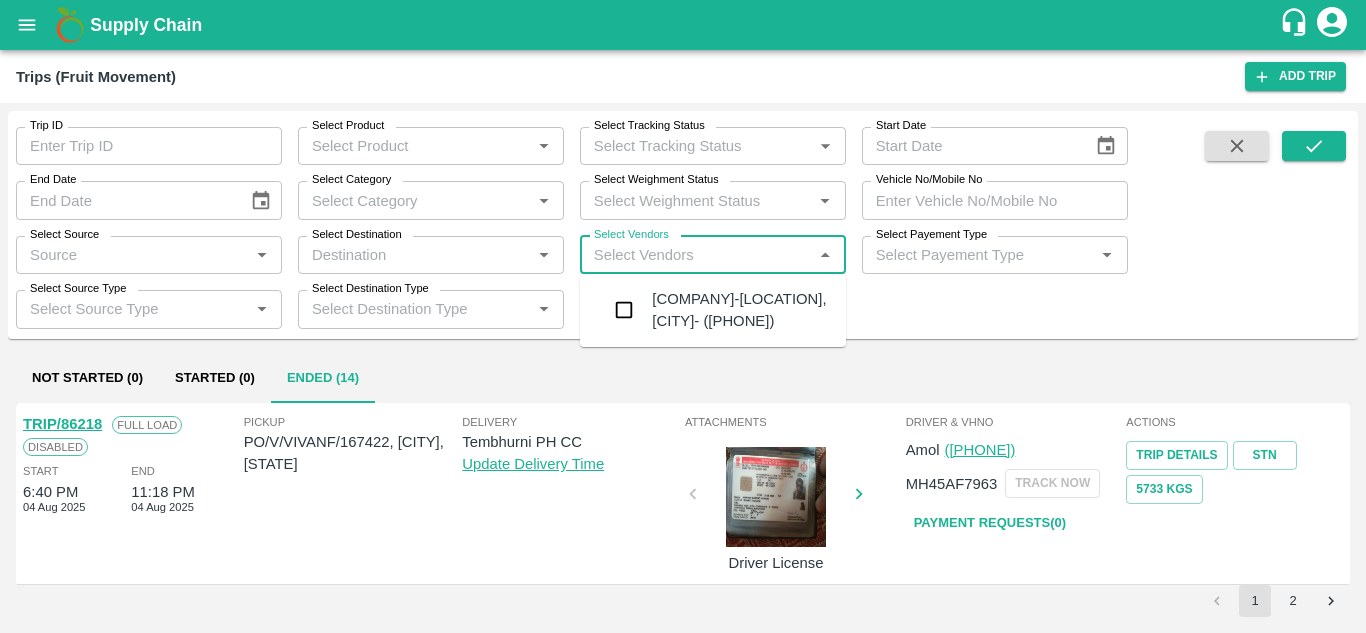 click on "[COMPANY]-[LOCATION], [CITY]- ([PHONE])" at bounding box center (741, 310) 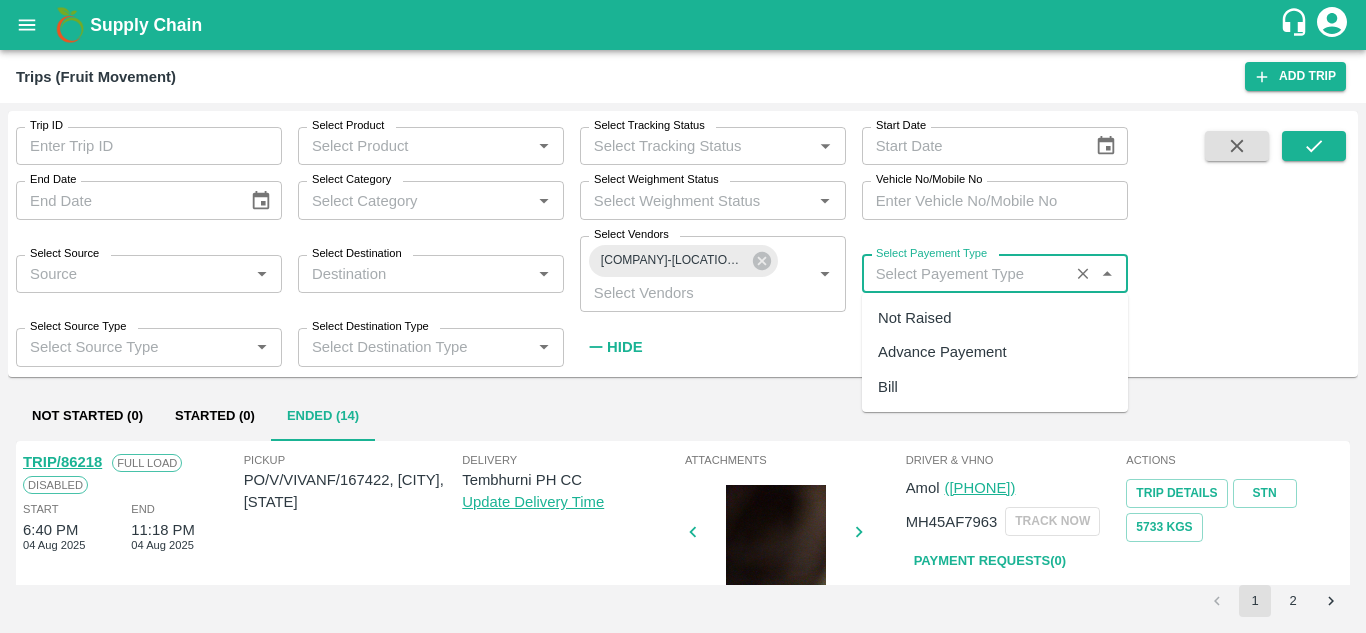 click on "Select Payement Type" at bounding box center [965, 274] 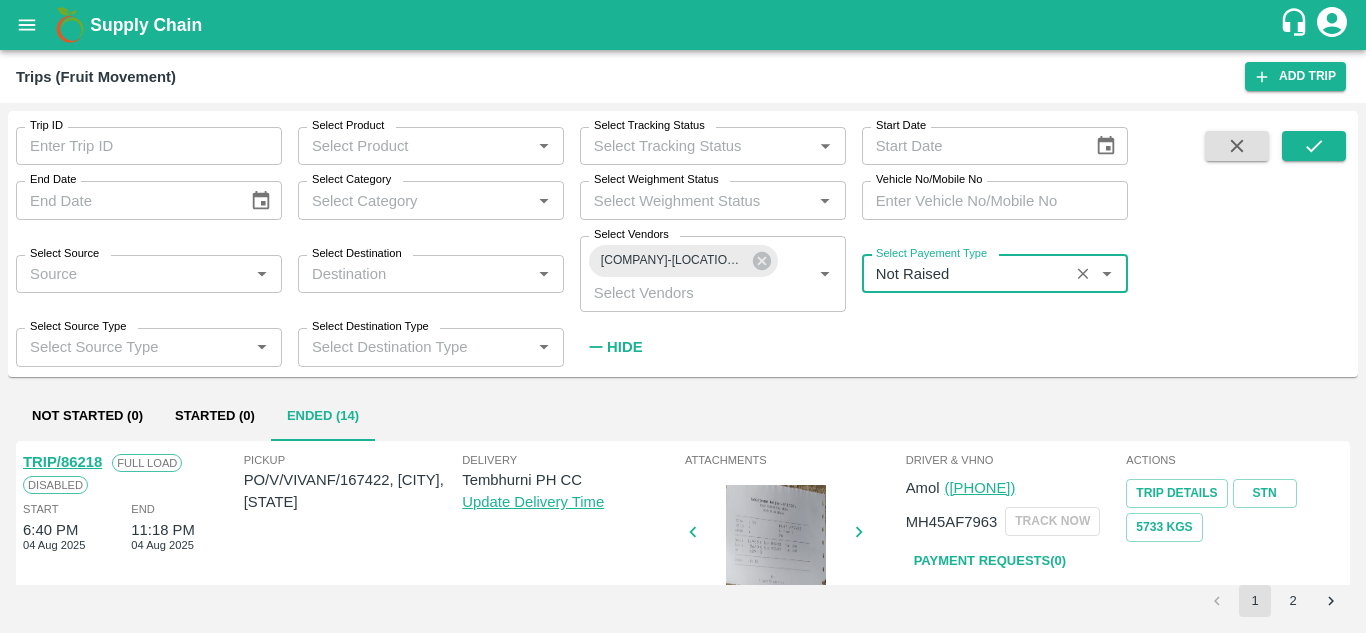 click on "Hide" at bounding box center (624, 347) 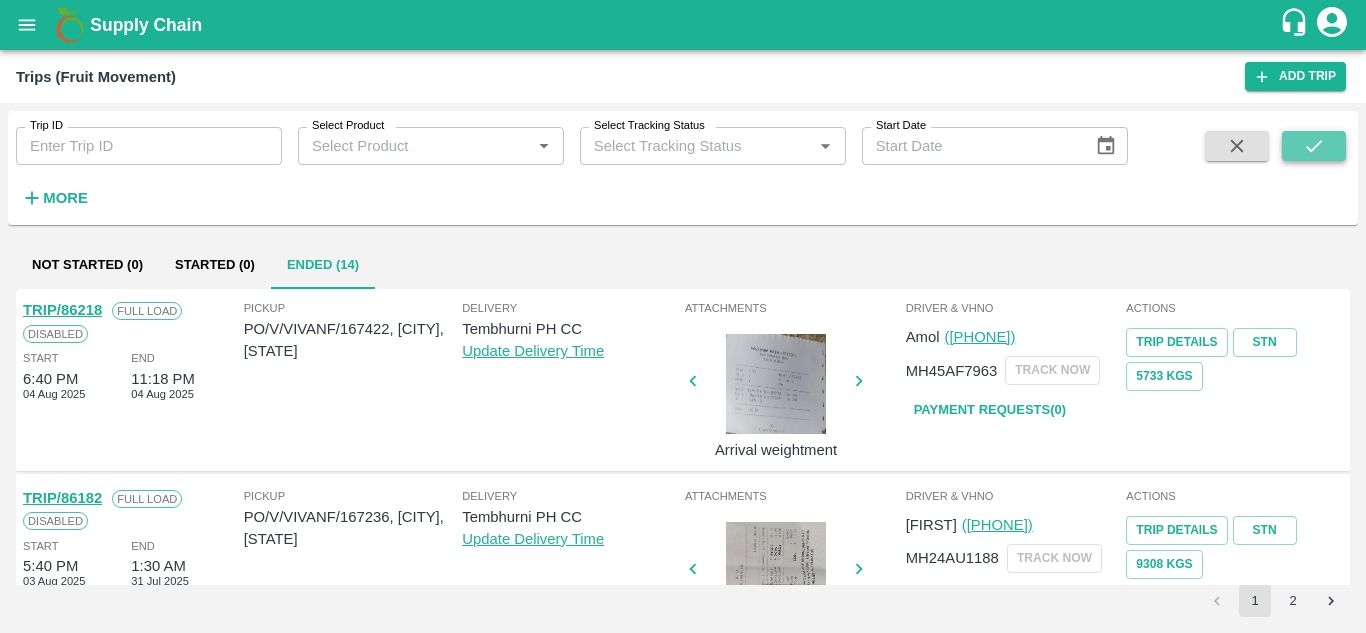 click 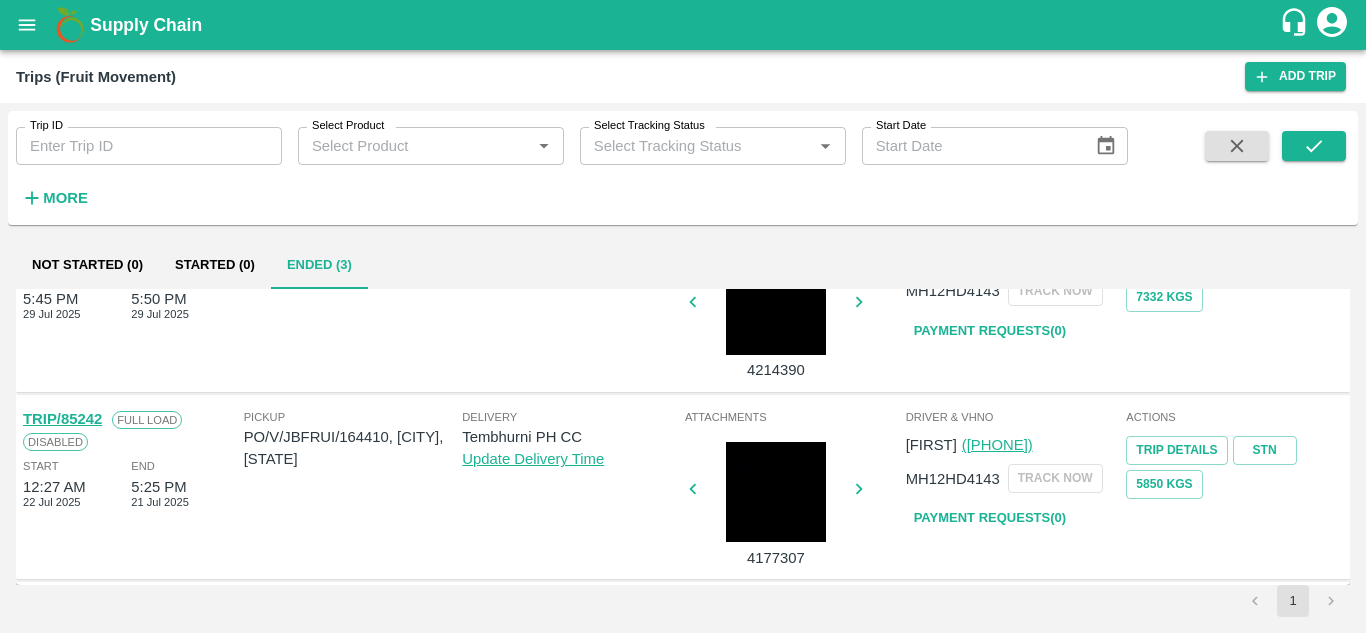scroll, scrollTop: 0, scrollLeft: 0, axis: both 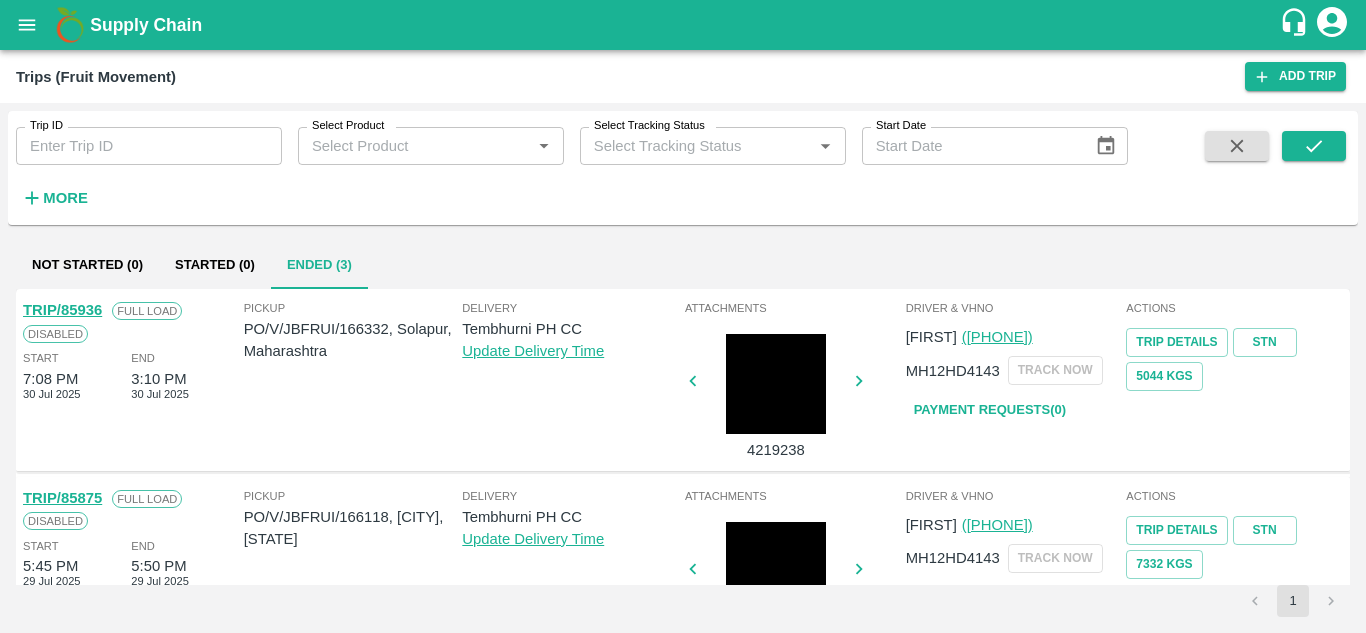 click on "TRIP/85875 Full Load Disabled Start 5:45 PM 29 Jul 2025 End 5:50 PM 29 Jul 2025 Pickup PO/V/JBFRUI/166118, [CITY], [STATE] Delivery Tembhurni PH CC Update Delivery Time Attachments 4214390 Driver & VHNo [FIRST] ([PHONE]) MH12HD4143 TRACK NOW Payment Requests( 0 ) Actions Trip Details STN 7332  Kgs" at bounding box center (683, 568) 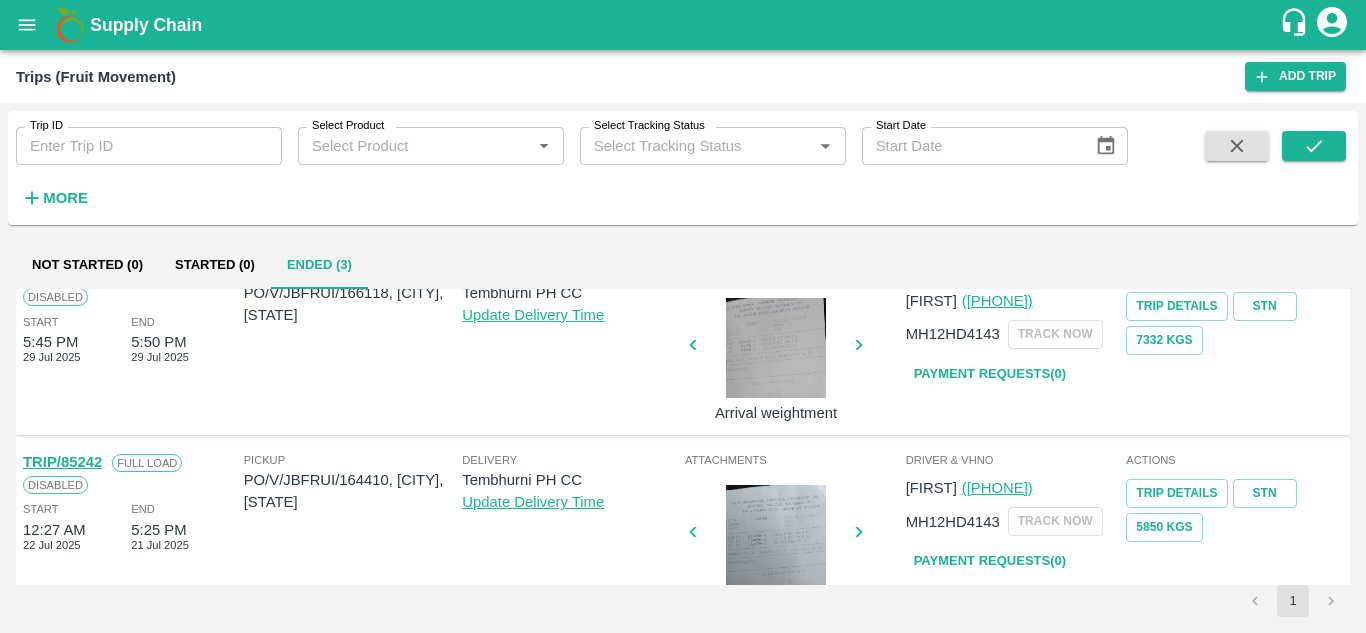 scroll, scrollTop: 227, scrollLeft: 0, axis: vertical 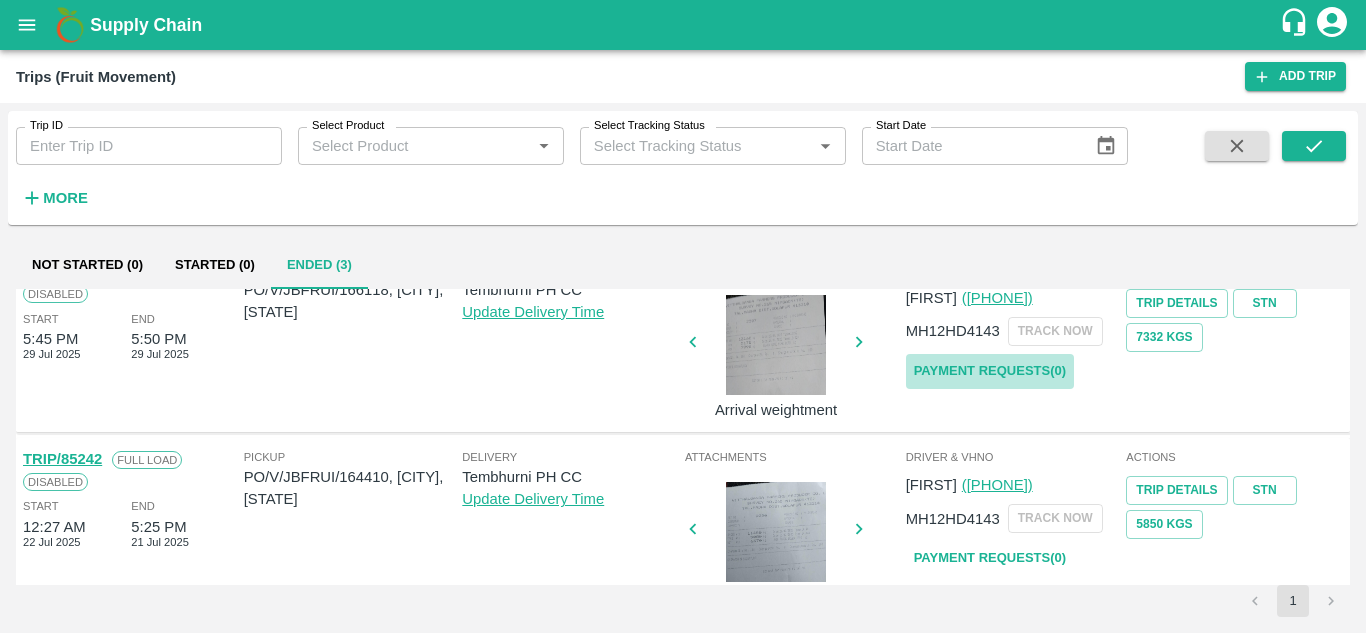 click on "Payment Requests( 0 )" at bounding box center (990, 371) 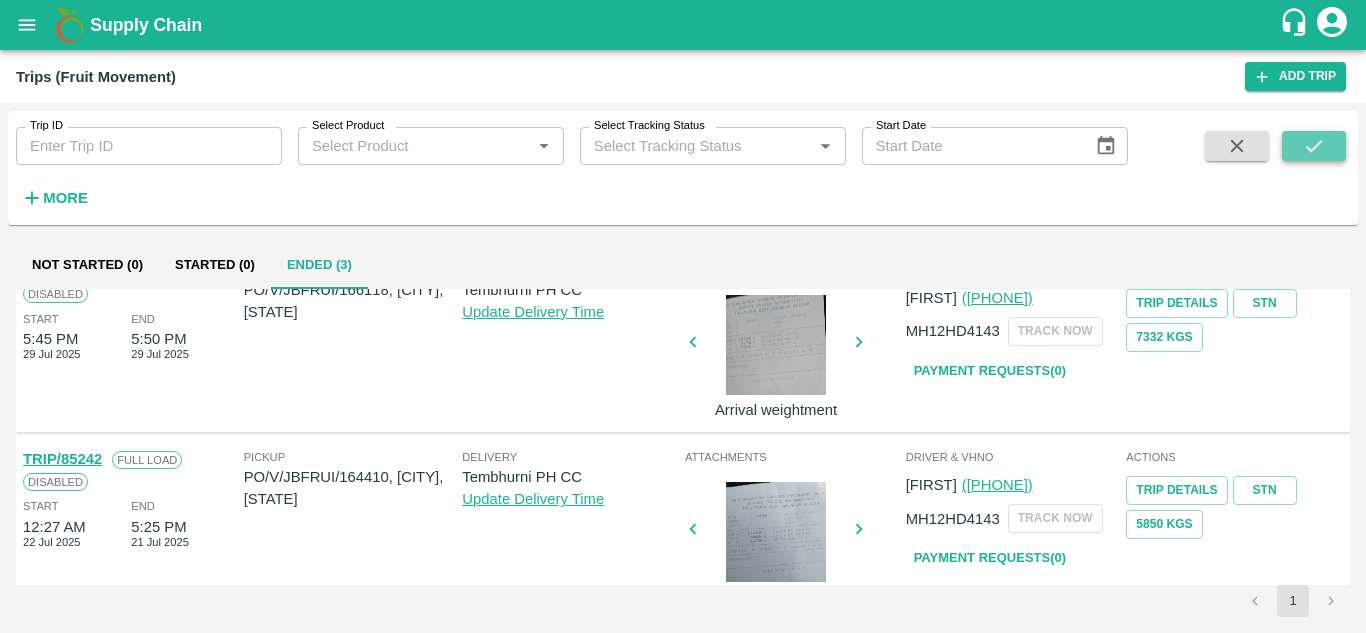 click 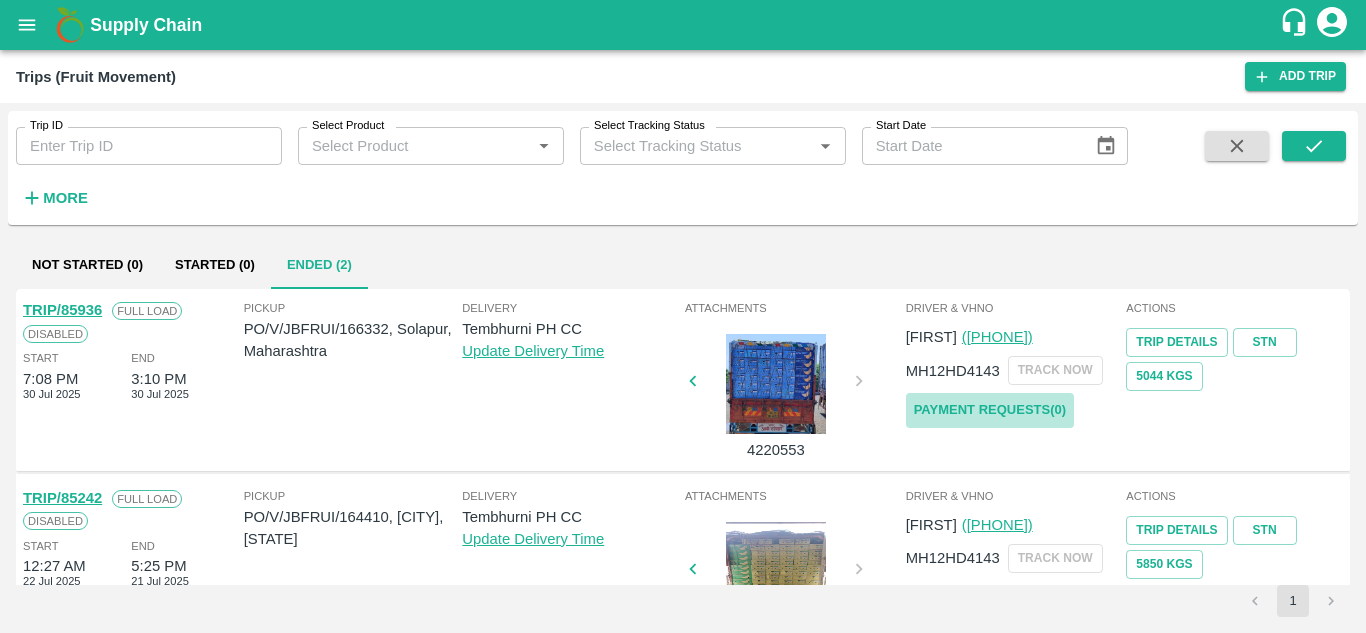 click on "Payment Requests( 0 )" at bounding box center (990, 410) 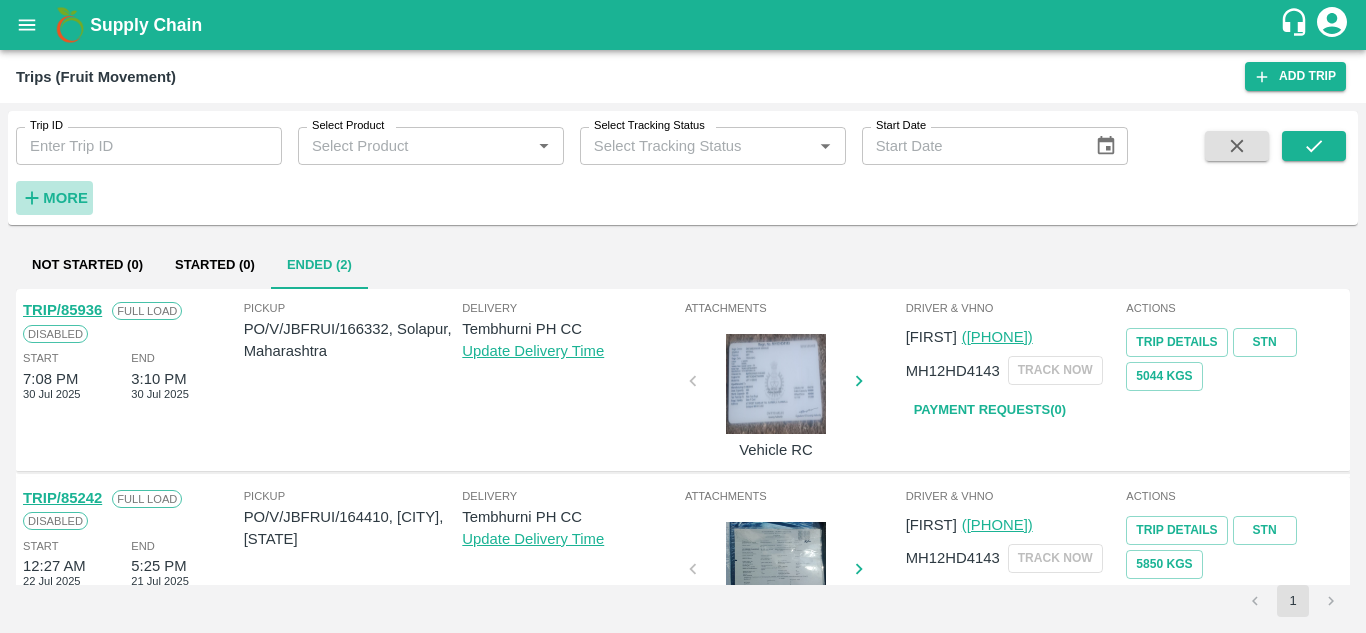 click on "More" at bounding box center [65, 198] 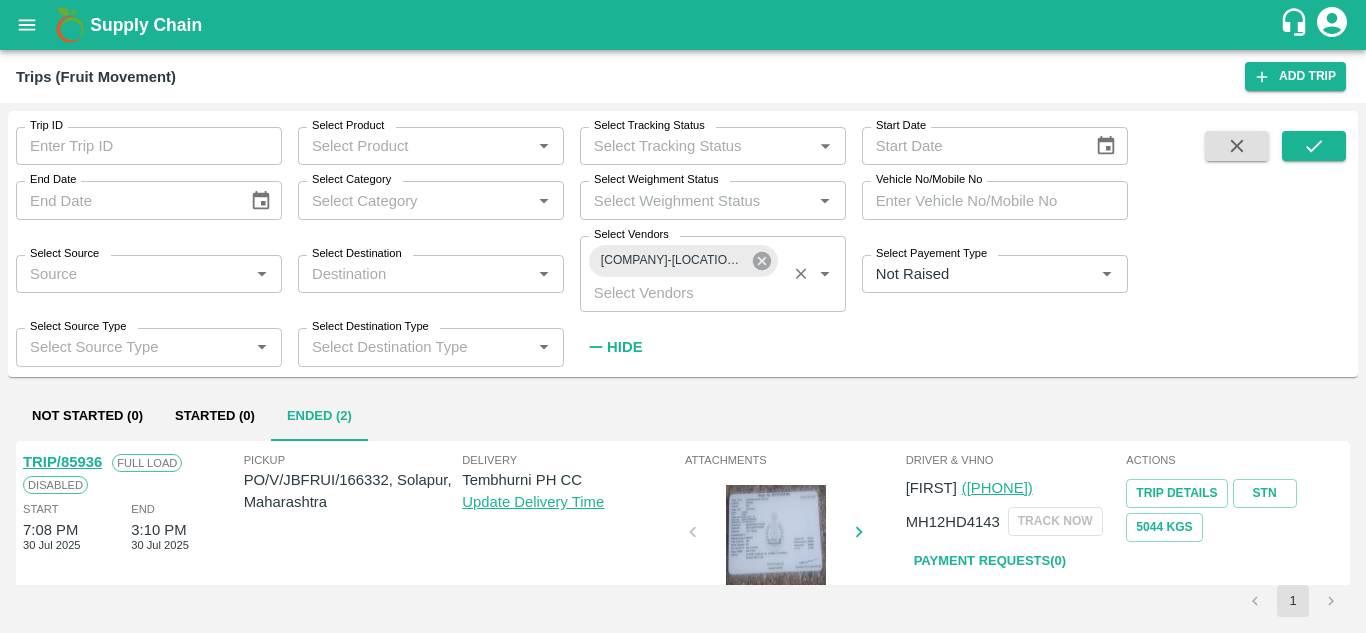 click 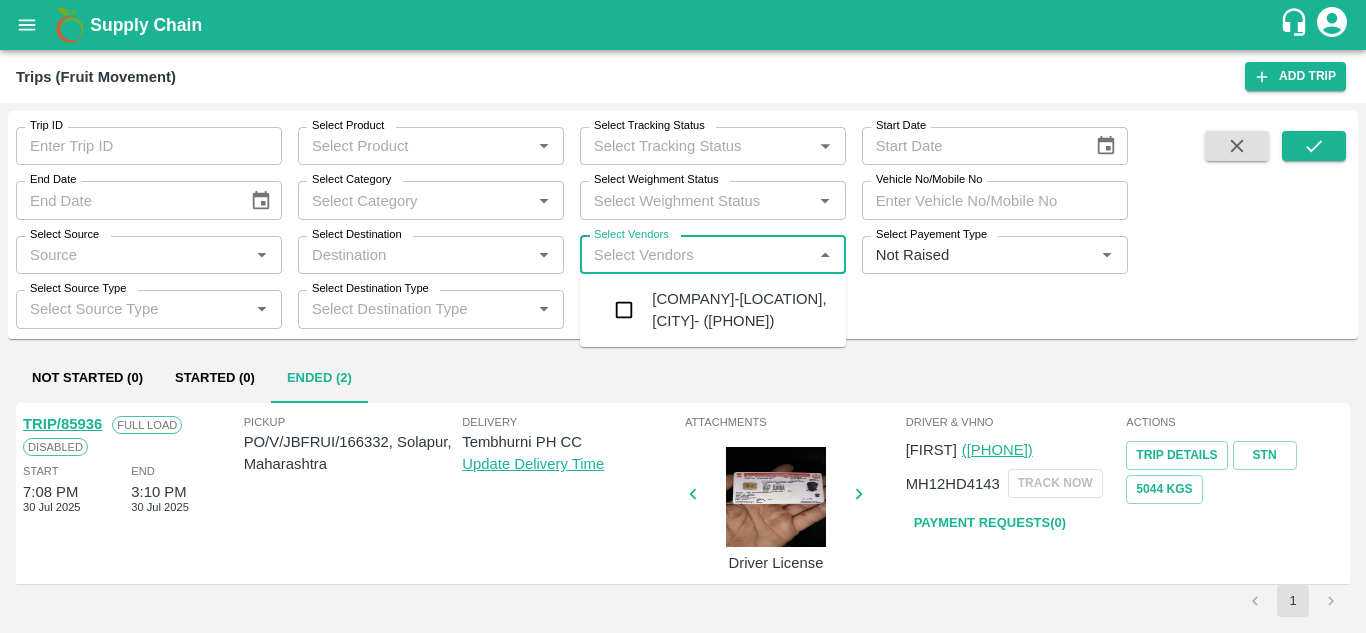 click on "Select Vendors" at bounding box center [696, 255] 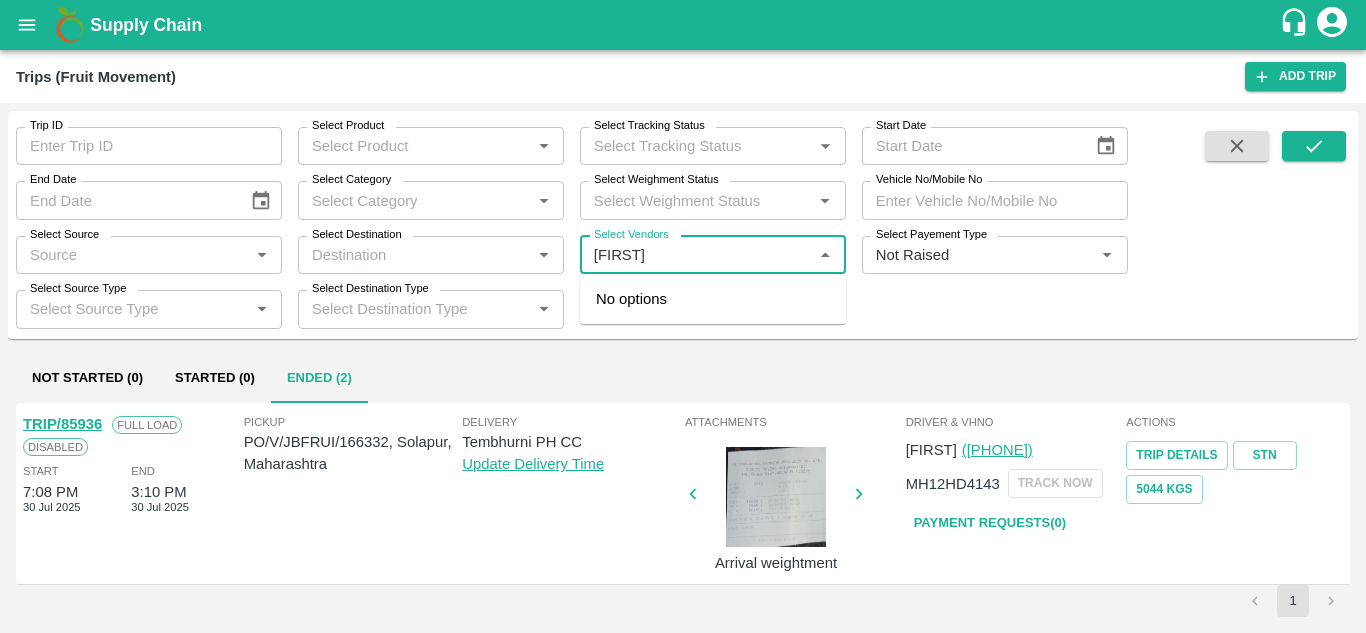 type on "[FIRST]" 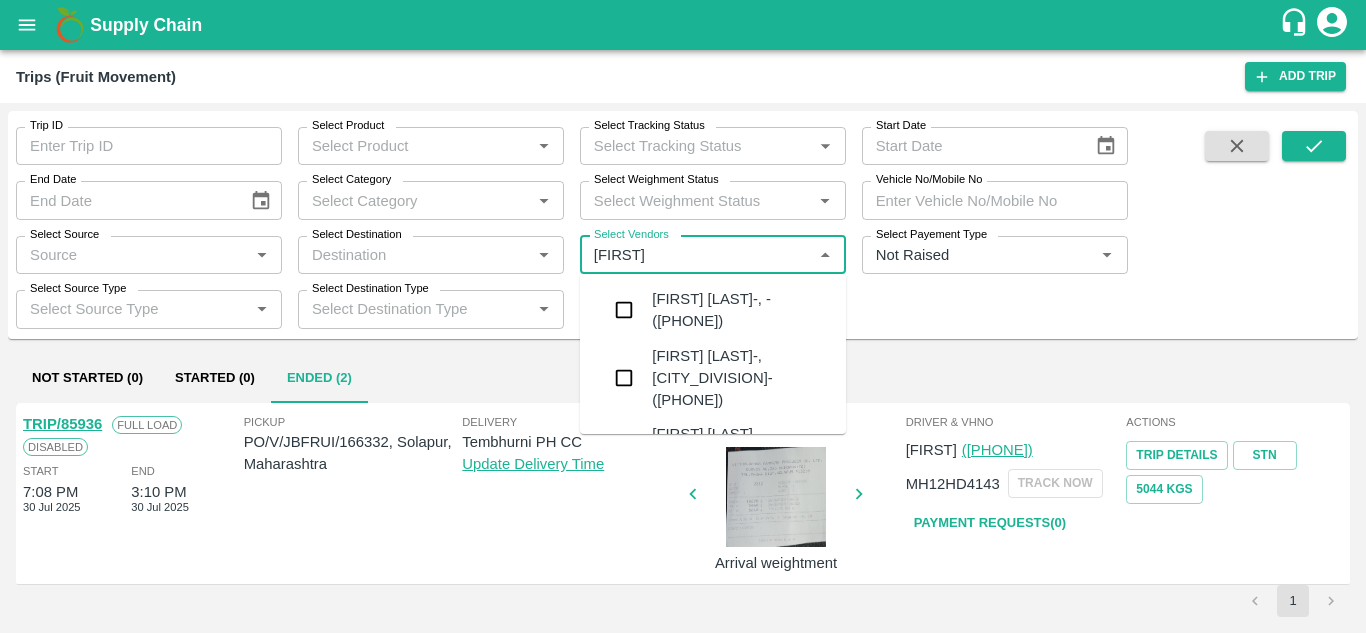 type 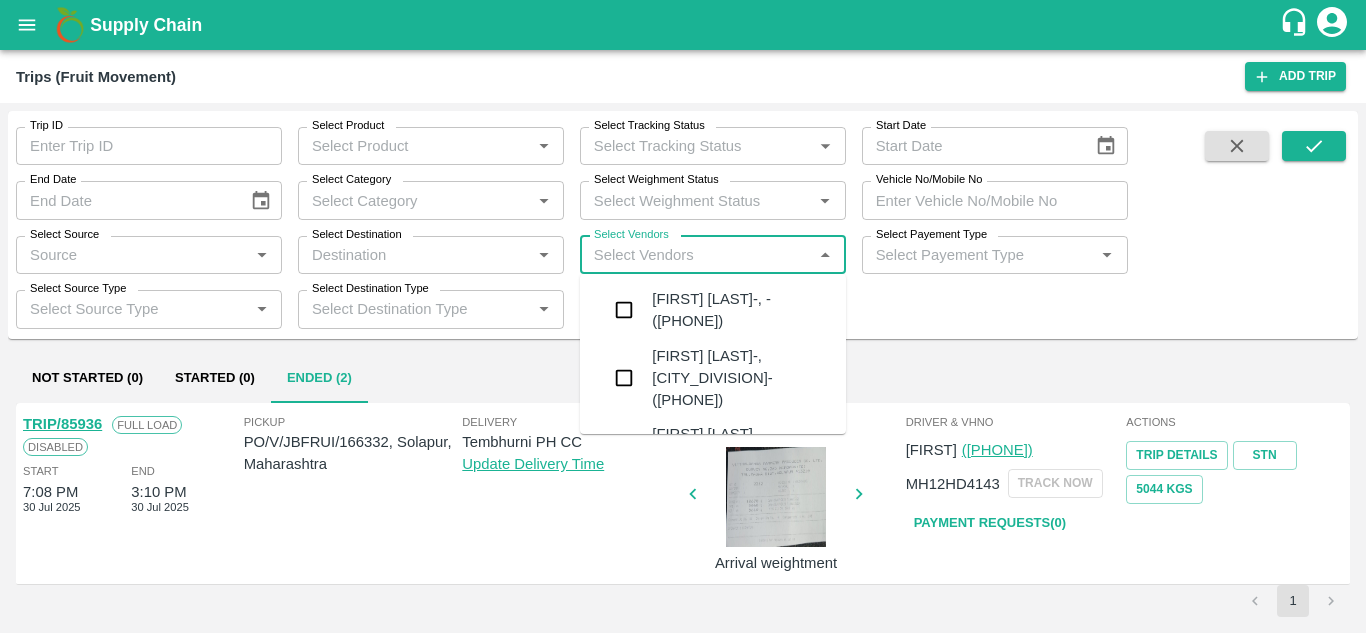 type on "R" 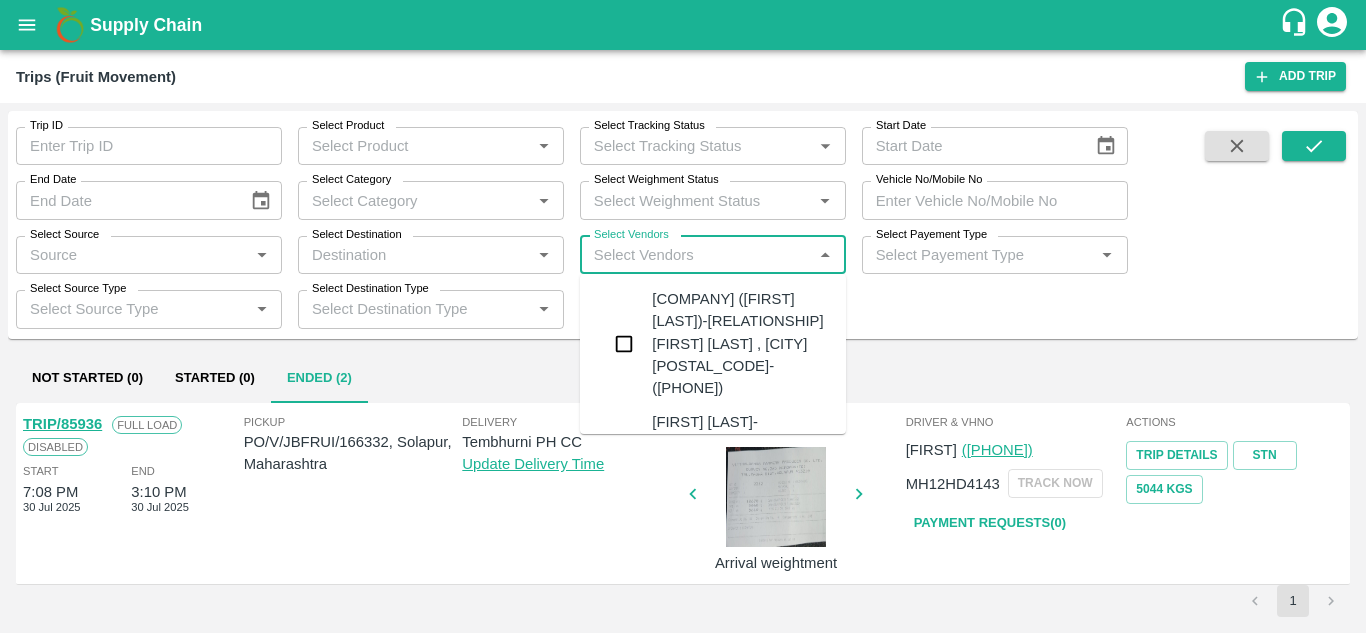 type on "A" 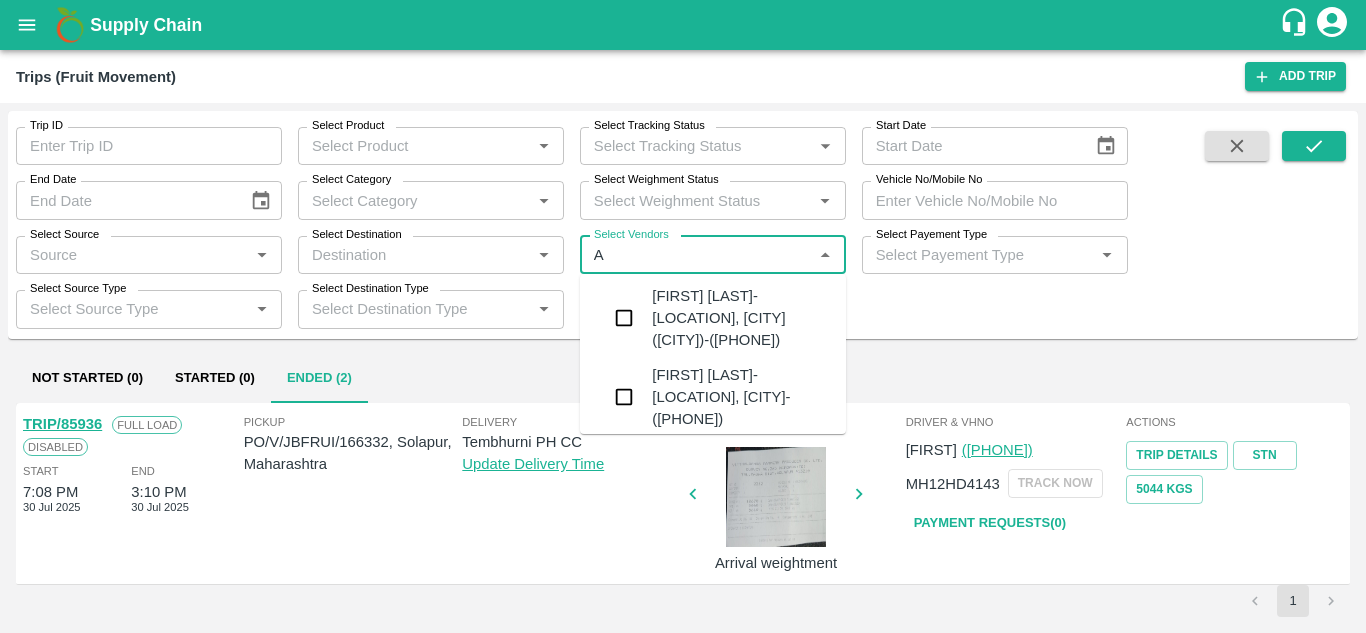 scroll, scrollTop: 859, scrollLeft: 0, axis: vertical 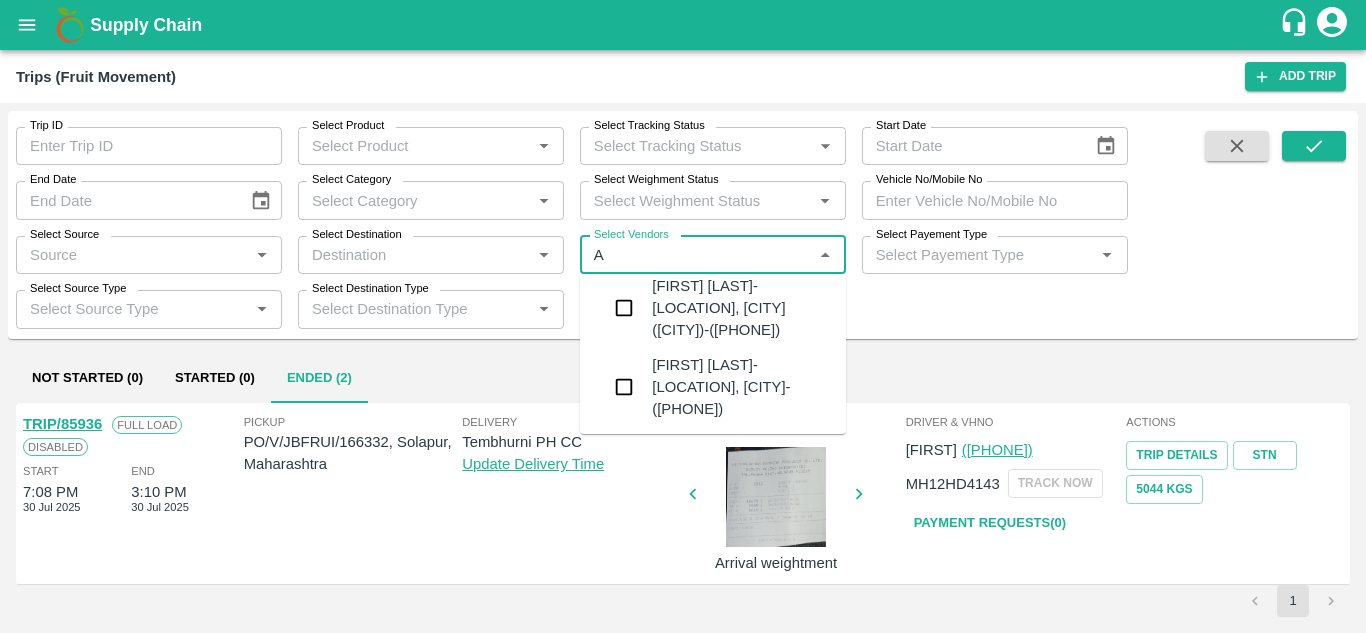 click on "[FIRST] [LAST]-[LOCATION], [CITY]-([PHONE])" at bounding box center (741, 387) 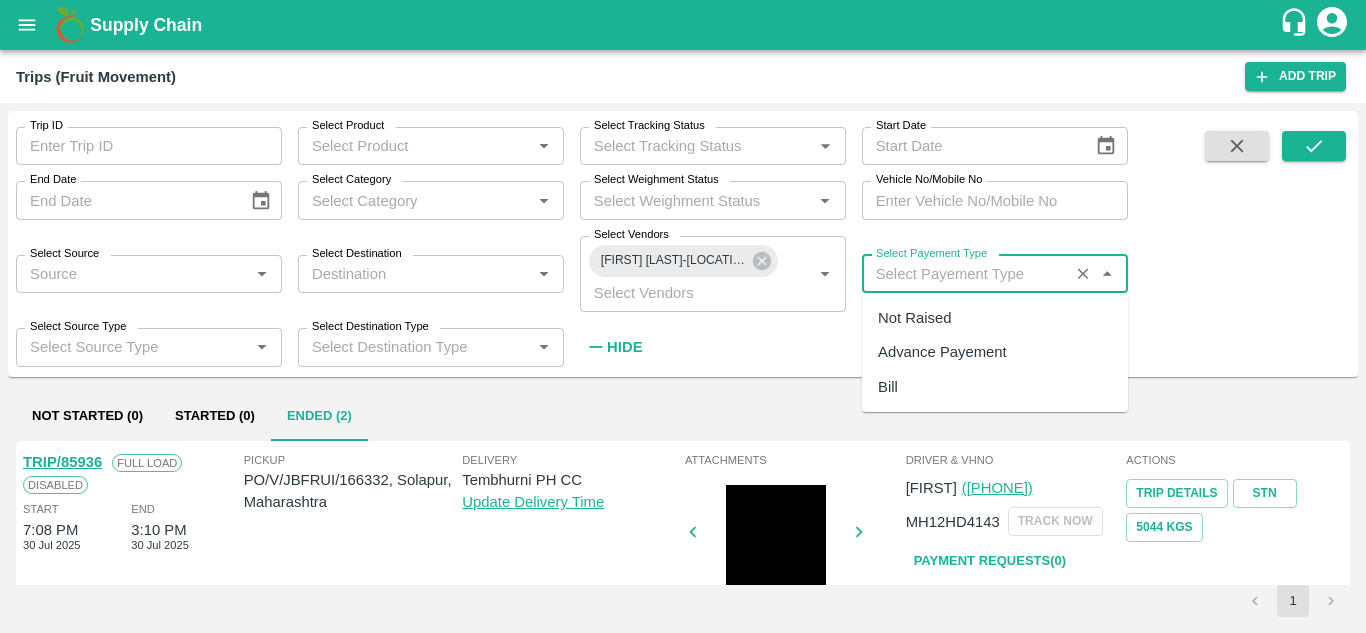 click on "Select Payement Type" at bounding box center [965, 274] 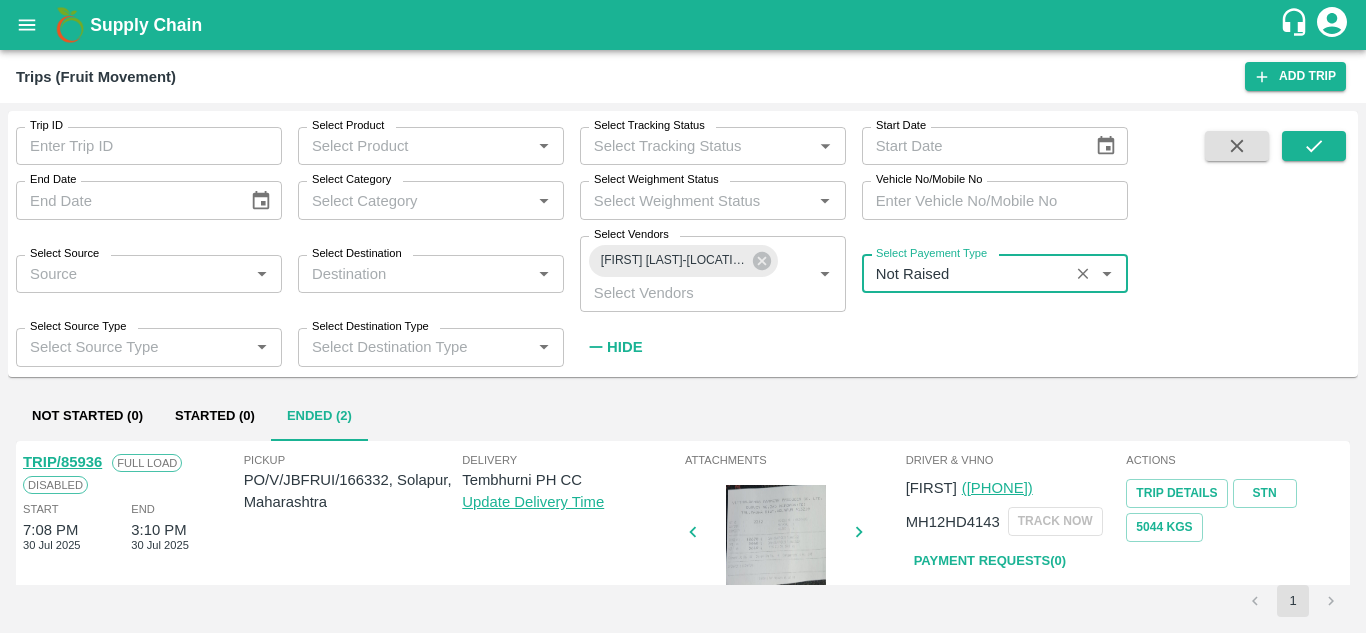 click on "Hide" at bounding box center [624, 347] 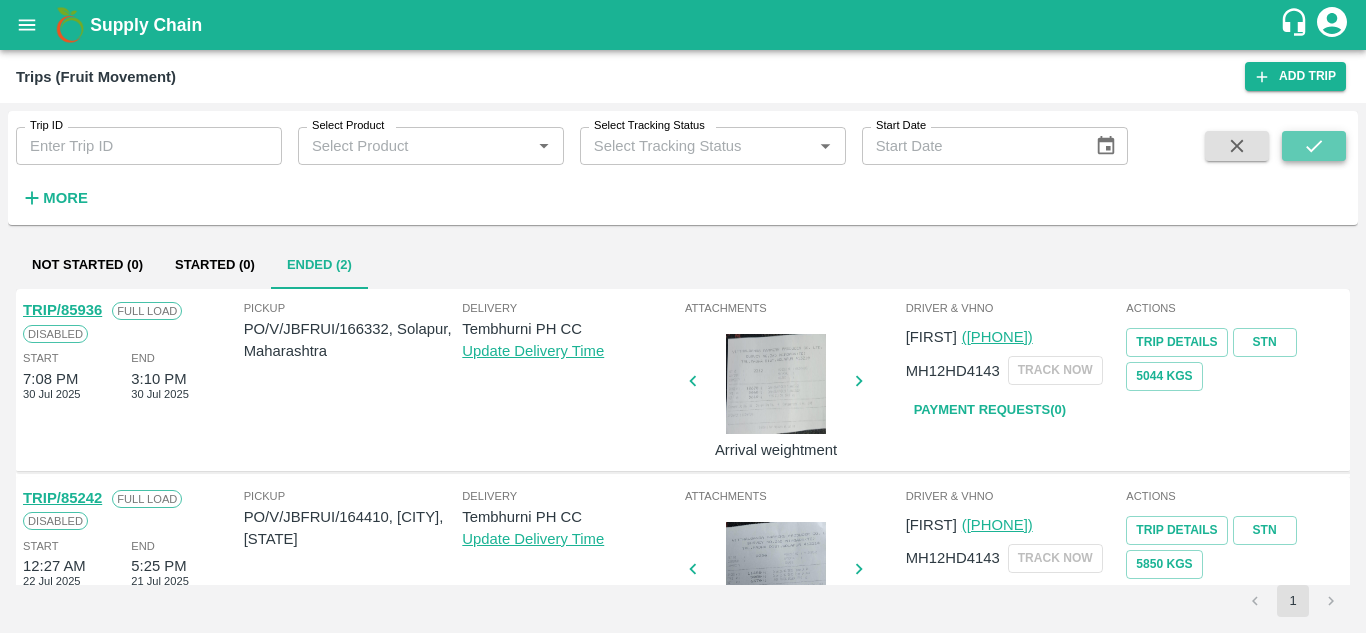 click at bounding box center (1314, 146) 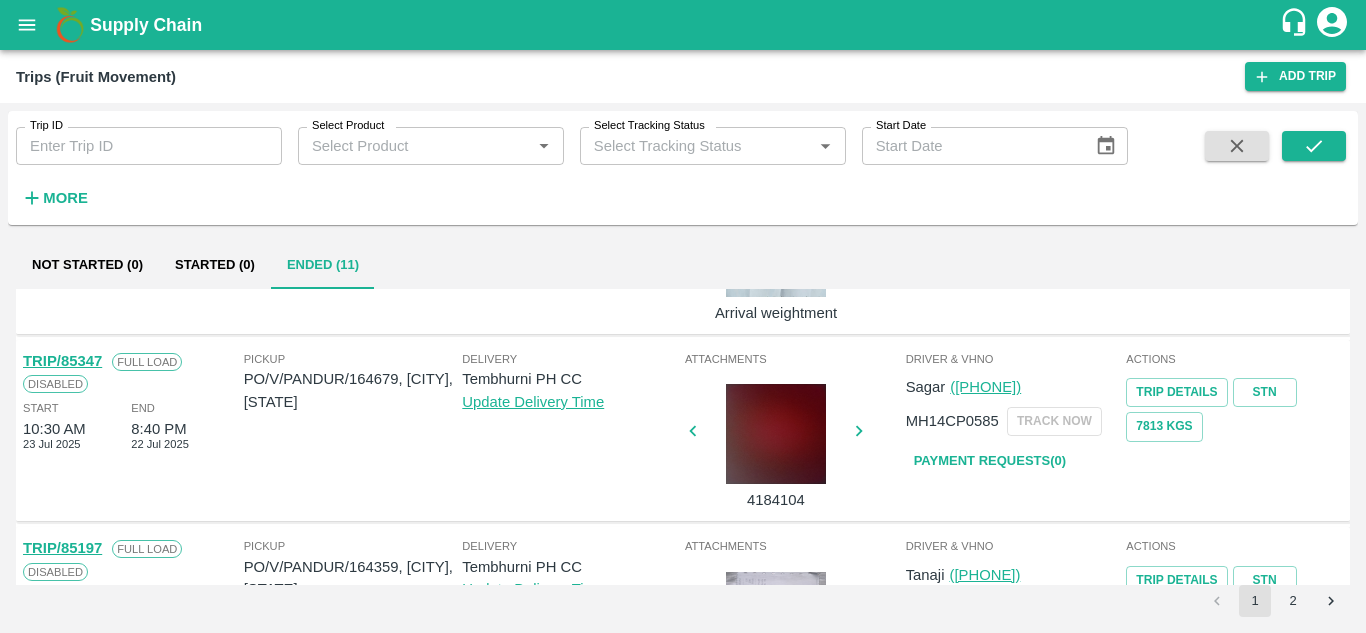 scroll, scrollTop: 1580, scrollLeft: 0, axis: vertical 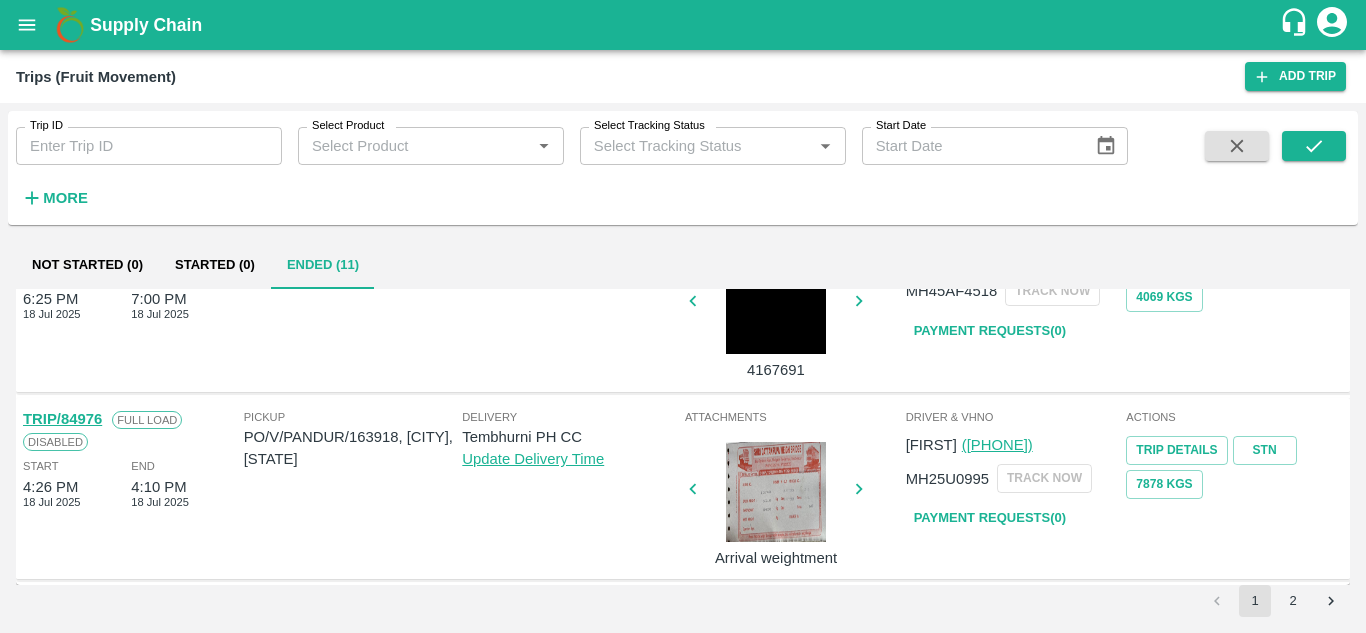 click on "Payment Requests( 0 )" at bounding box center [990, 518] 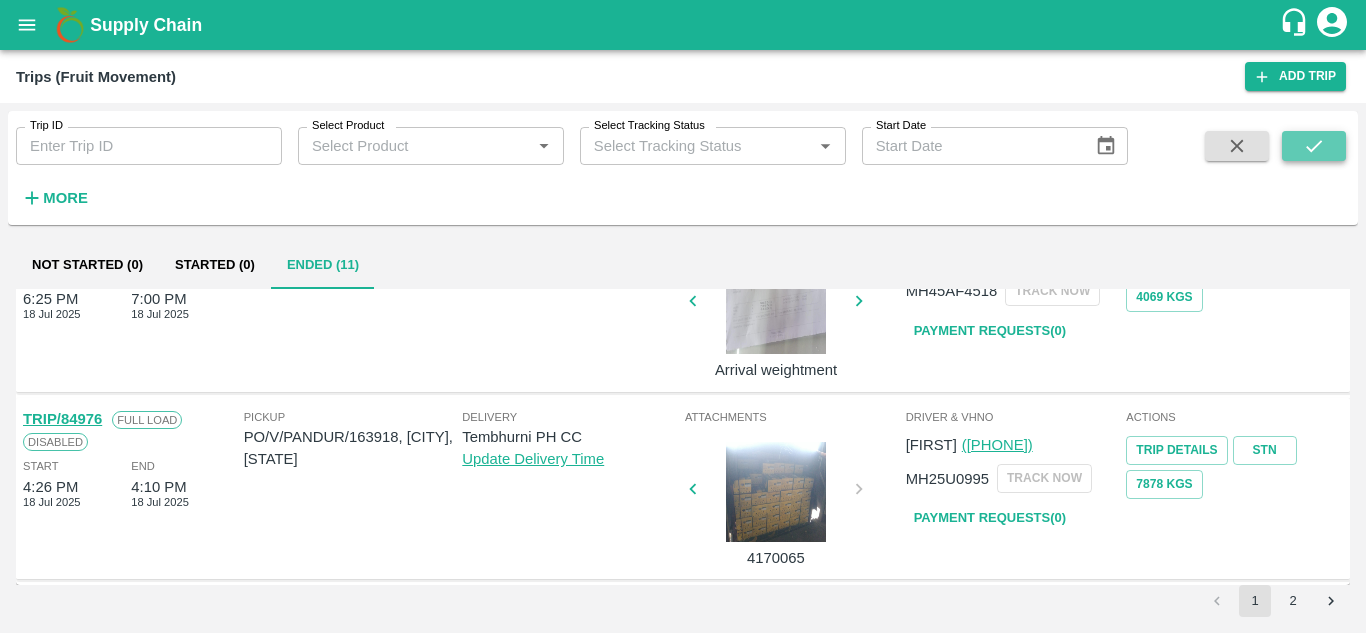 click 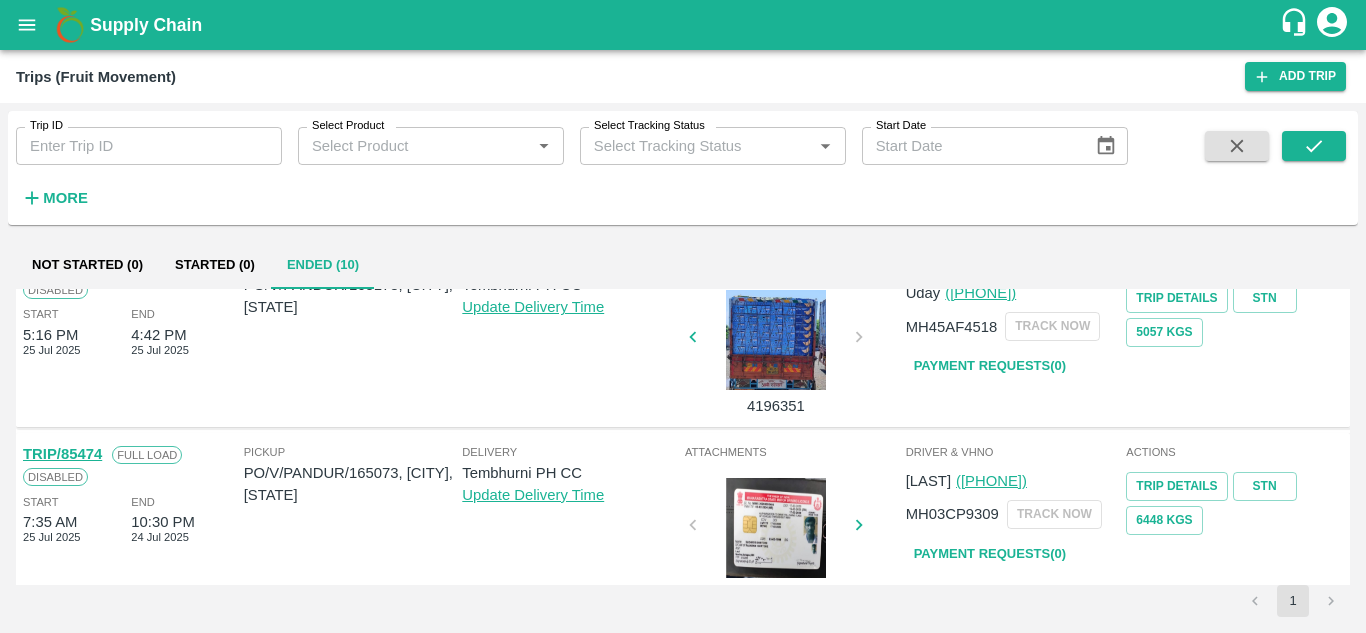 scroll, scrollTop: 0, scrollLeft: 0, axis: both 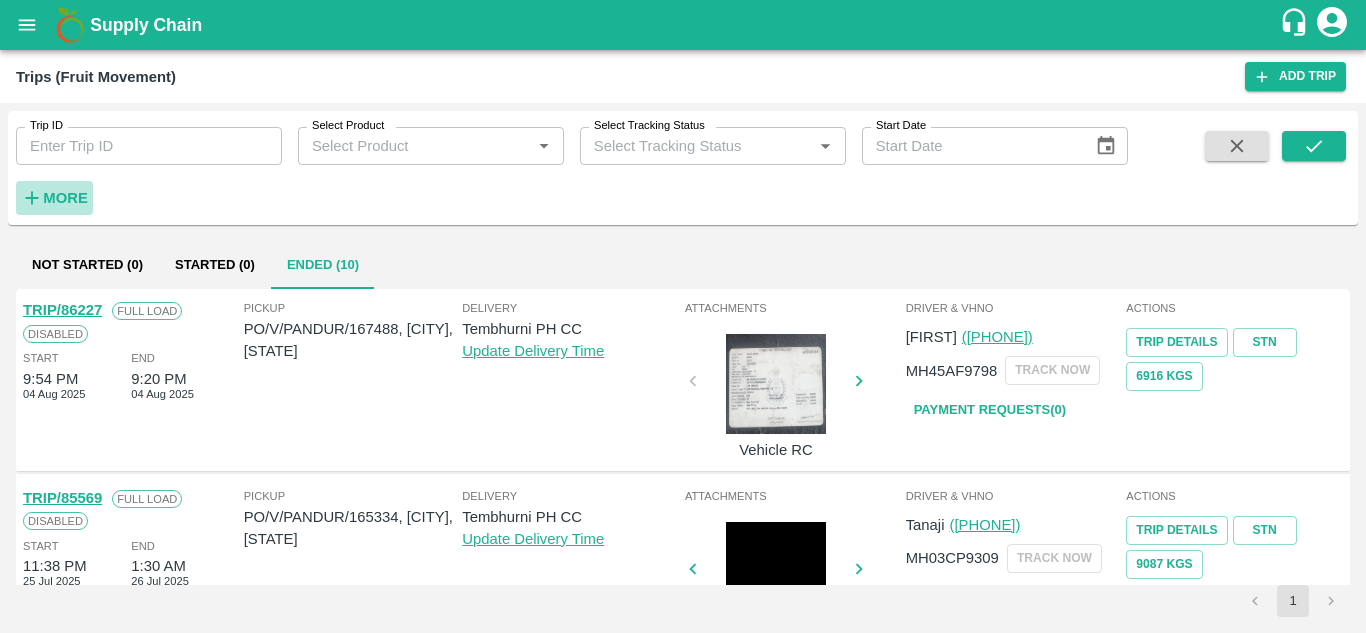click on "More" at bounding box center [65, 198] 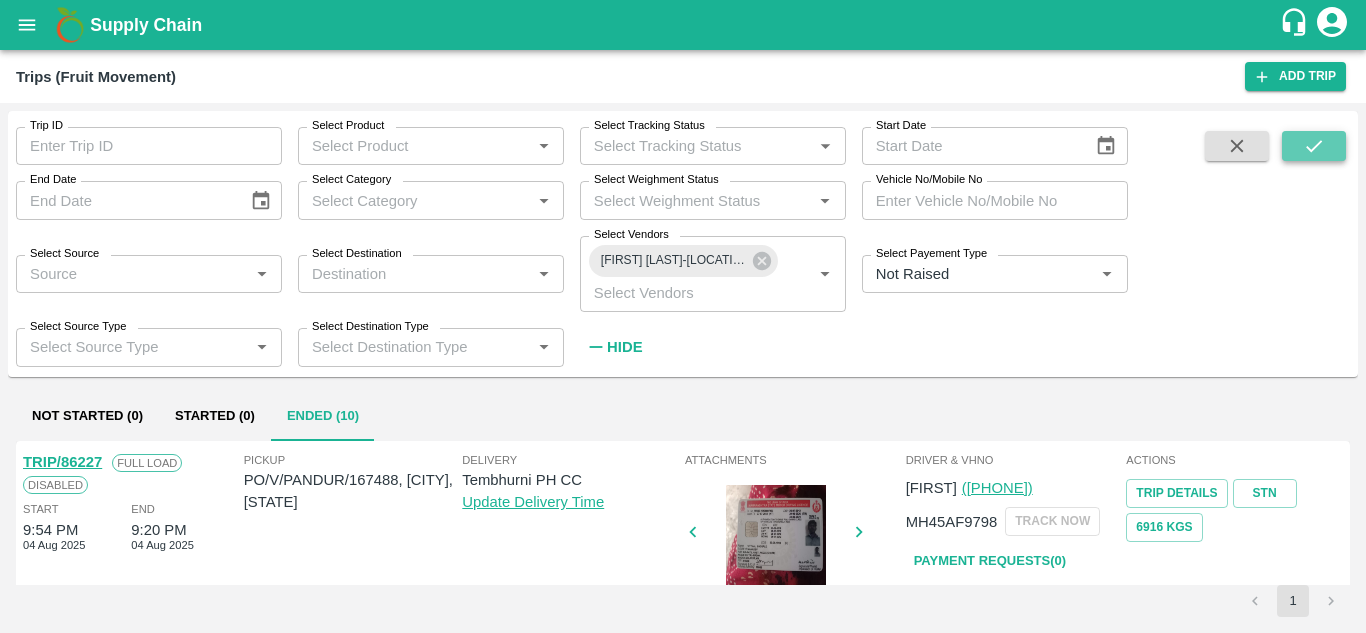 click 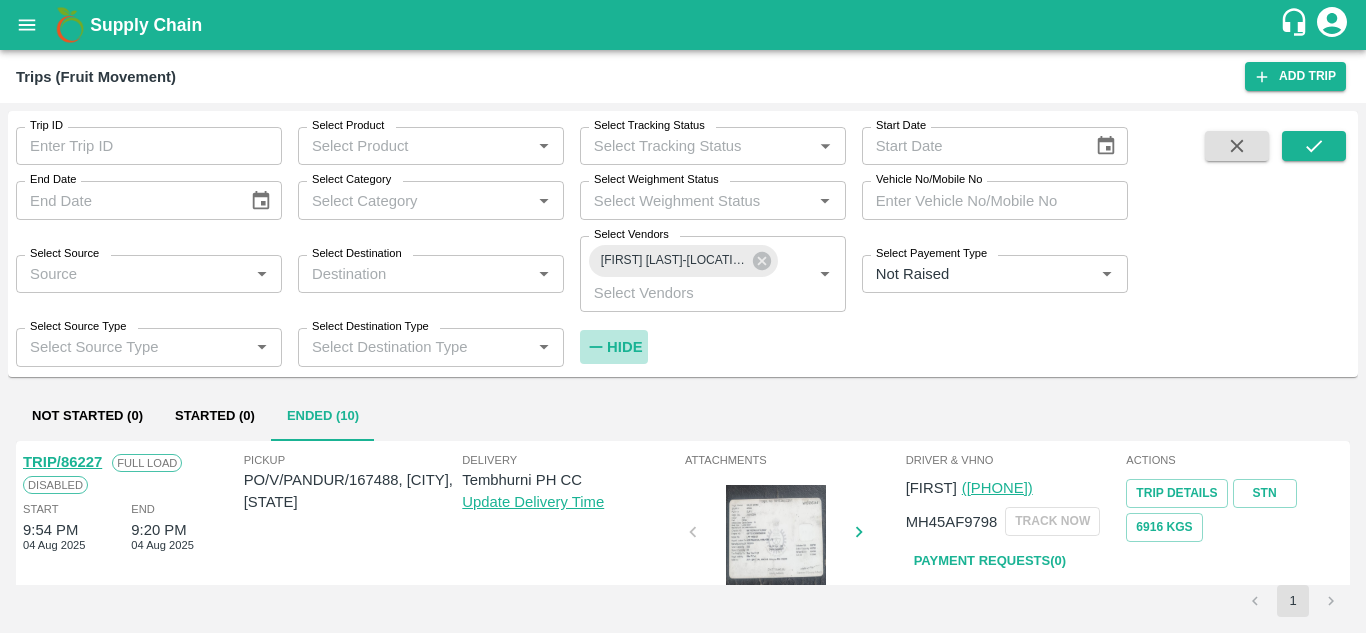 click on "Hide" at bounding box center [624, 347] 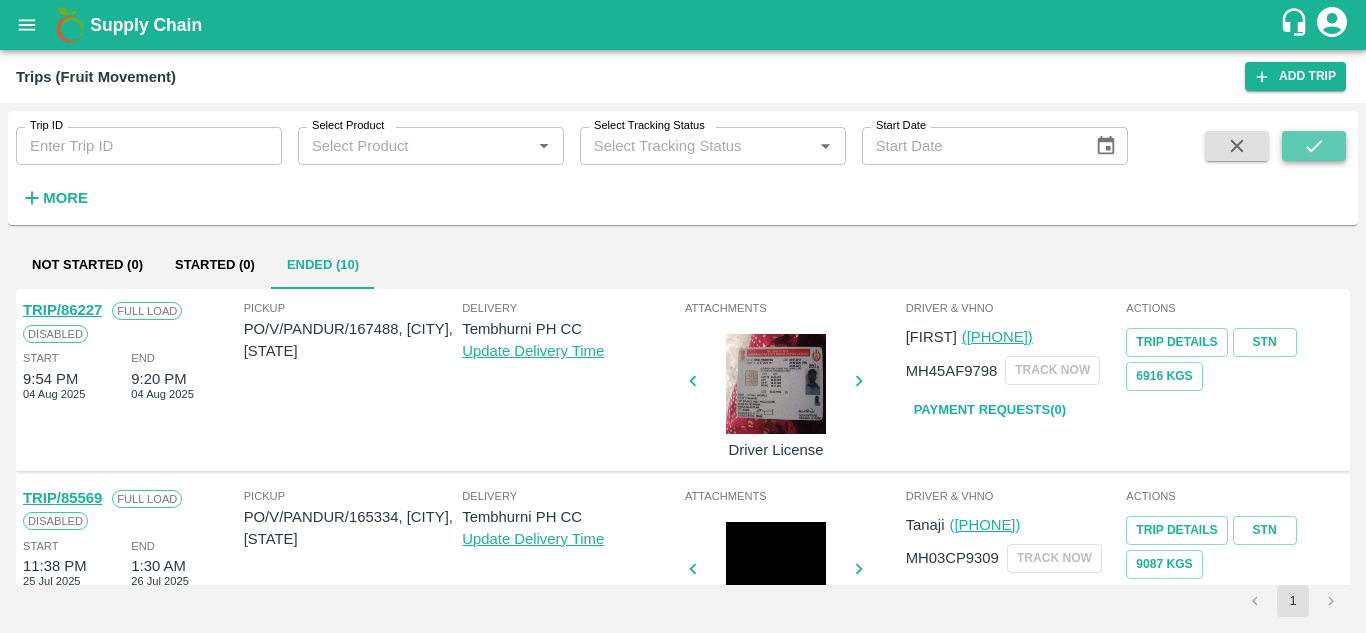 click 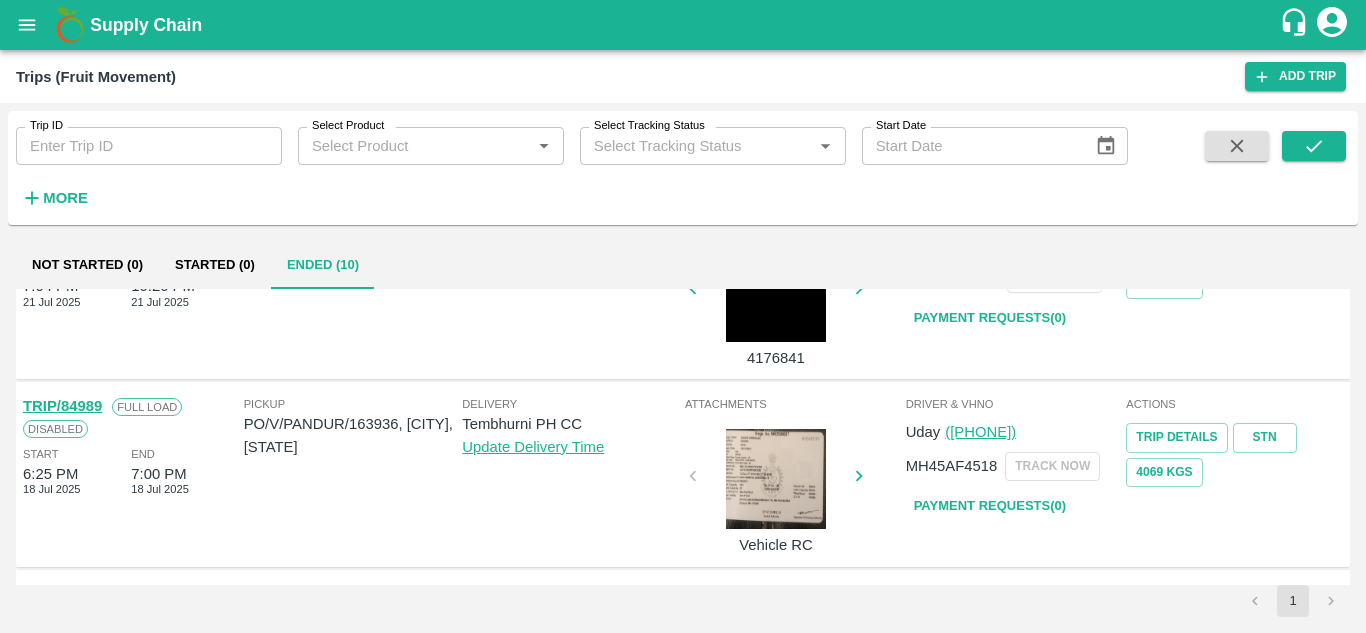 scroll, scrollTop: 1406, scrollLeft: 0, axis: vertical 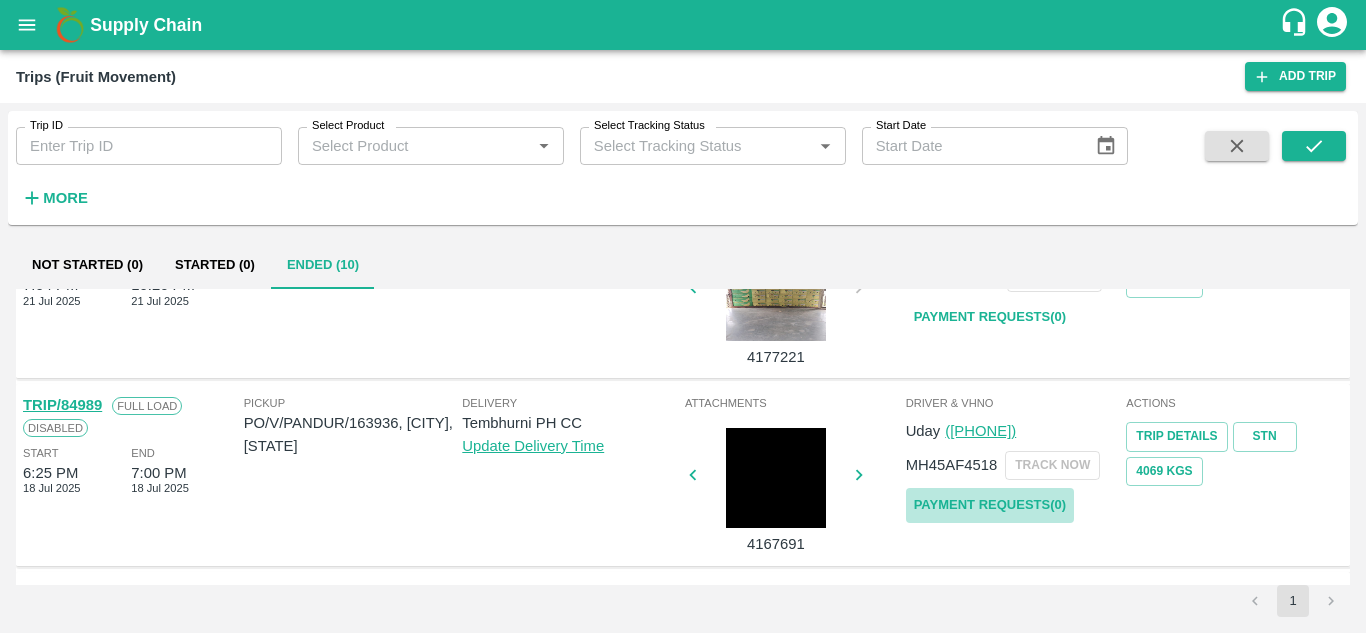 click on "Payment Requests( 0 )" at bounding box center (990, 505) 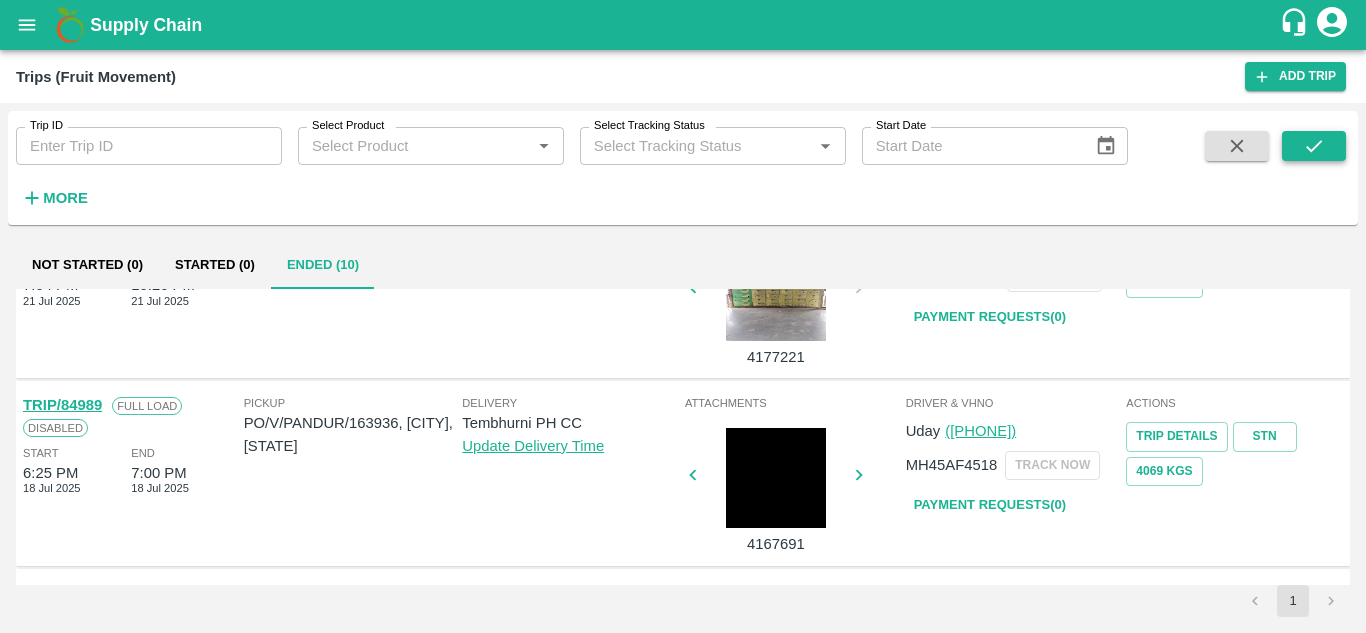 click at bounding box center [1314, 146] 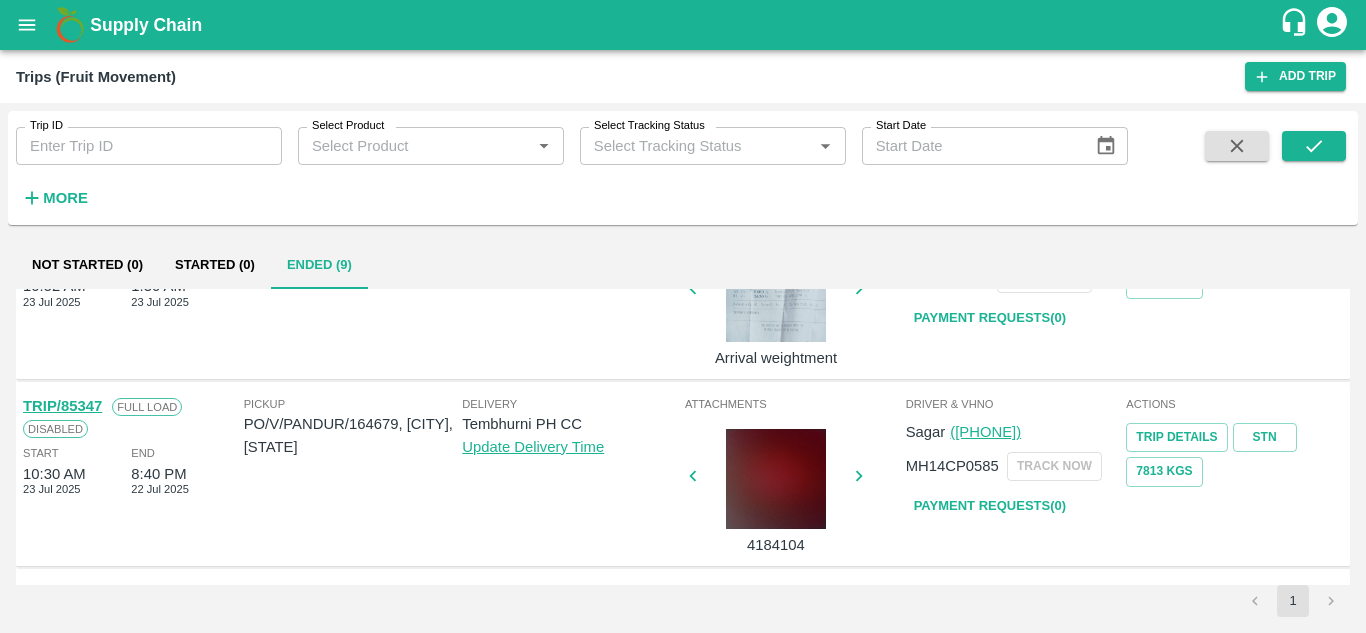 scroll, scrollTop: 1392, scrollLeft: 0, axis: vertical 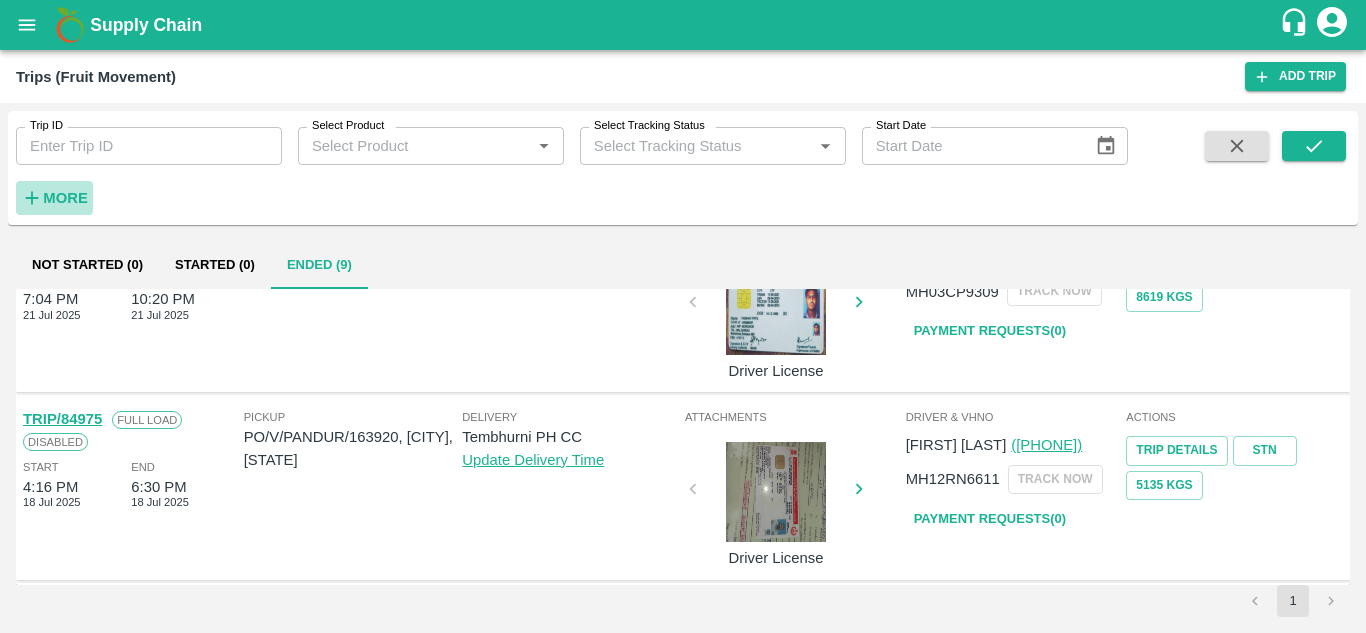 click on "More" at bounding box center [65, 198] 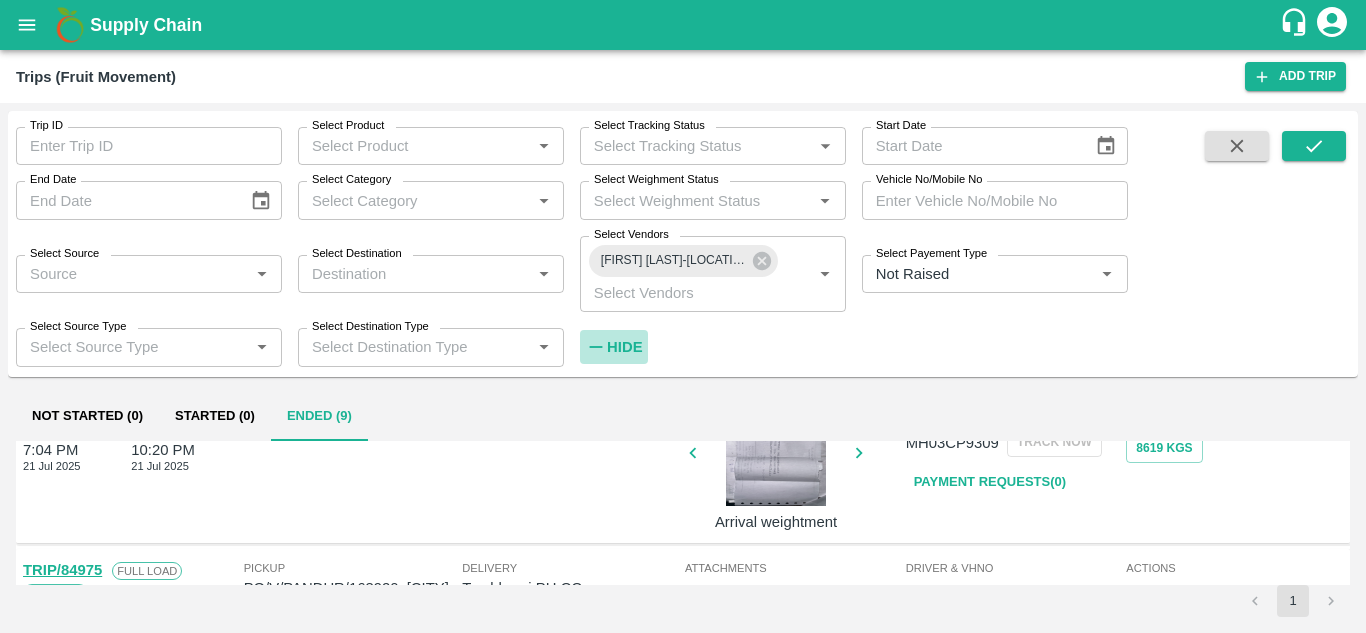 click on "Hide" at bounding box center [624, 347] 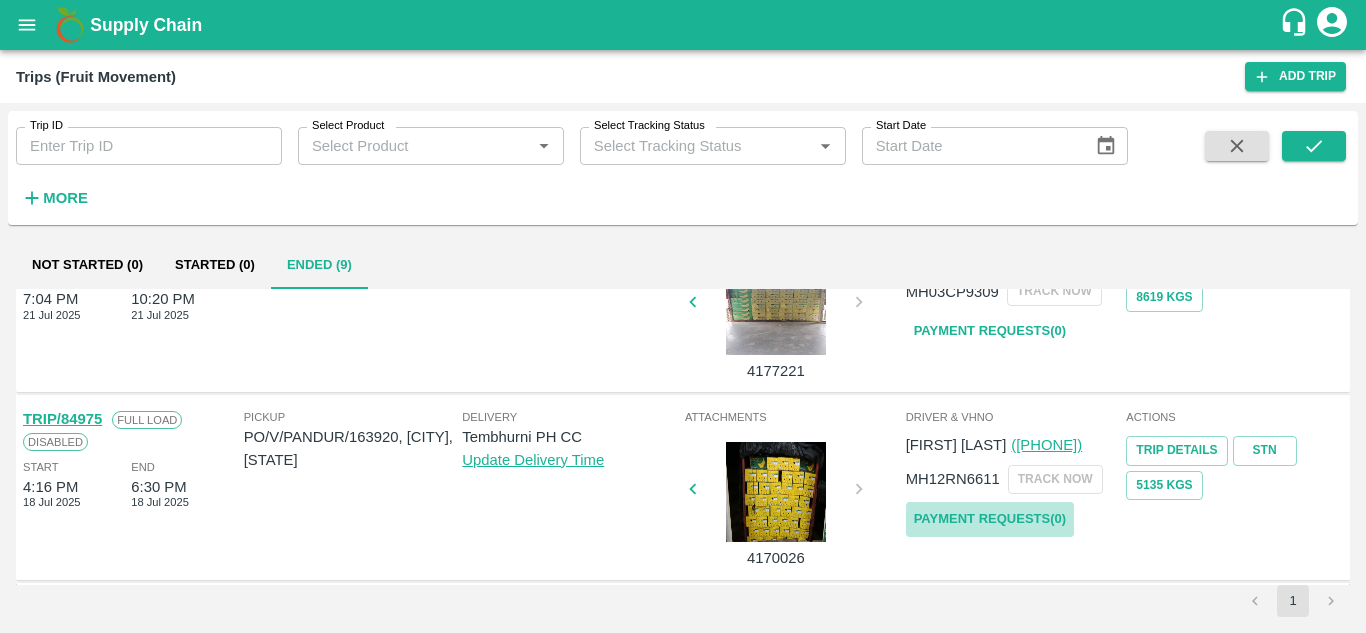 click on "Payment Requests( 0 )" at bounding box center [990, 519] 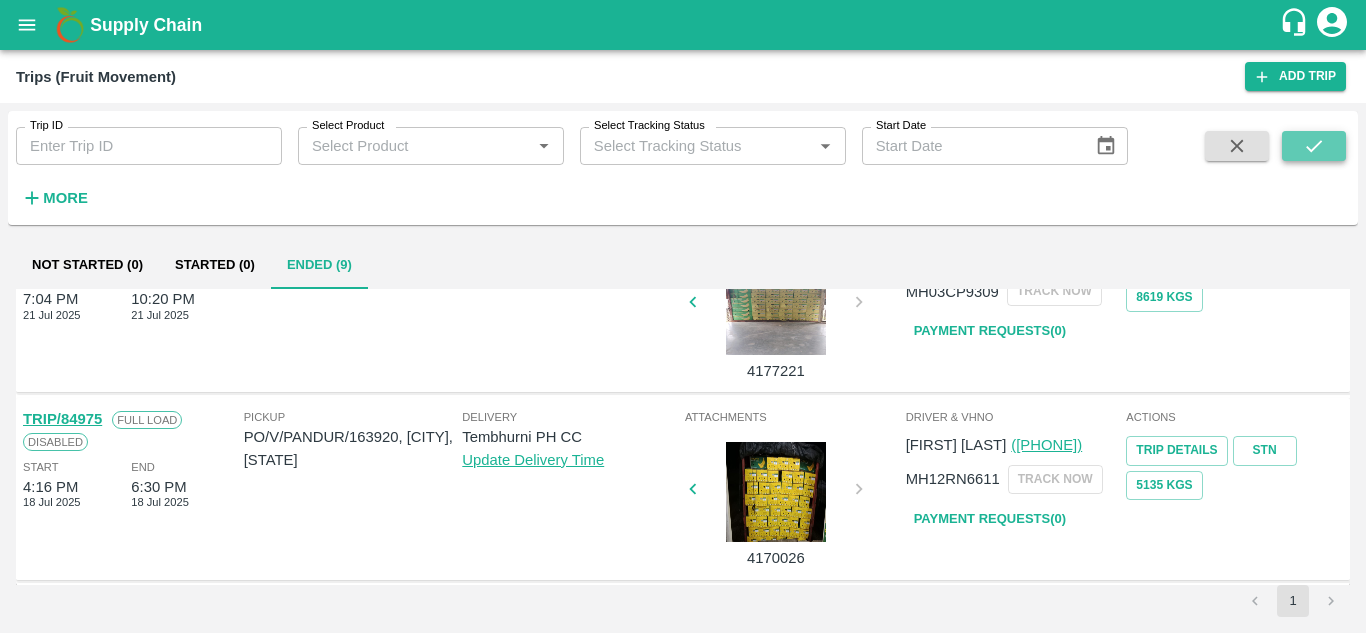 click 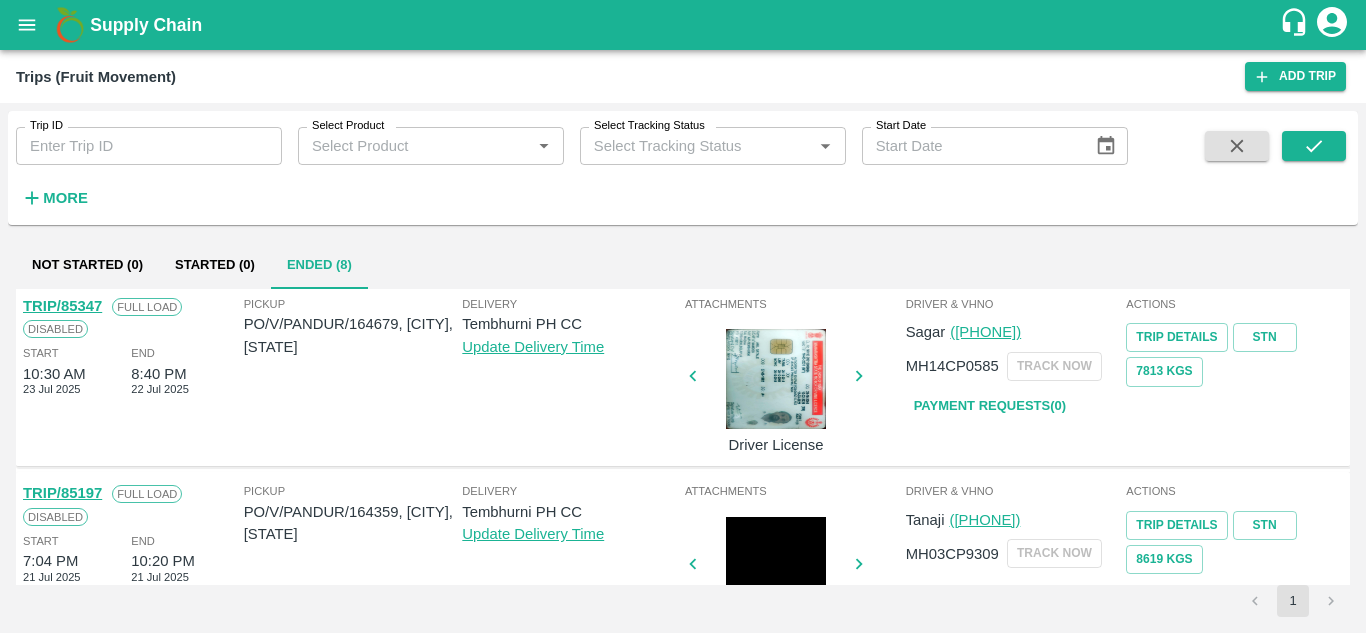 scroll, scrollTop: 1205, scrollLeft: 0, axis: vertical 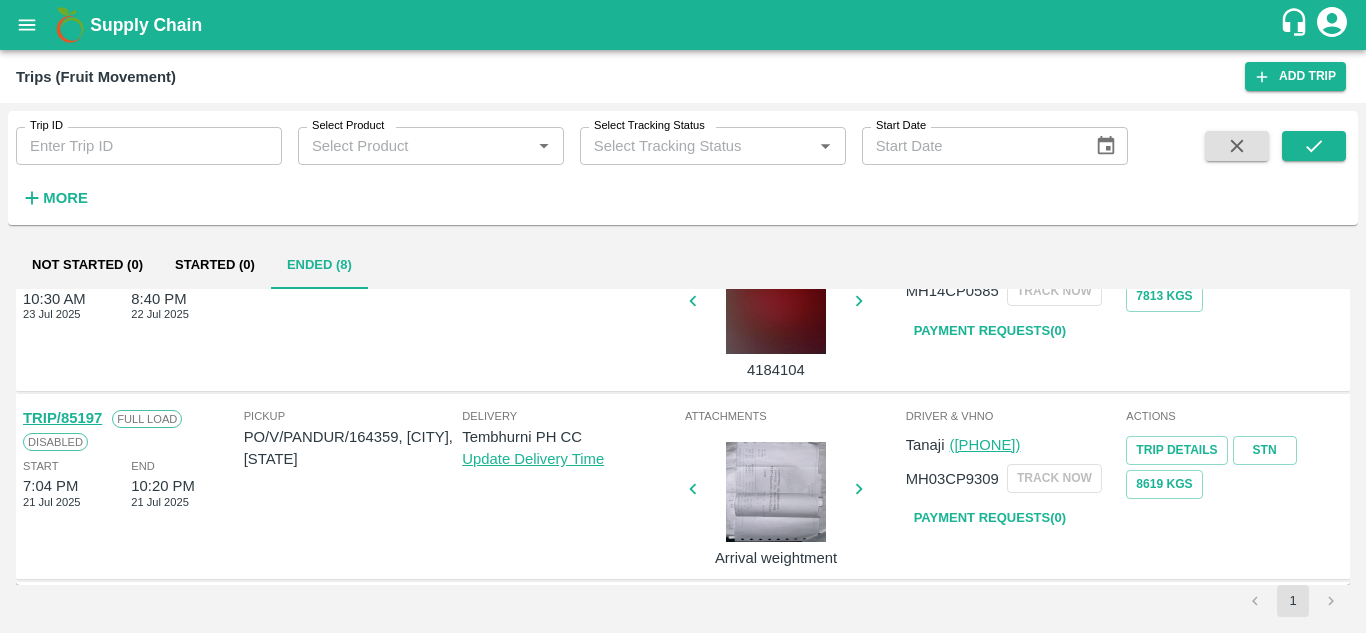 click on "Payment Requests( 0 )" at bounding box center [990, 518] 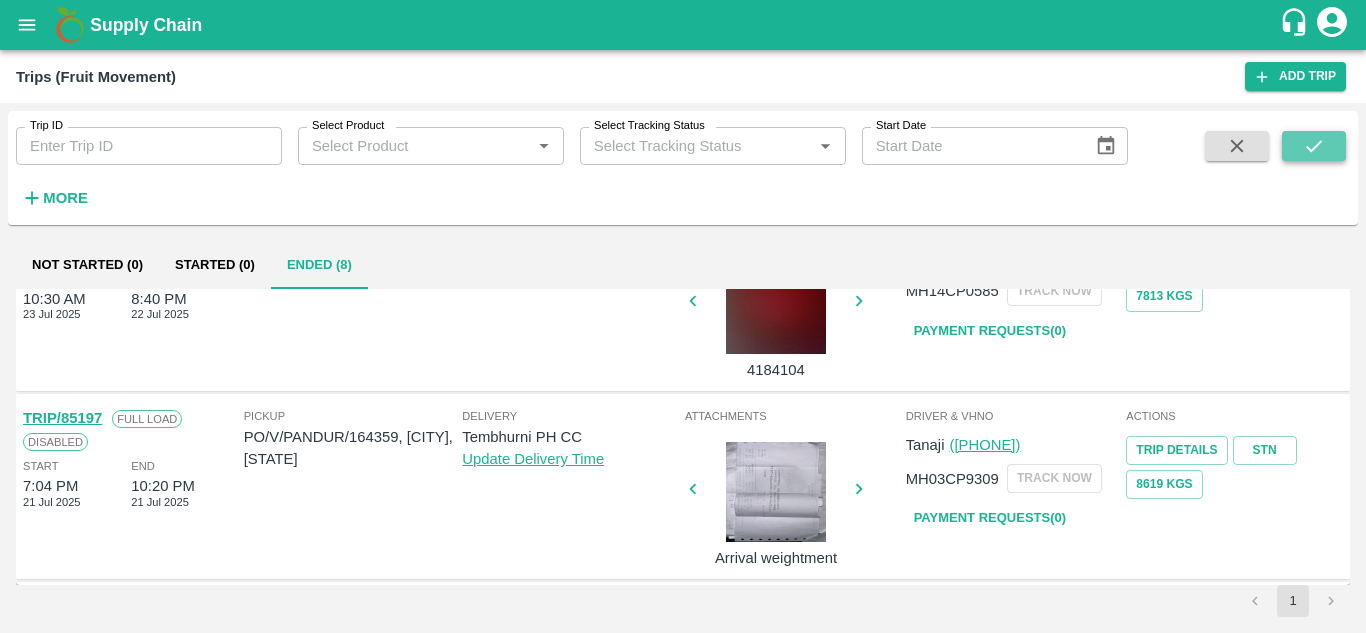 click 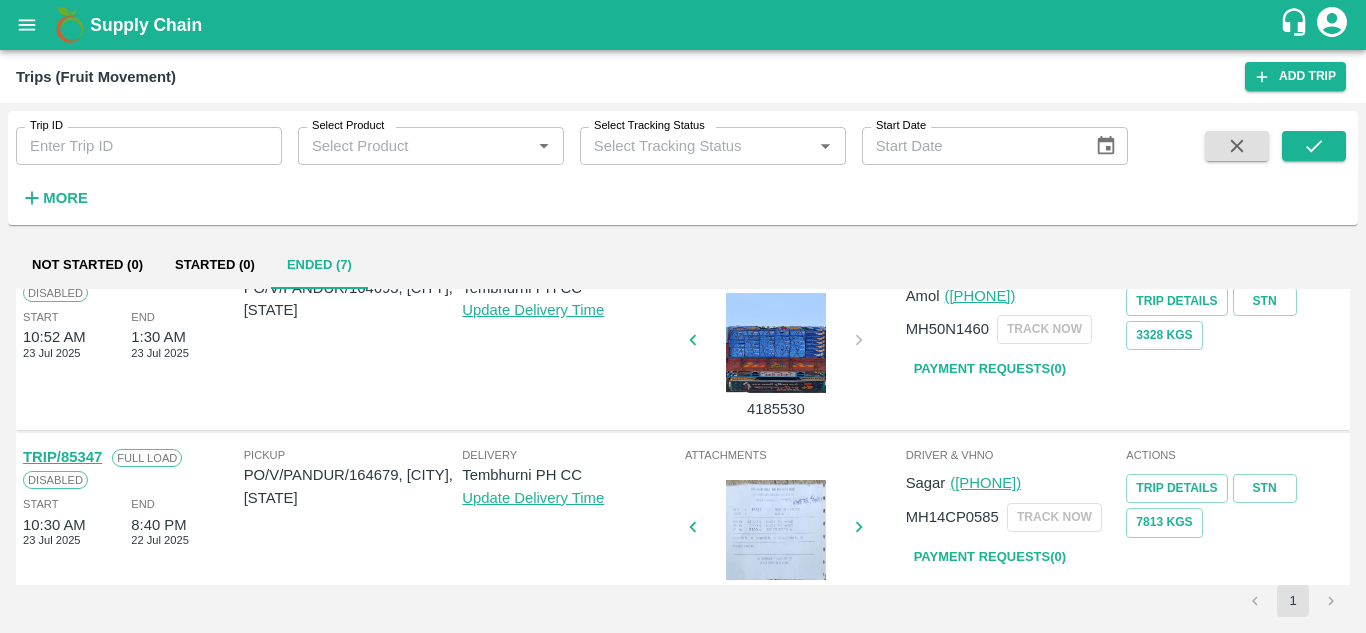 scroll, scrollTop: 1017, scrollLeft: 0, axis: vertical 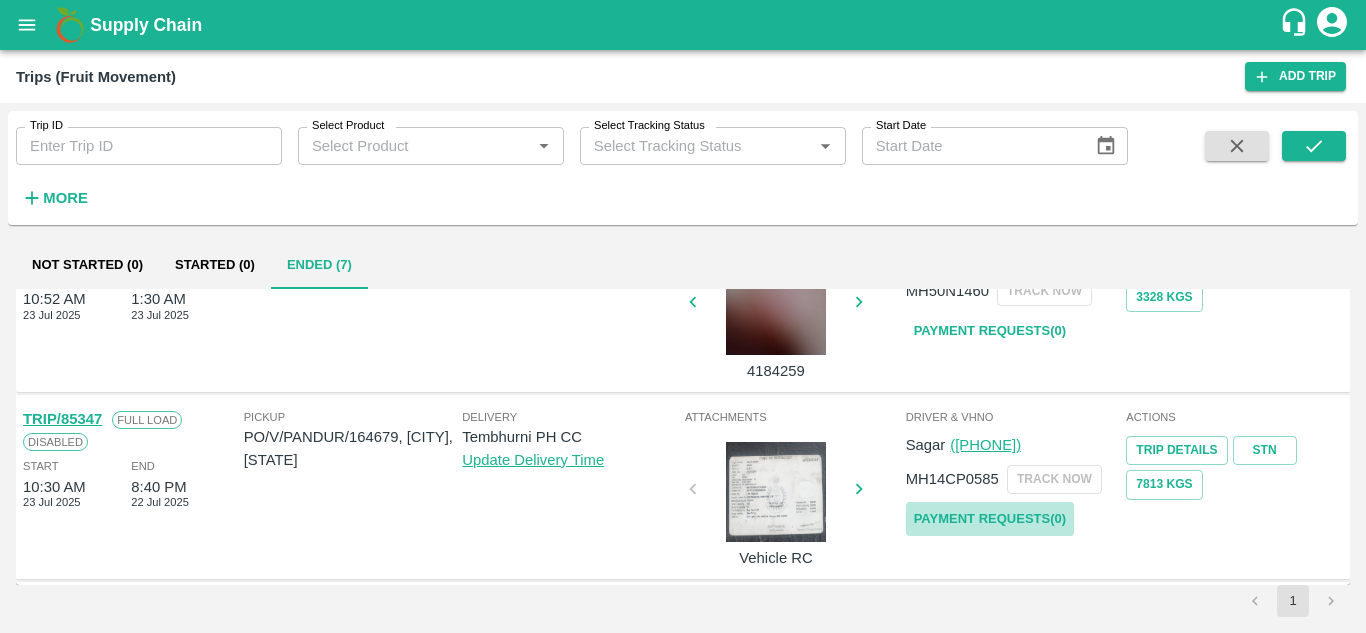 click on "Payment Requests( 0 )" at bounding box center [990, 519] 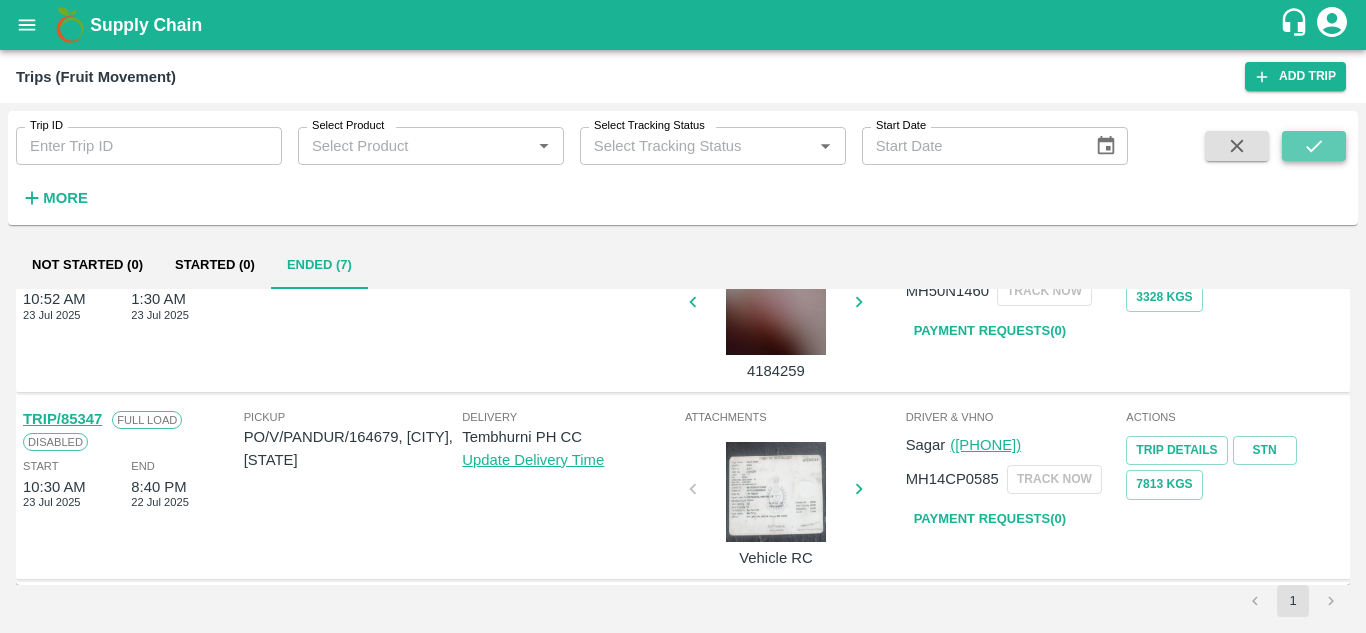 click 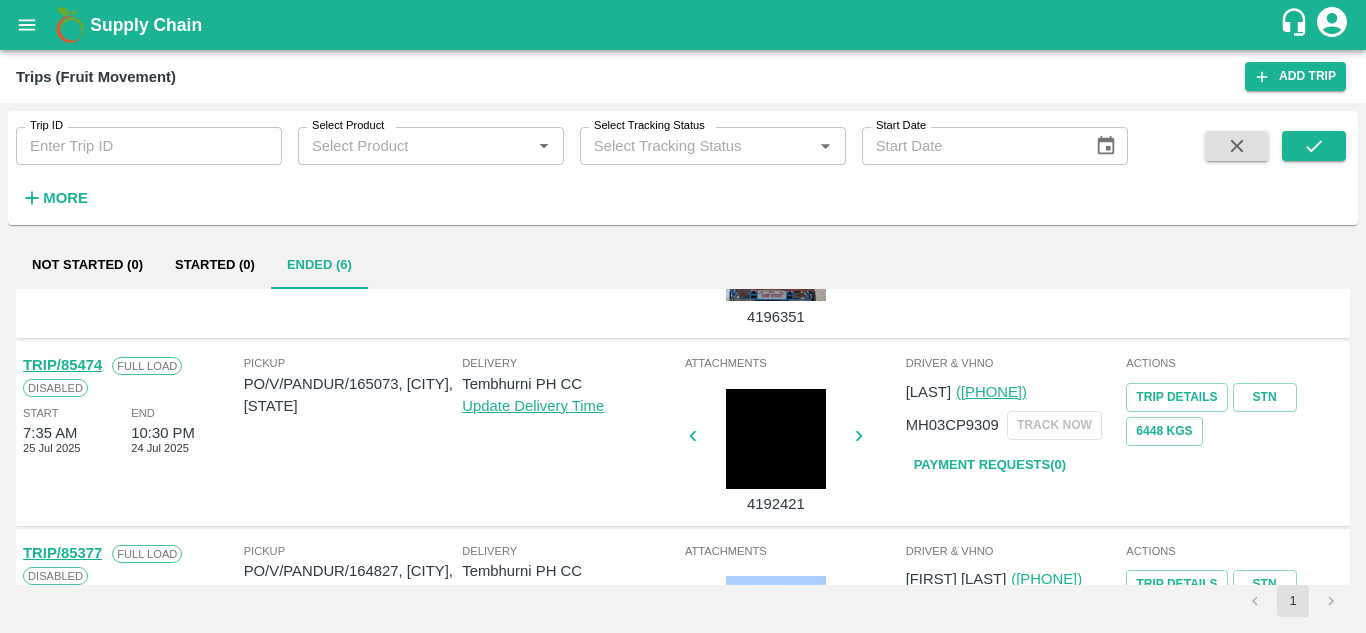 scroll, scrollTop: 829, scrollLeft: 0, axis: vertical 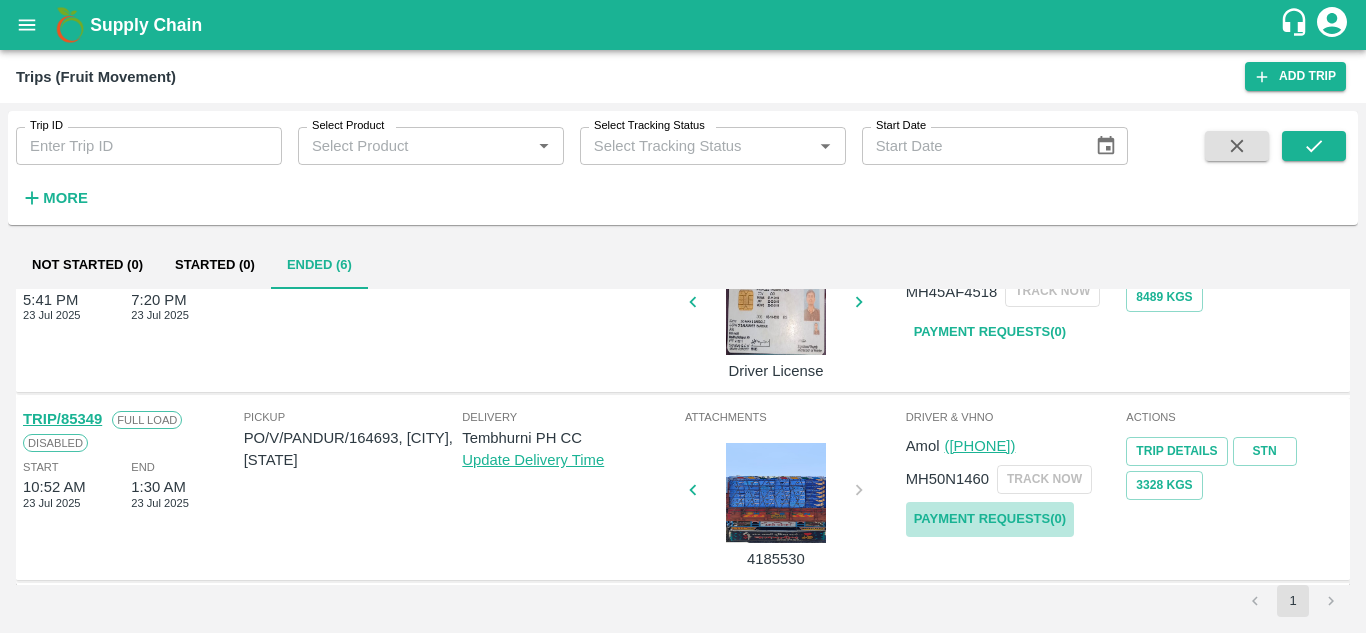 click on "Payment Requests( 0 )" at bounding box center [990, 519] 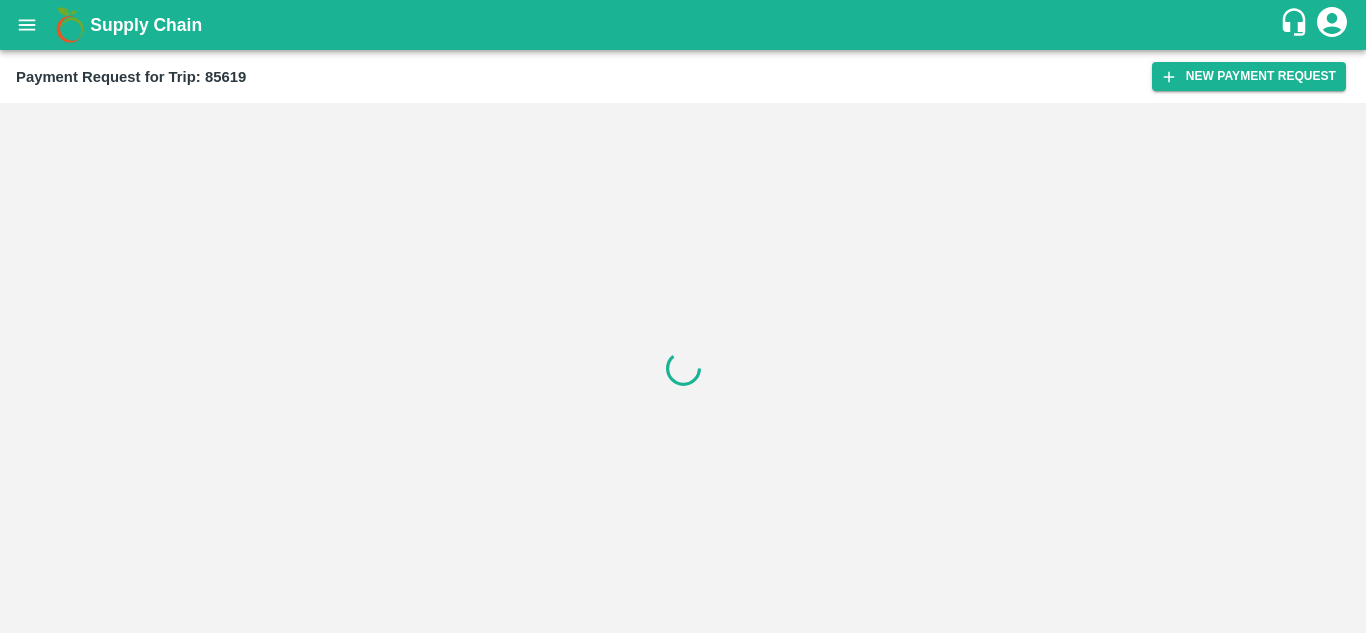 scroll, scrollTop: 0, scrollLeft: 0, axis: both 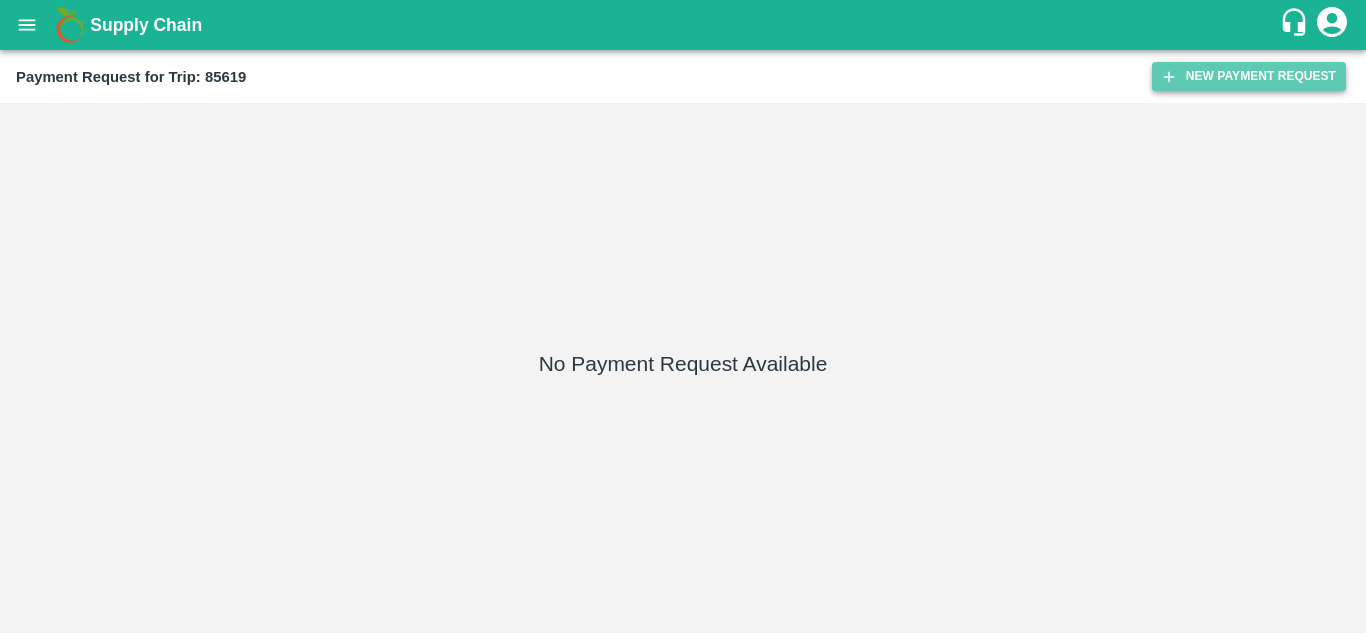 click on "New Payment Request" at bounding box center [1249, 76] 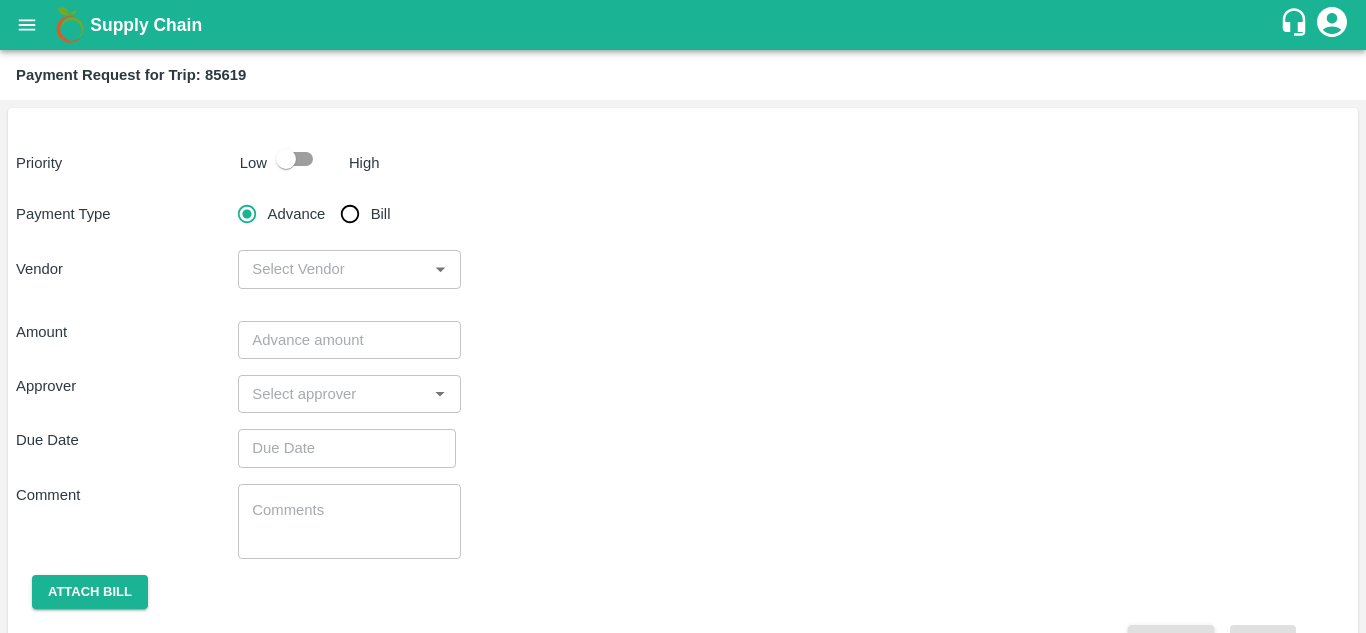click at bounding box center [286, 159] 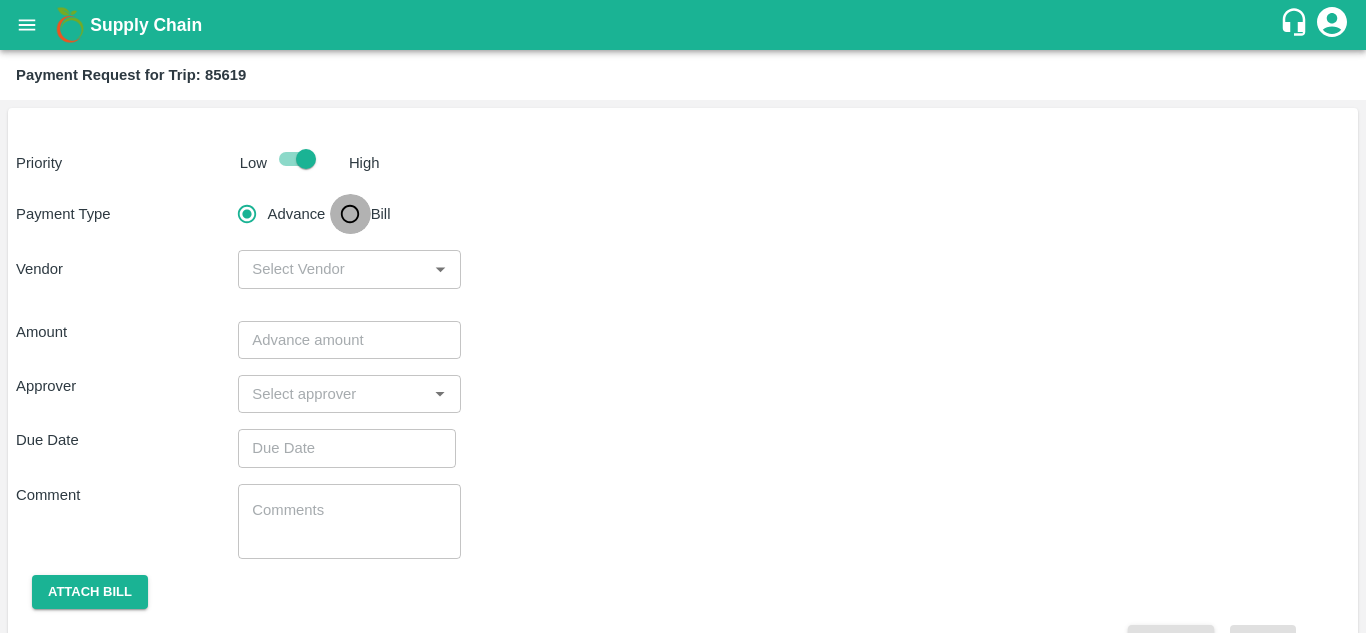click on "Bill" at bounding box center [350, 214] 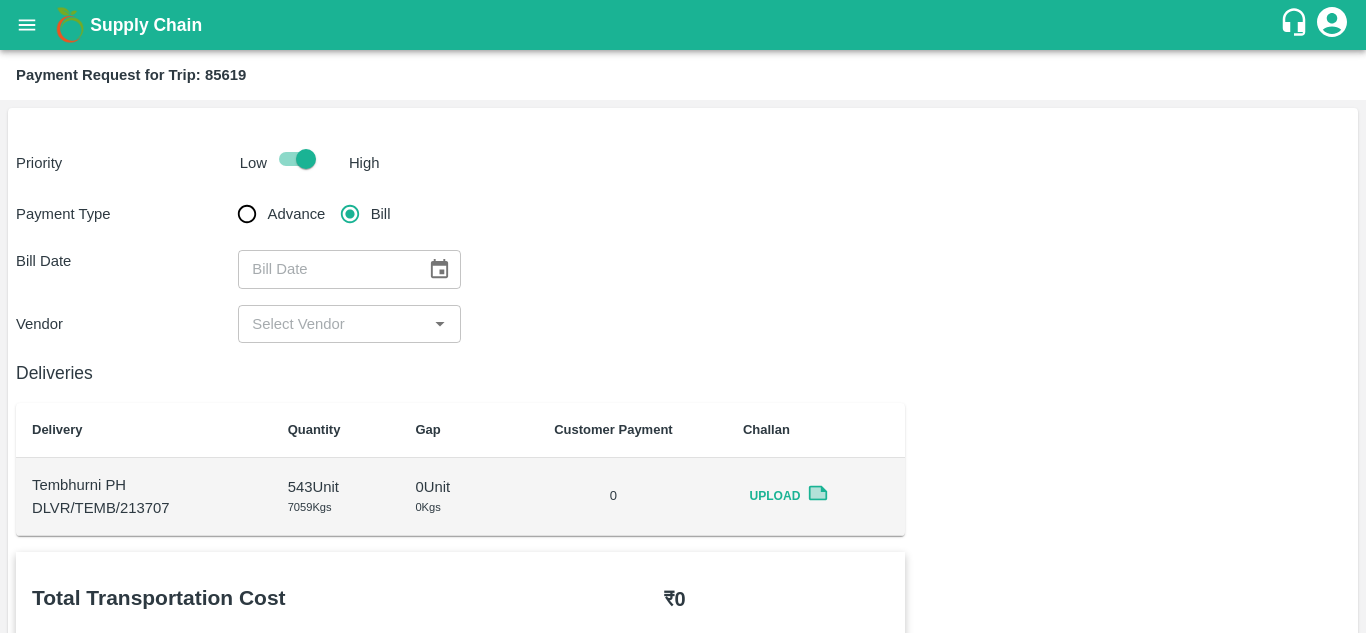 click 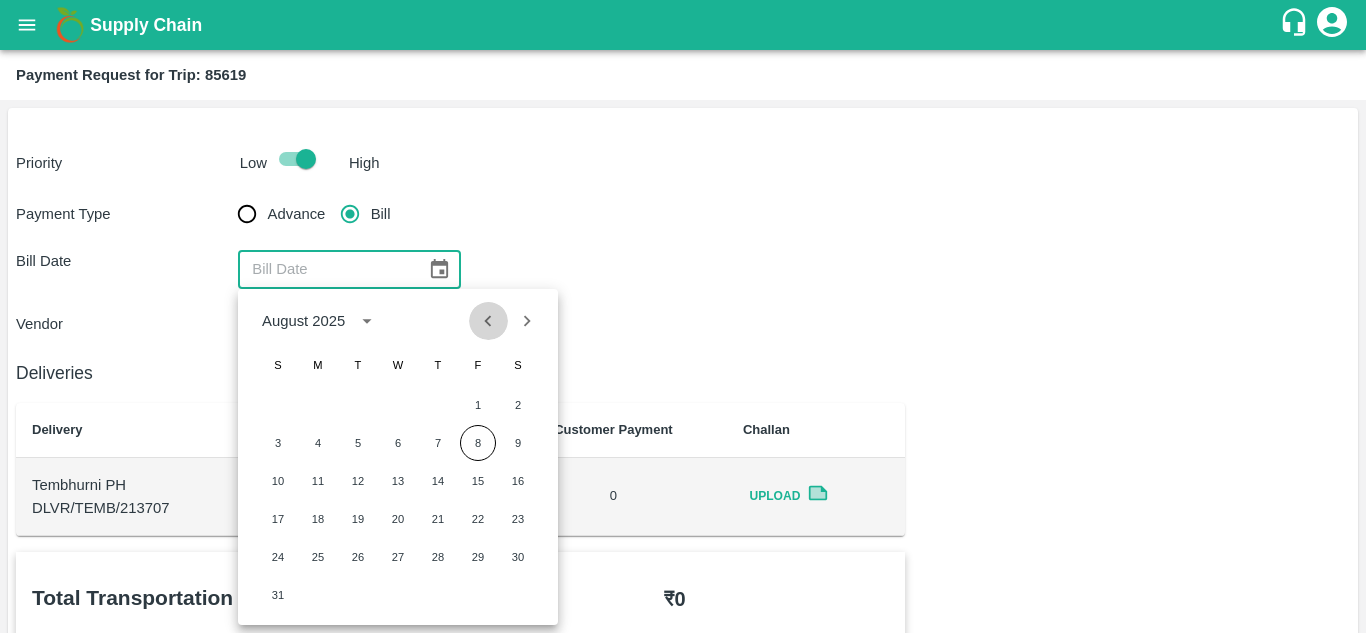 click 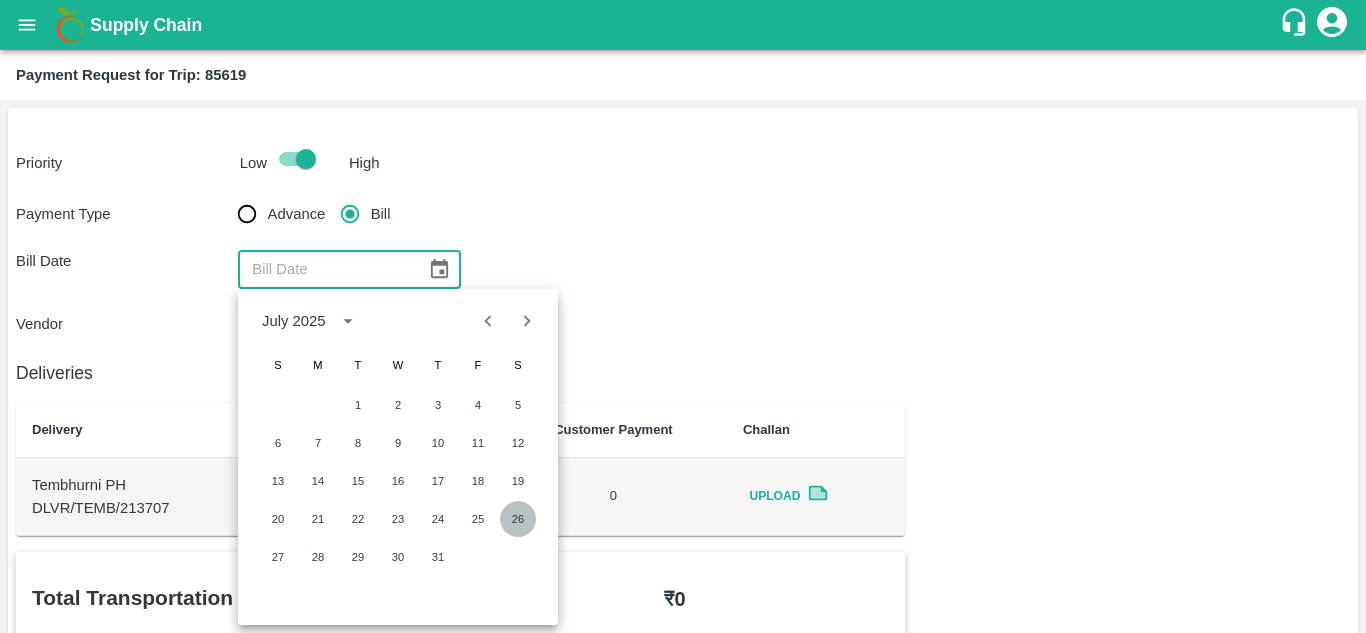 click on "26" at bounding box center [518, 519] 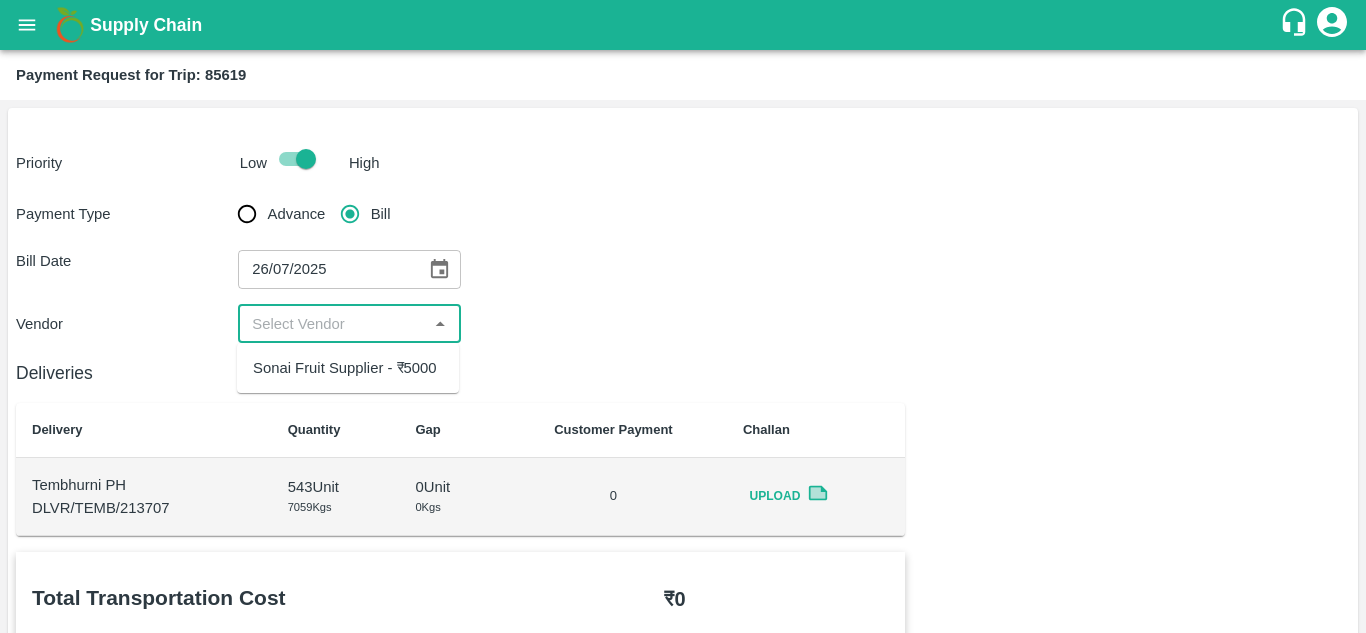 click at bounding box center [332, 324] 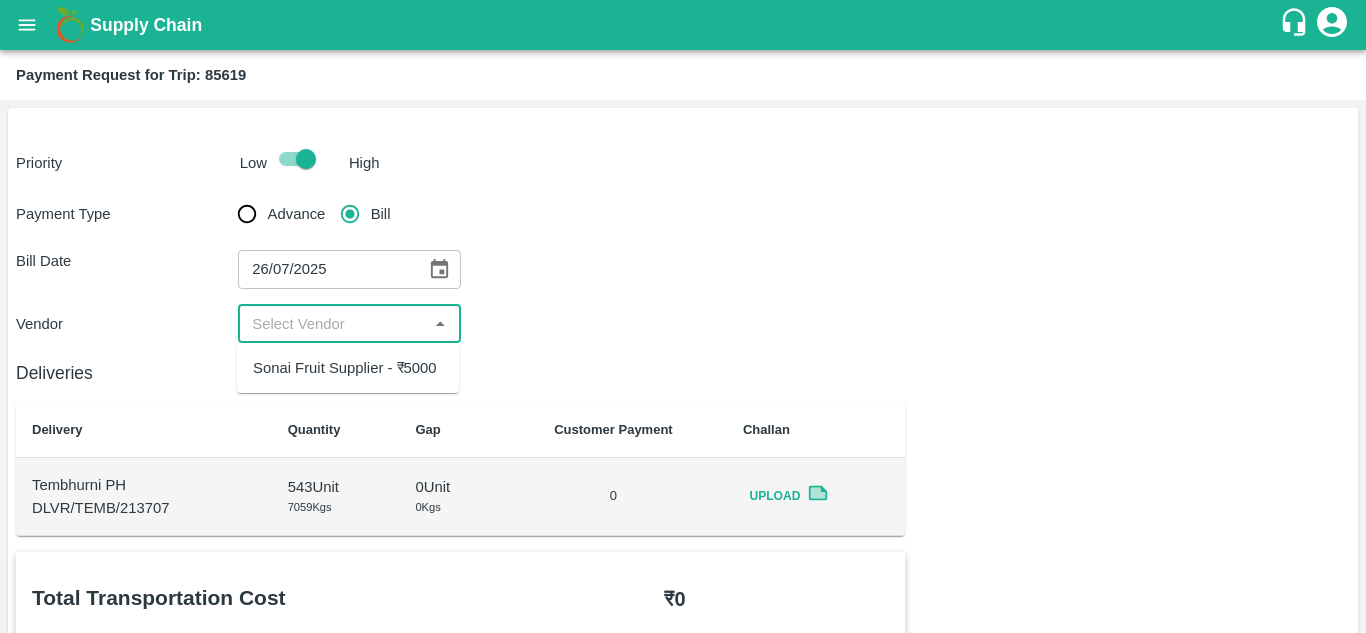 click on "Sonai Fruit Supplier - ₹5000" at bounding box center (345, 368) 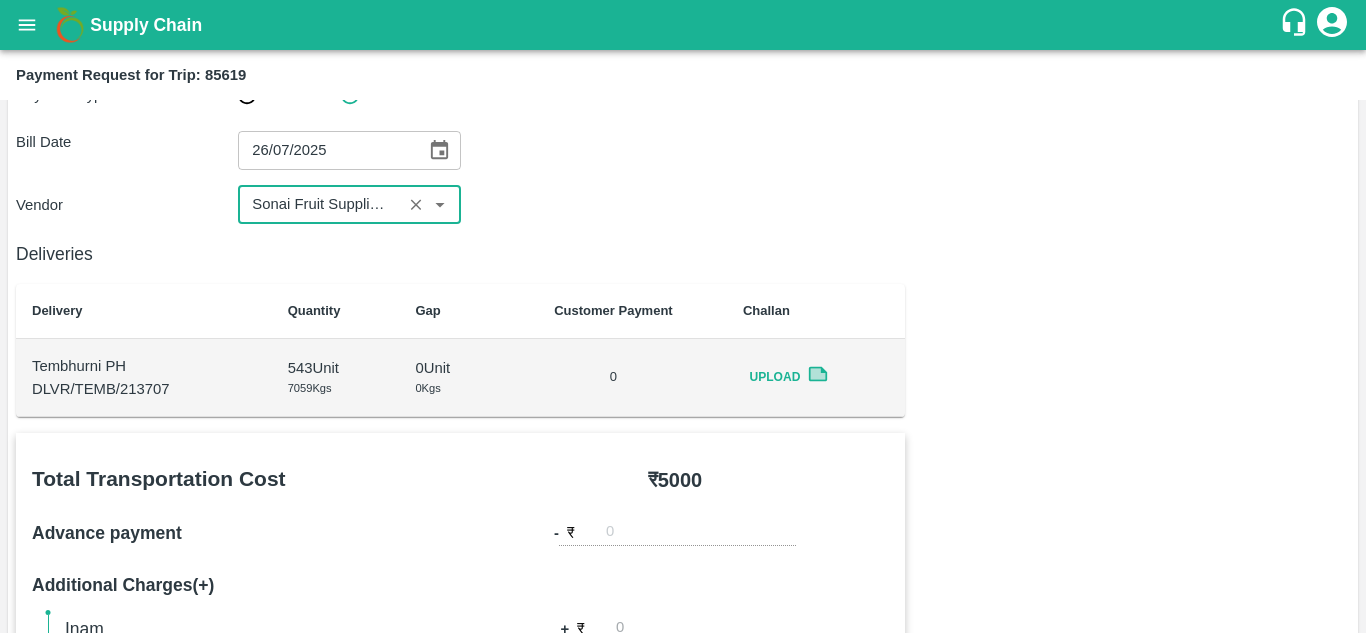 scroll, scrollTop: 121, scrollLeft: 0, axis: vertical 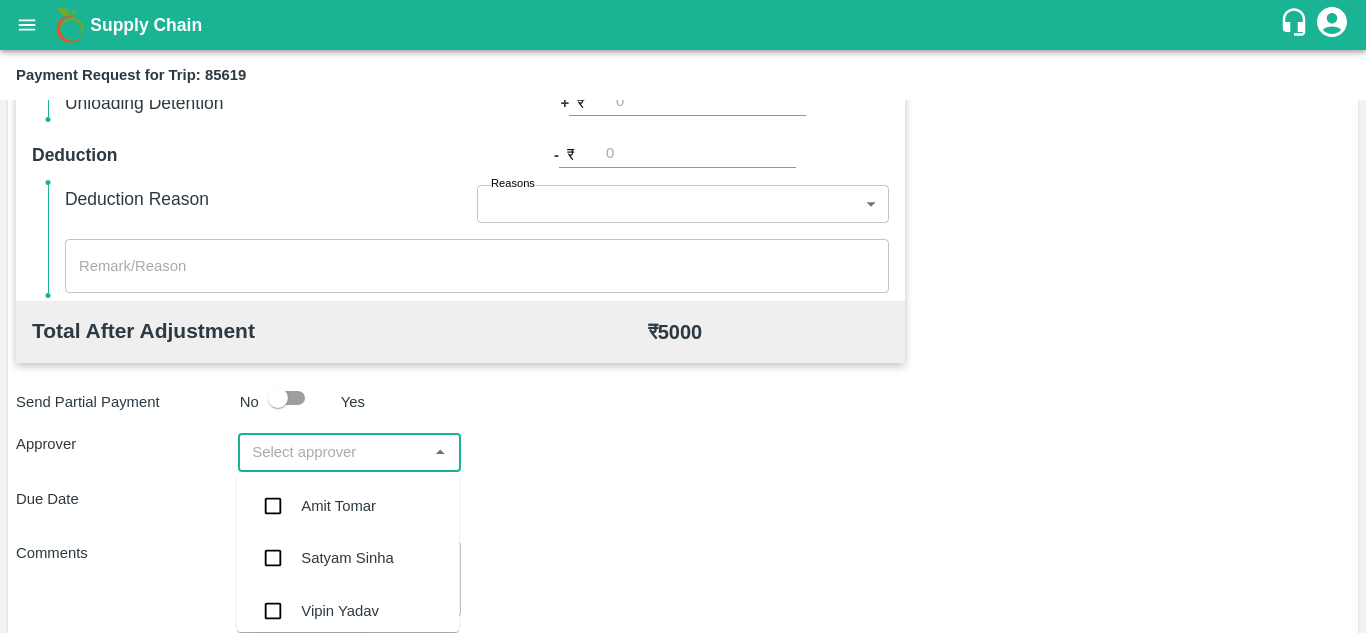 click at bounding box center (332, 452) 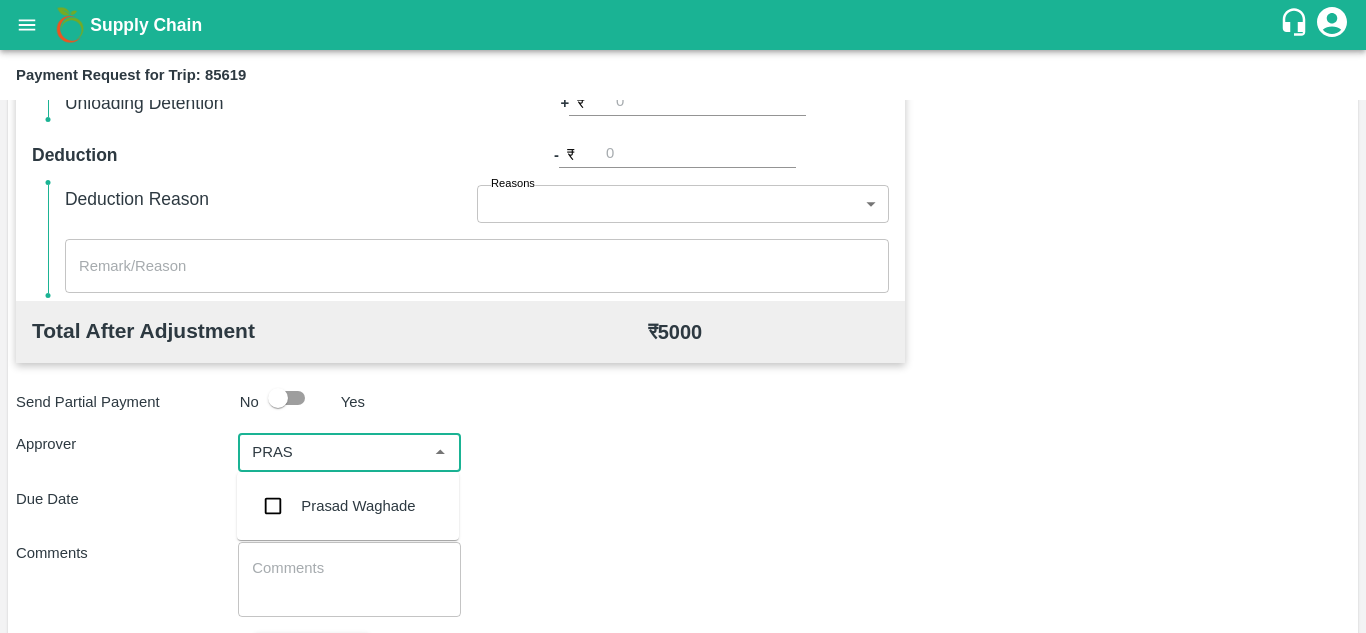 type on "PRASA" 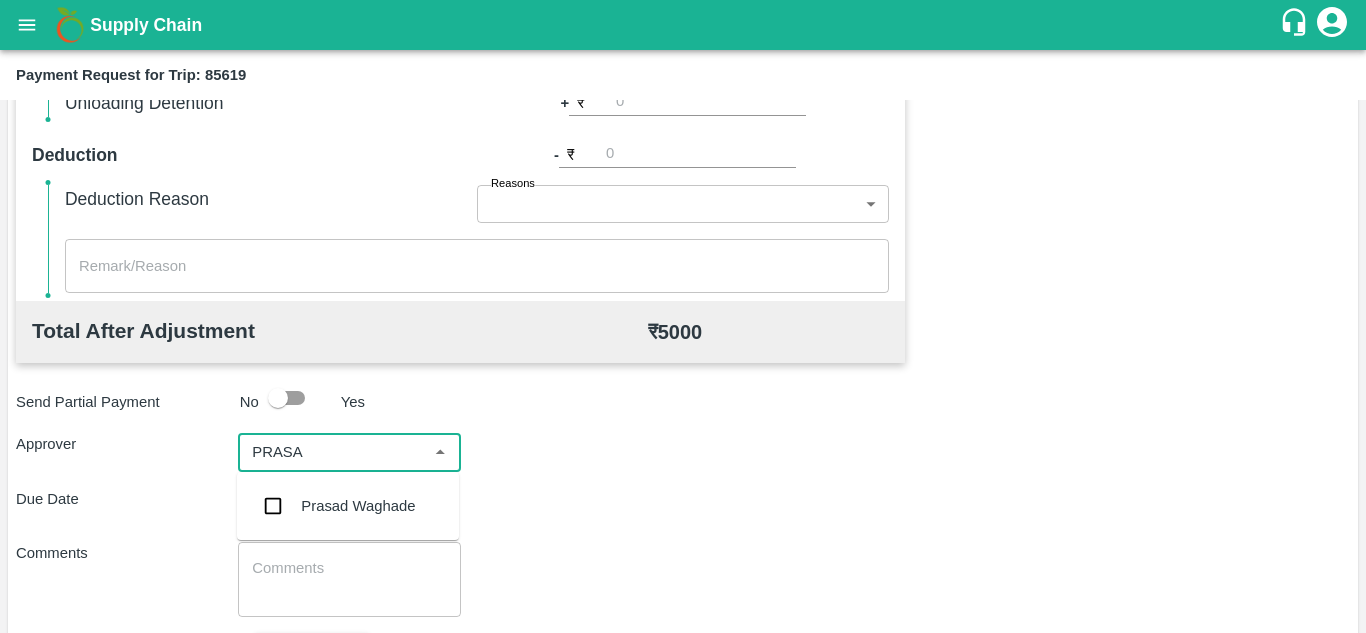 click on "Prasad Waghade" at bounding box center [348, 506] 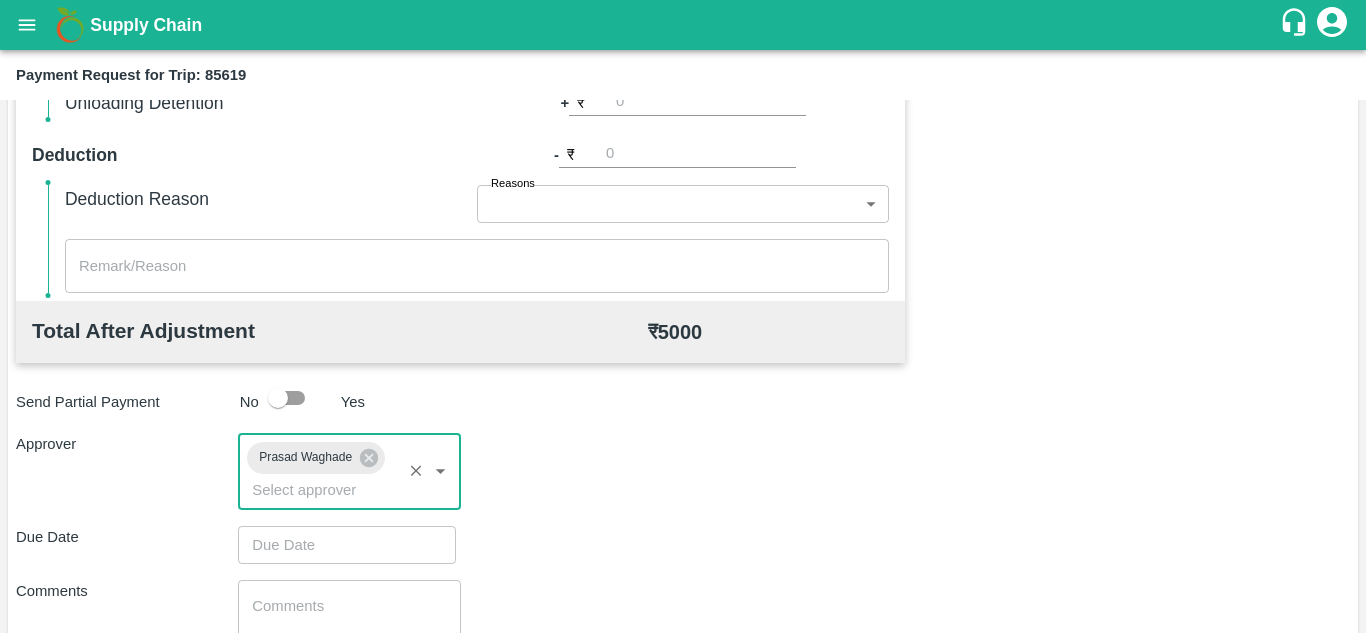 type on "DD/MM/YYYY hh:mm aa" 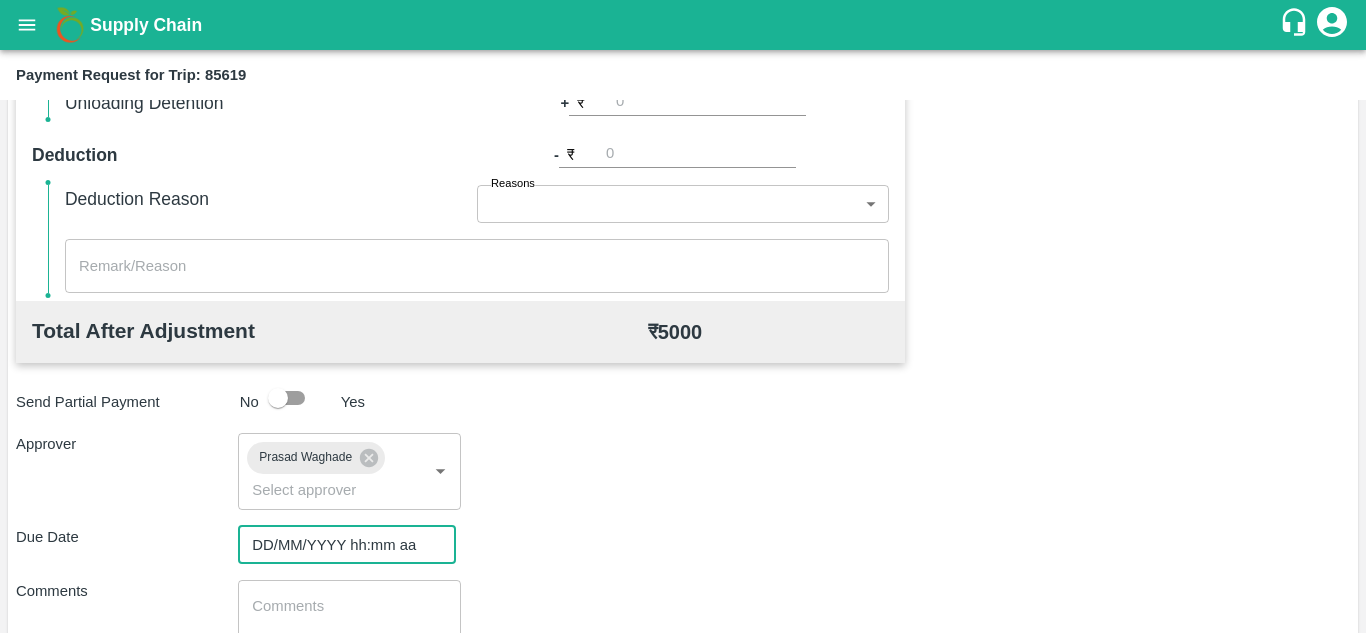 click on "DD/MM/YYYY hh:mm aa" at bounding box center (340, 545) 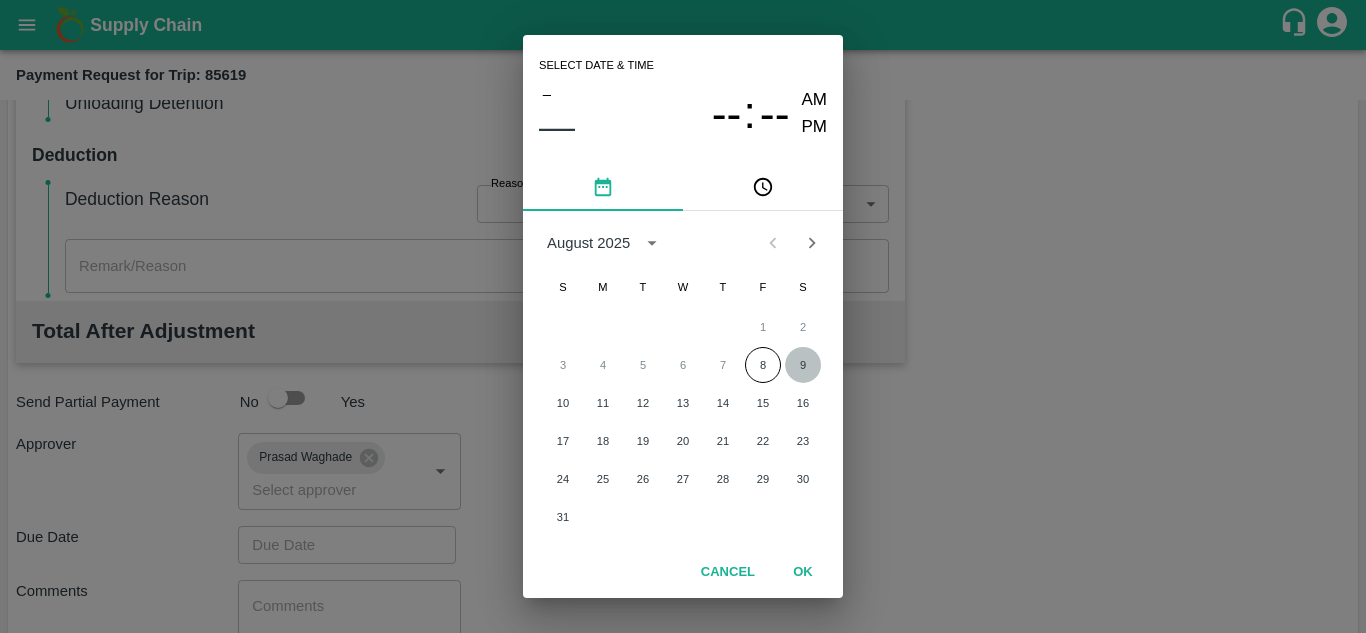 click on "9" at bounding box center [803, 365] 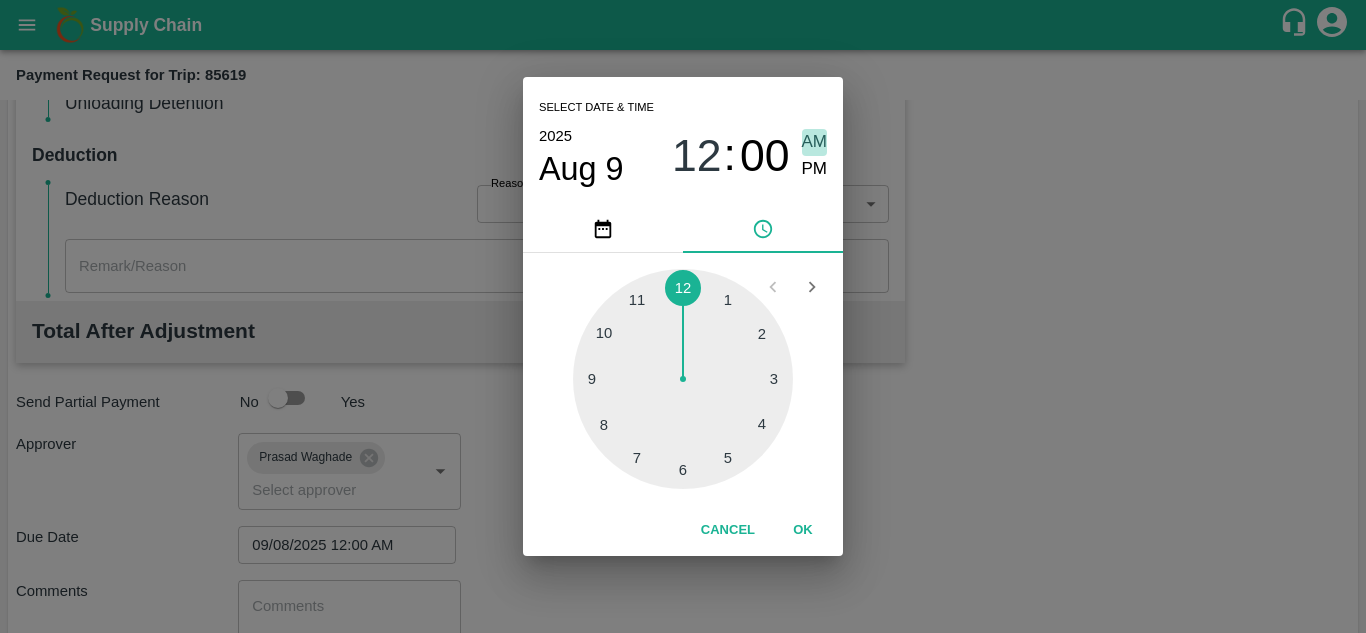 click on "AM" at bounding box center (815, 142) 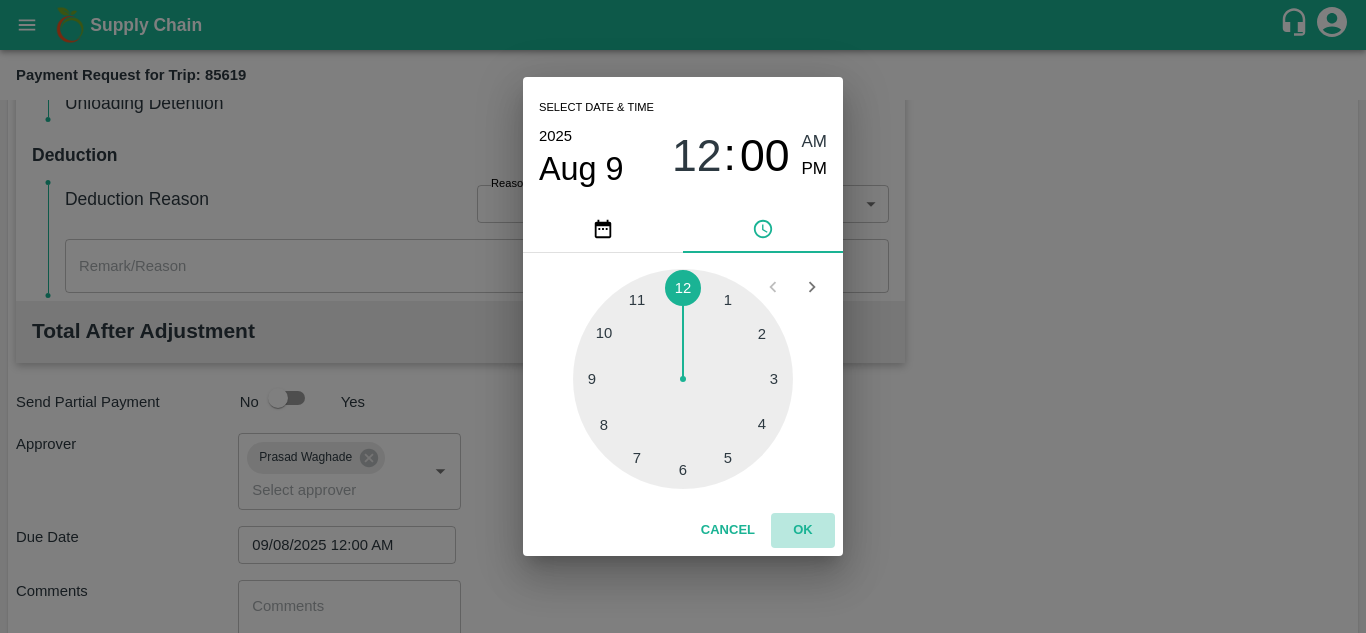 click on "OK" at bounding box center (803, 530) 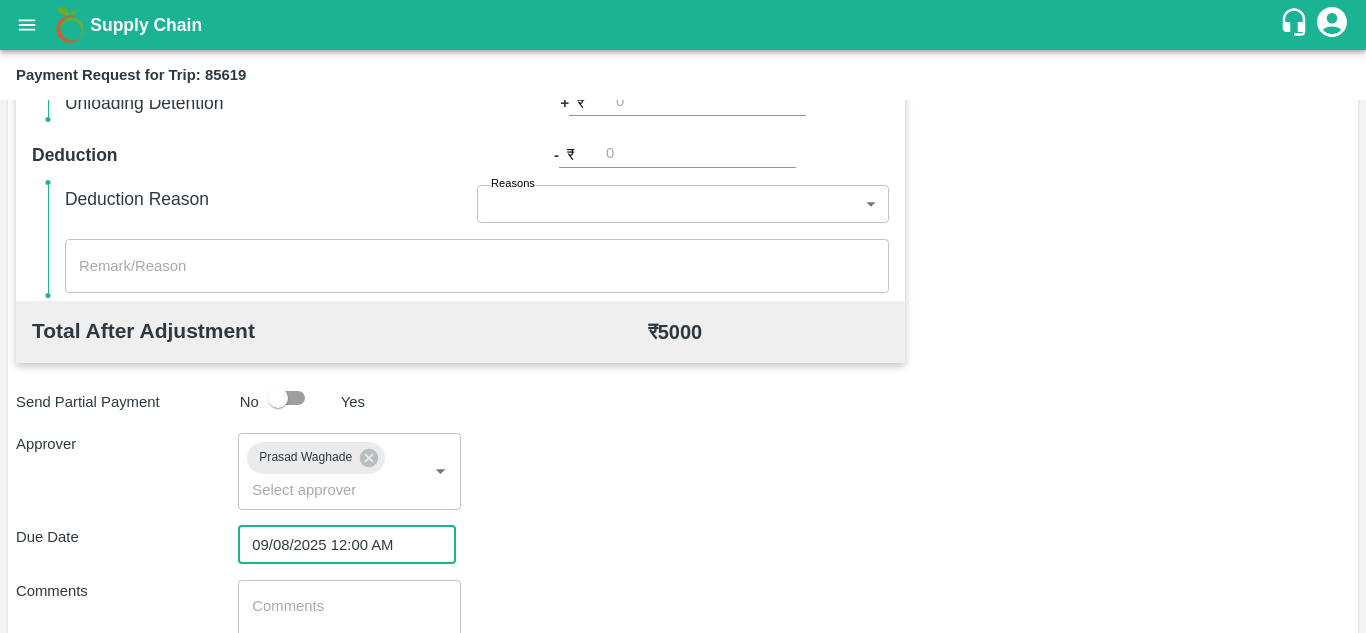 scroll, scrollTop: 948, scrollLeft: 0, axis: vertical 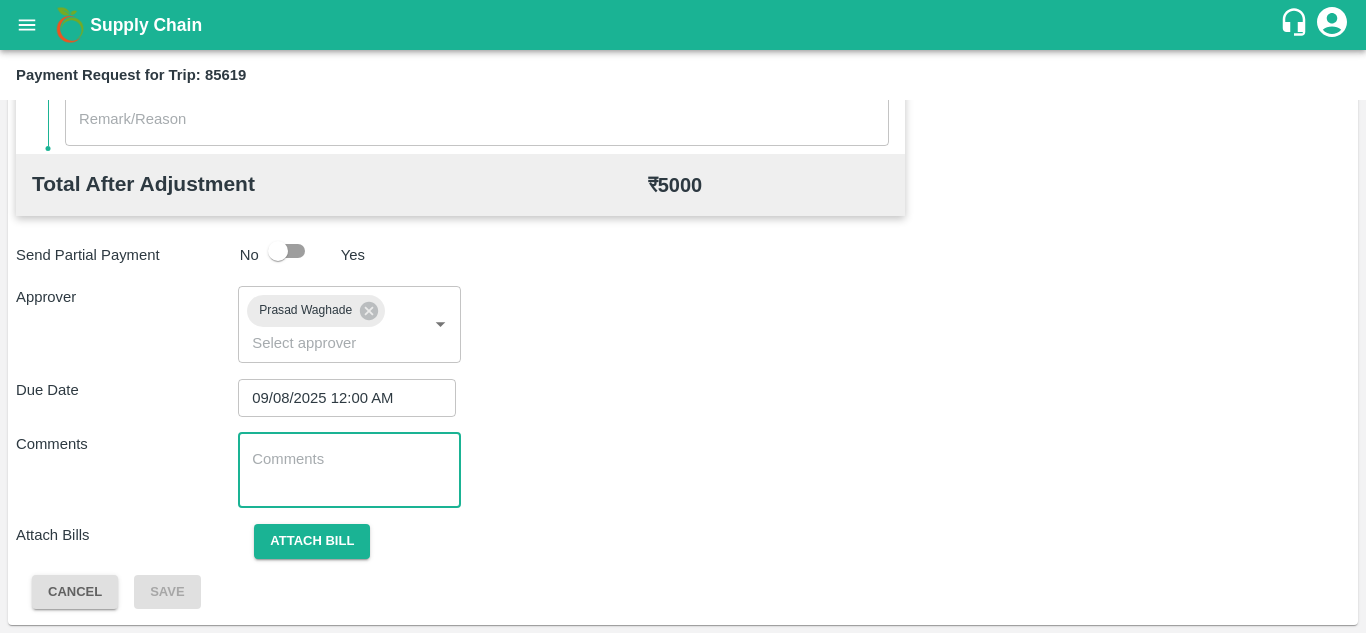 click at bounding box center (349, 470) 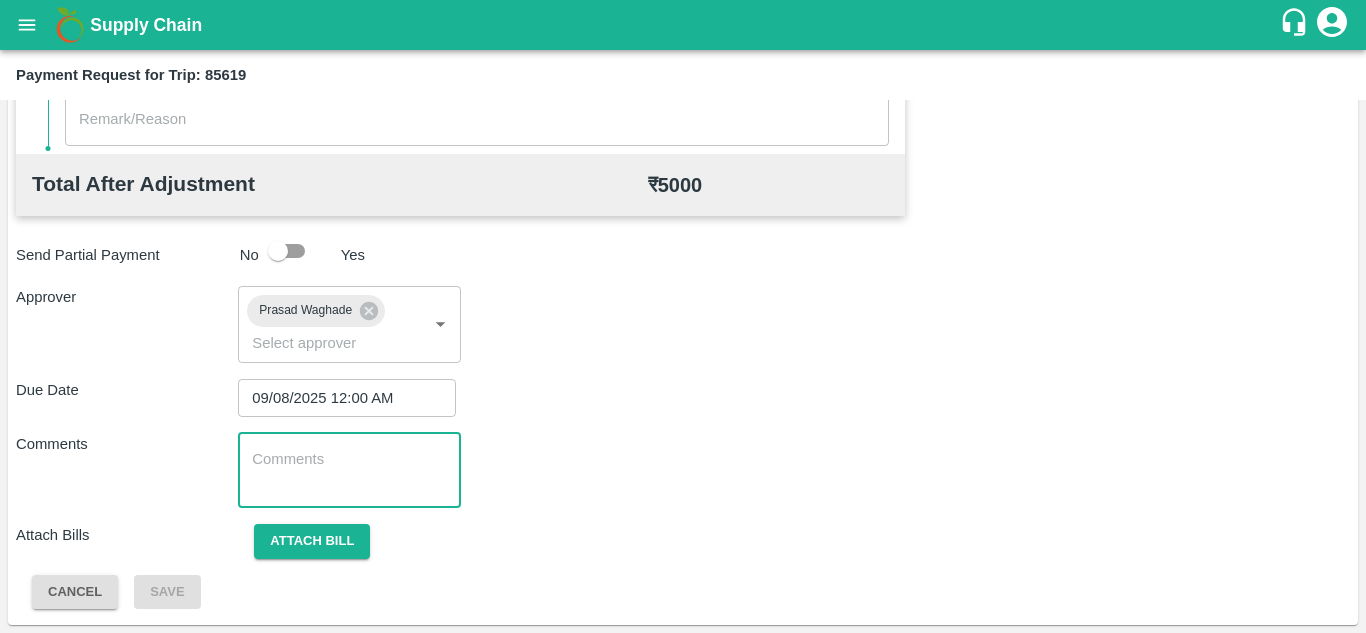 paste on "SE09-1122" 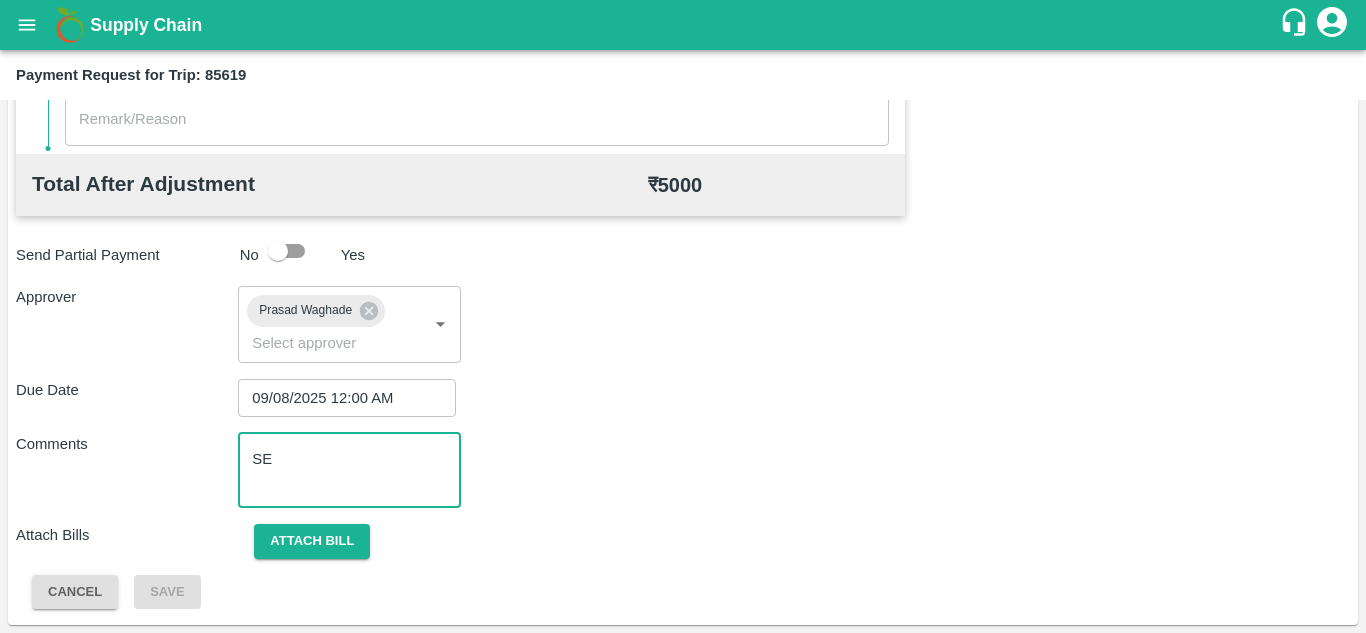 type on "S" 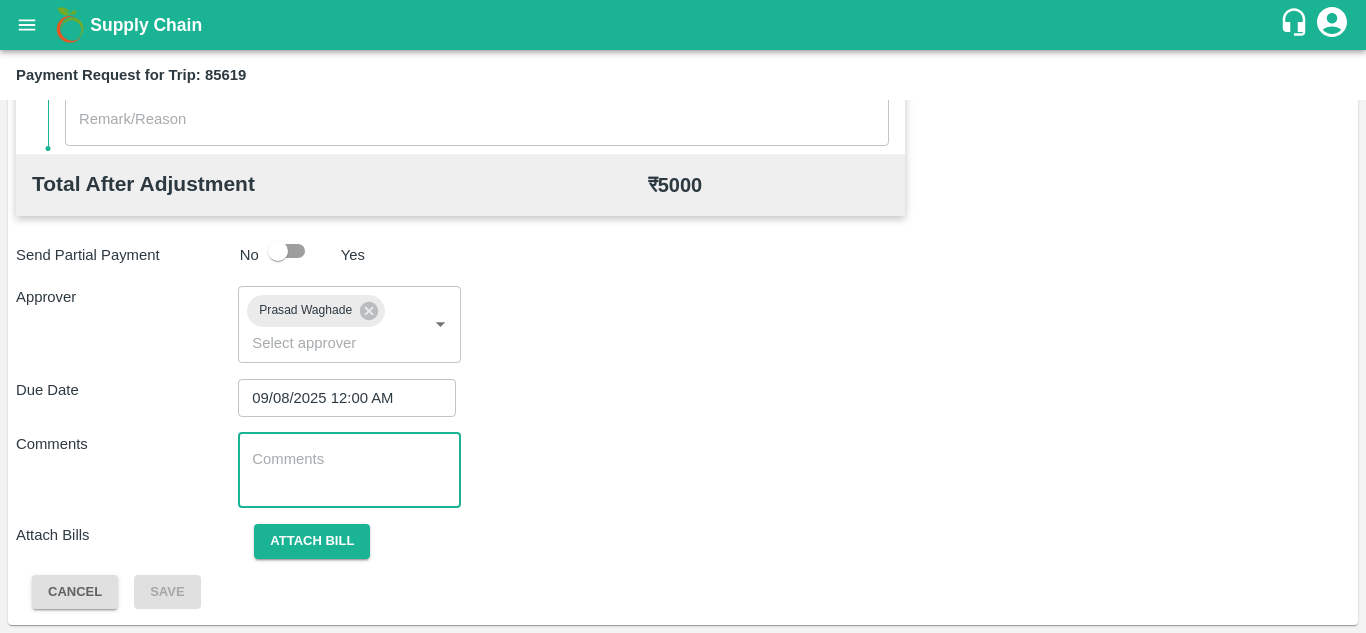 type on "t" 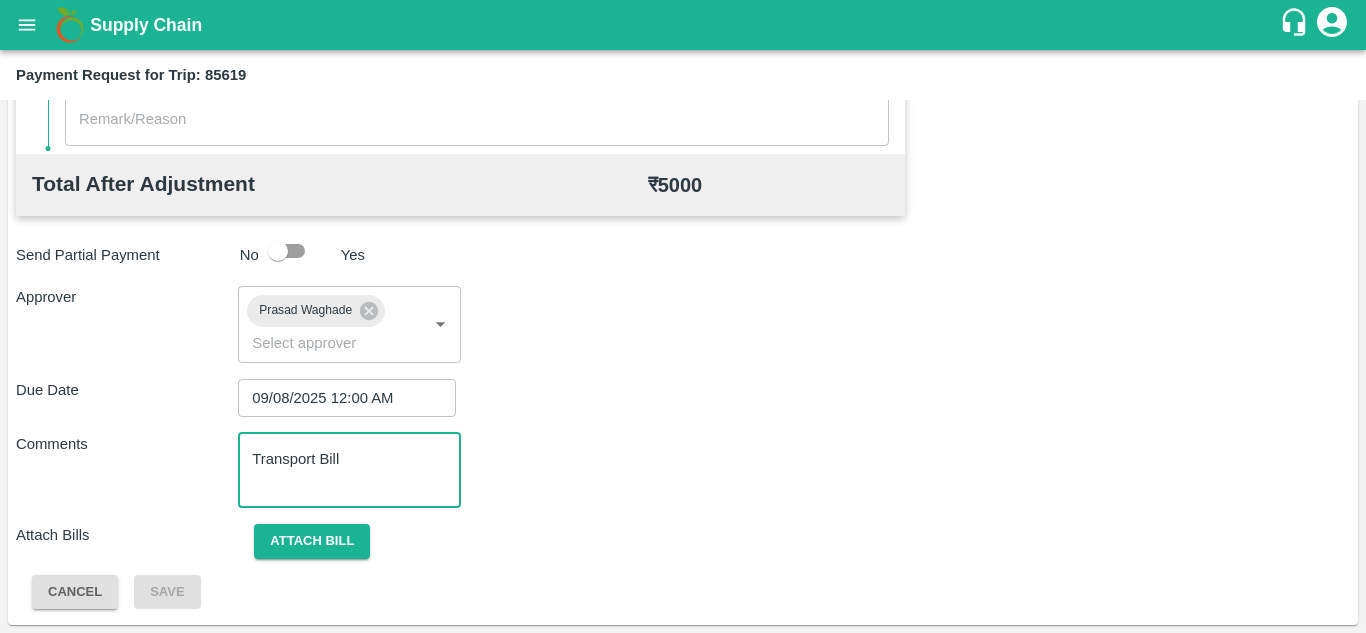 type on "Transport Bill" 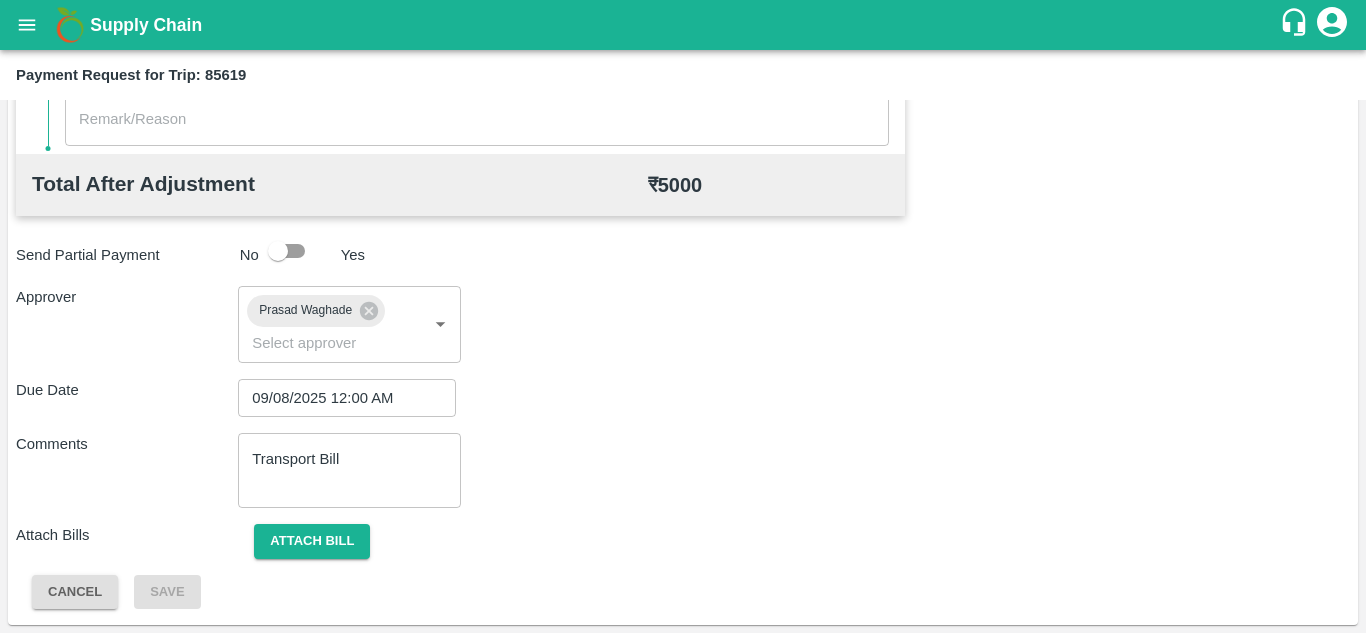 click on "Due Date 09/08/2025 12:00 AM ​" at bounding box center [683, 398] 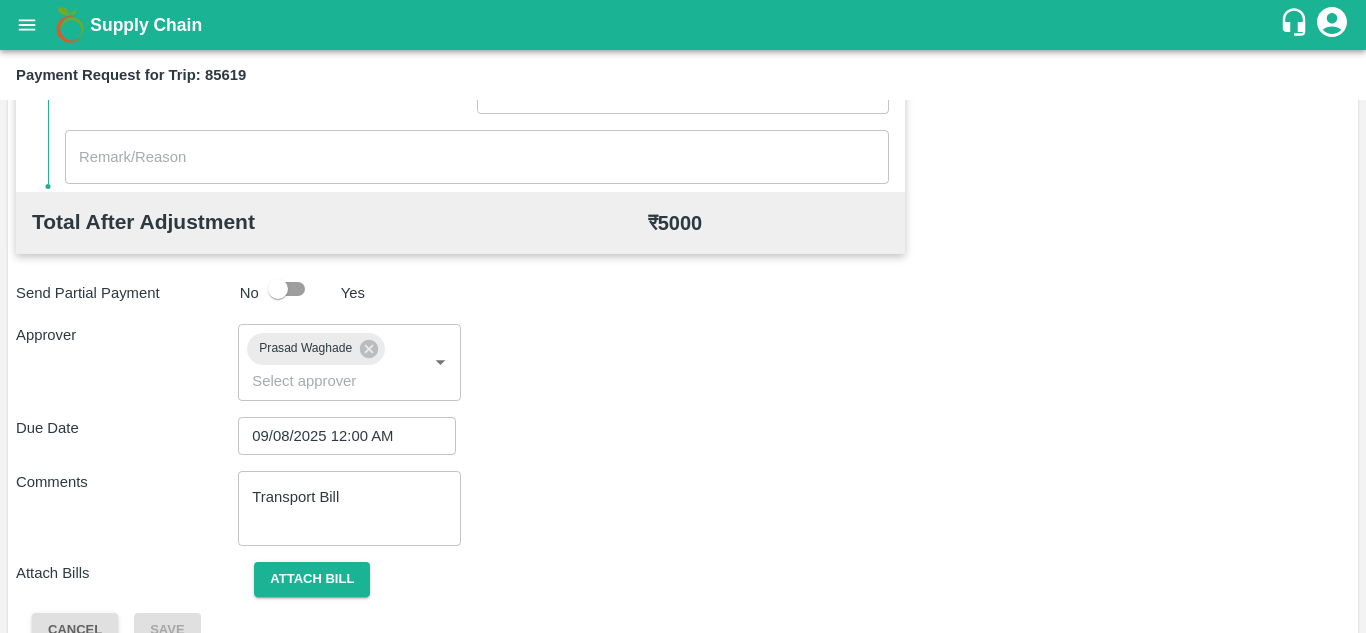 scroll, scrollTop: 948, scrollLeft: 0, axis: vertical 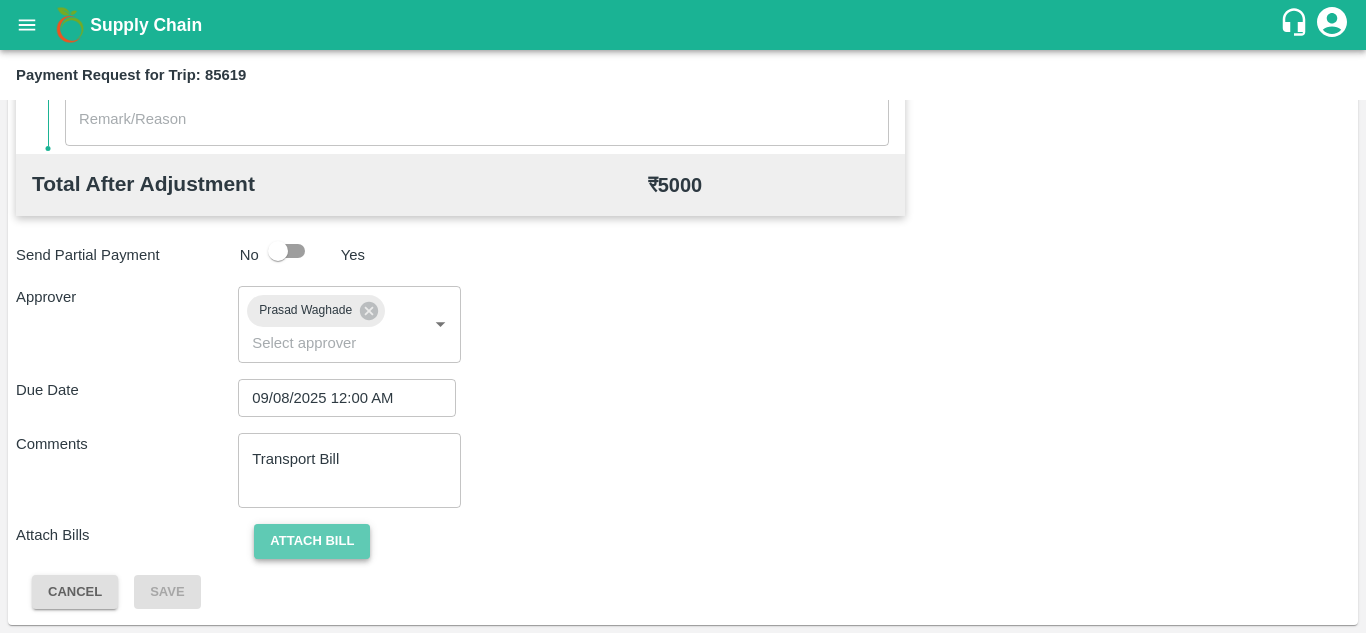 click on "Attach bill" at bounding box center (312, 541) 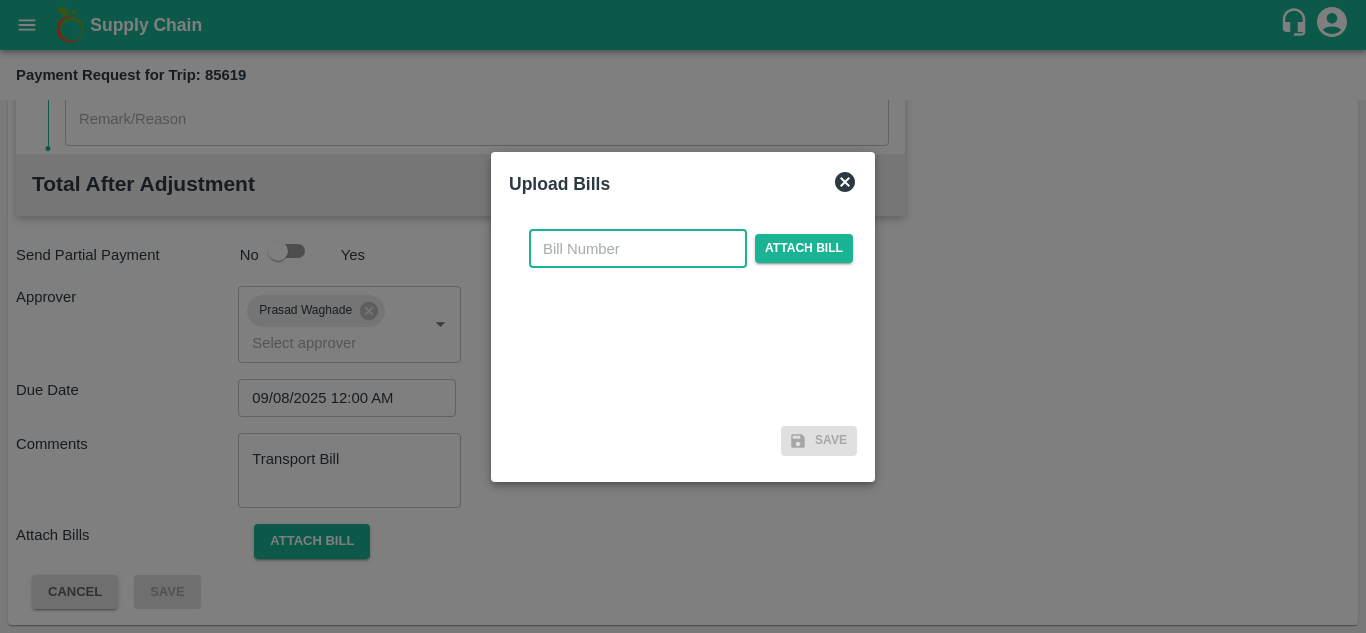 click at bounding box center (638, 249) 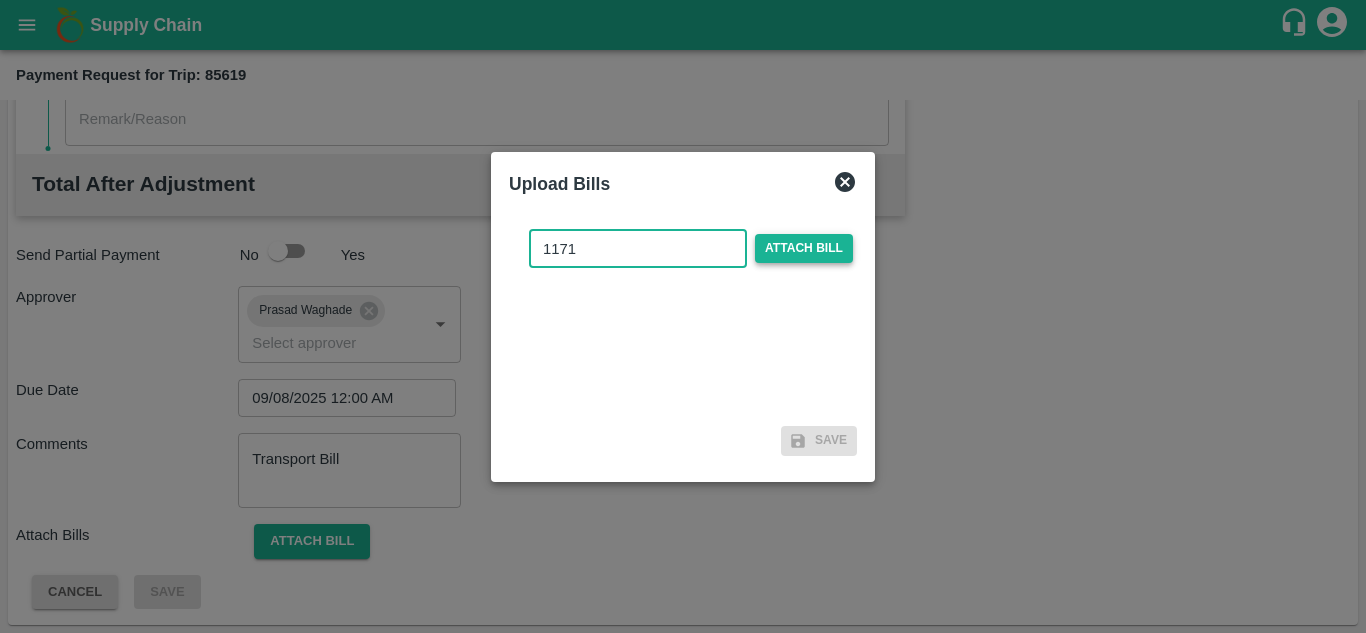 type on "1171" 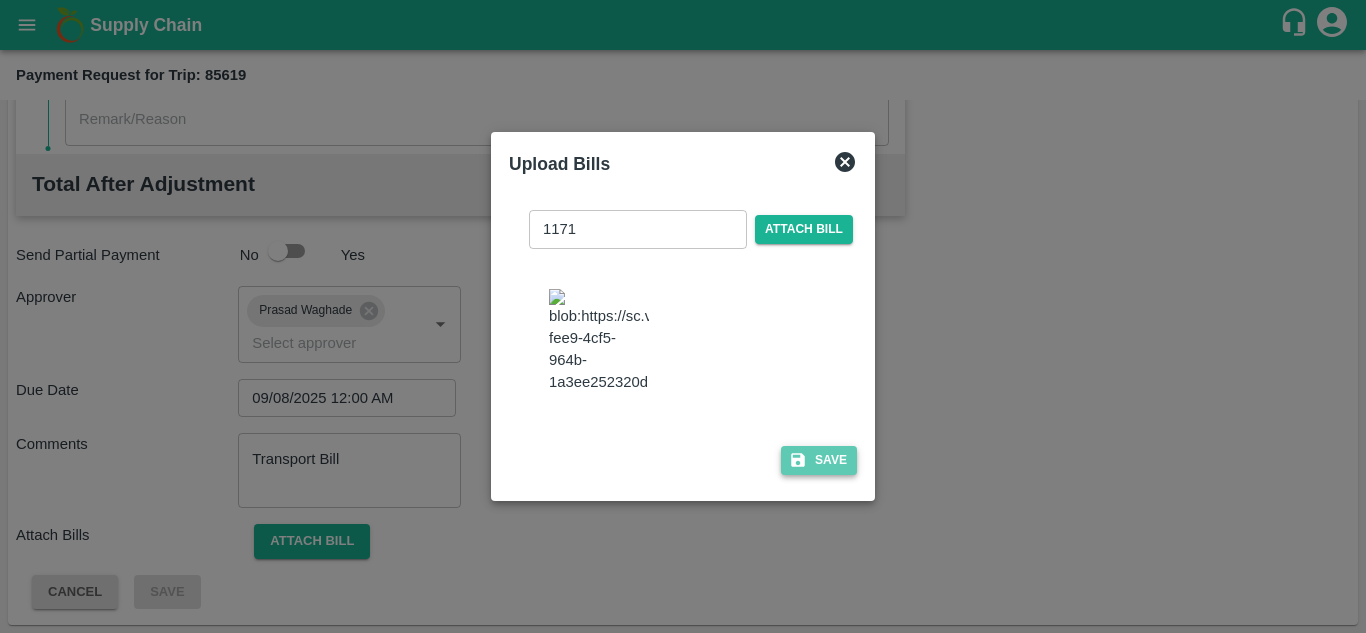 click on "Save" at bounding box center (819, 460) 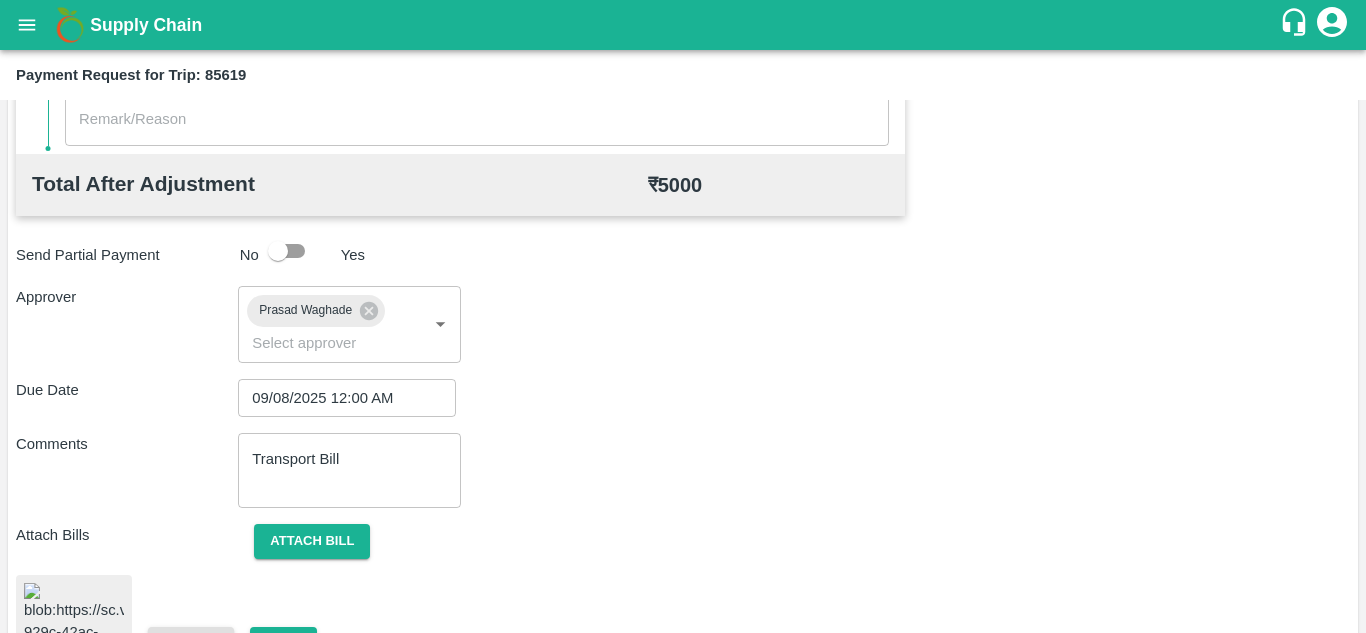 scroll, scrollTop: 1058, scrollLeft: 0, axis: vertical 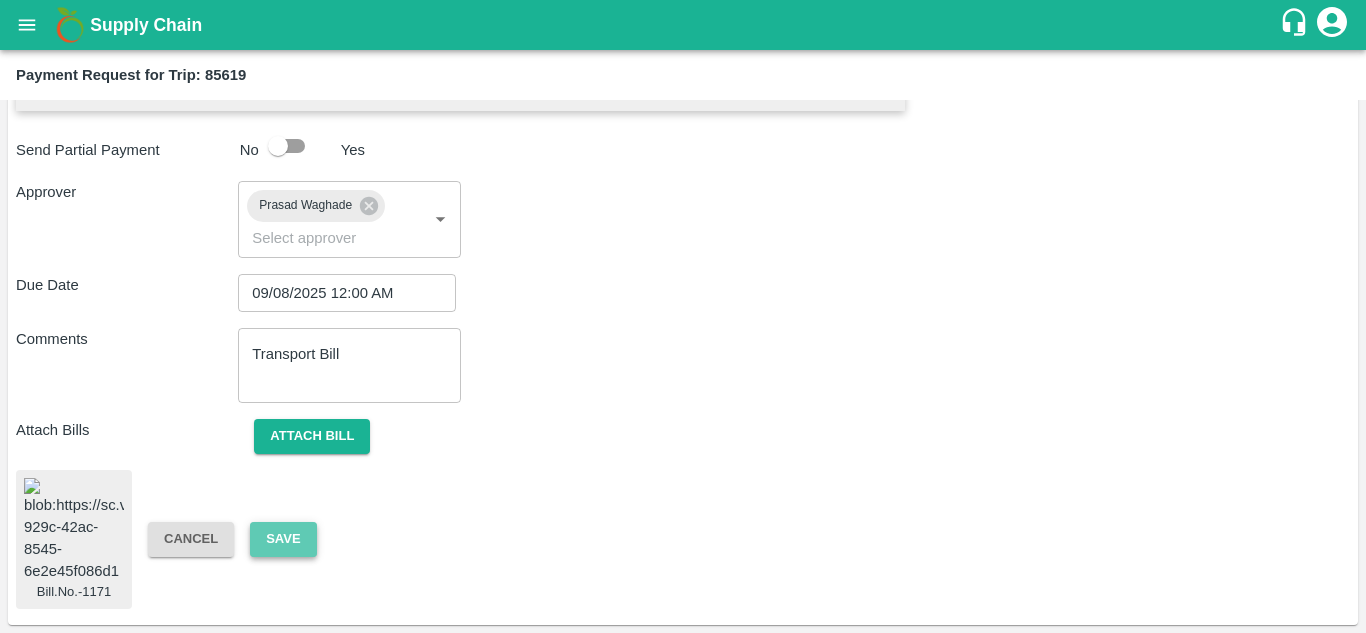 click on "Save" at bounding box center [283, 539] 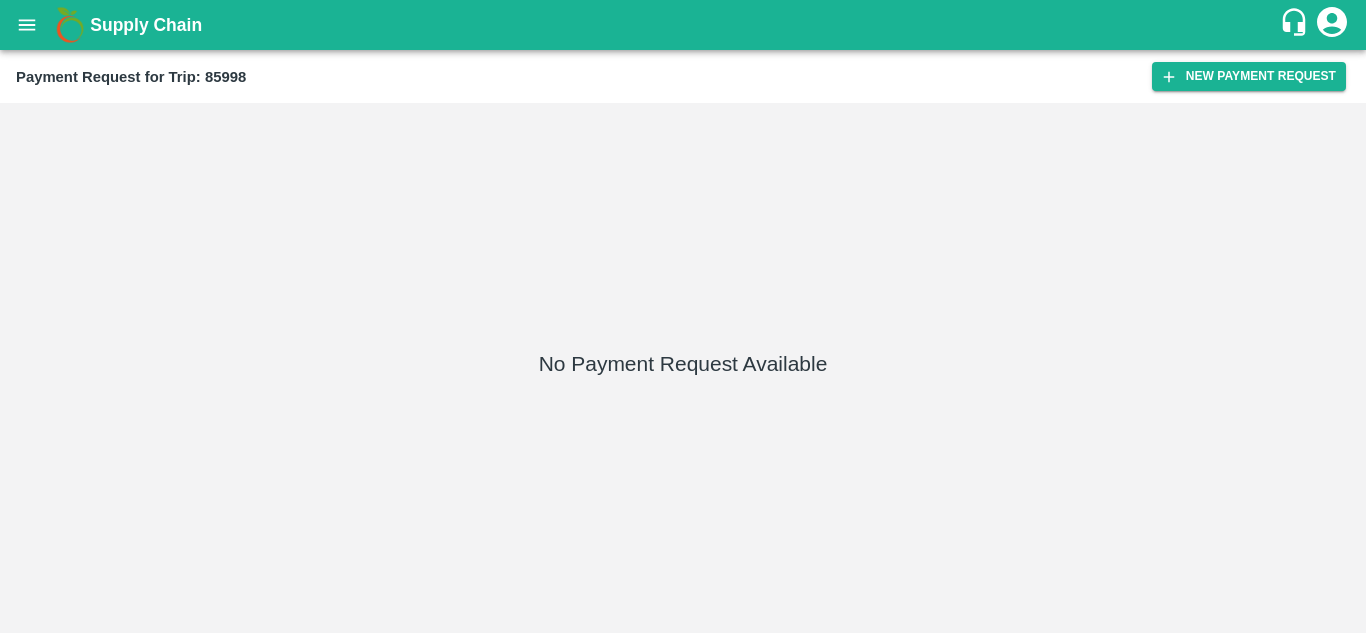 scroll, scrollTop: 0, scrollLeft: 0, axis: both 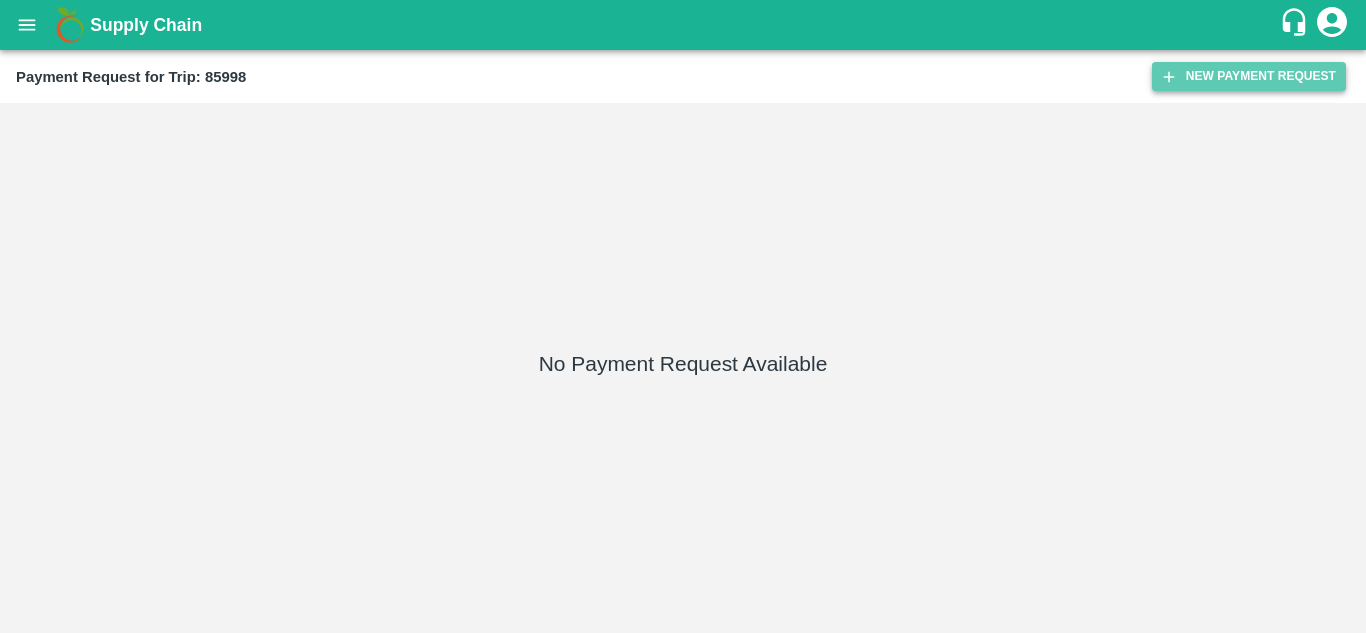 click on "New Payment Request" at bounding box center (1249, 76) 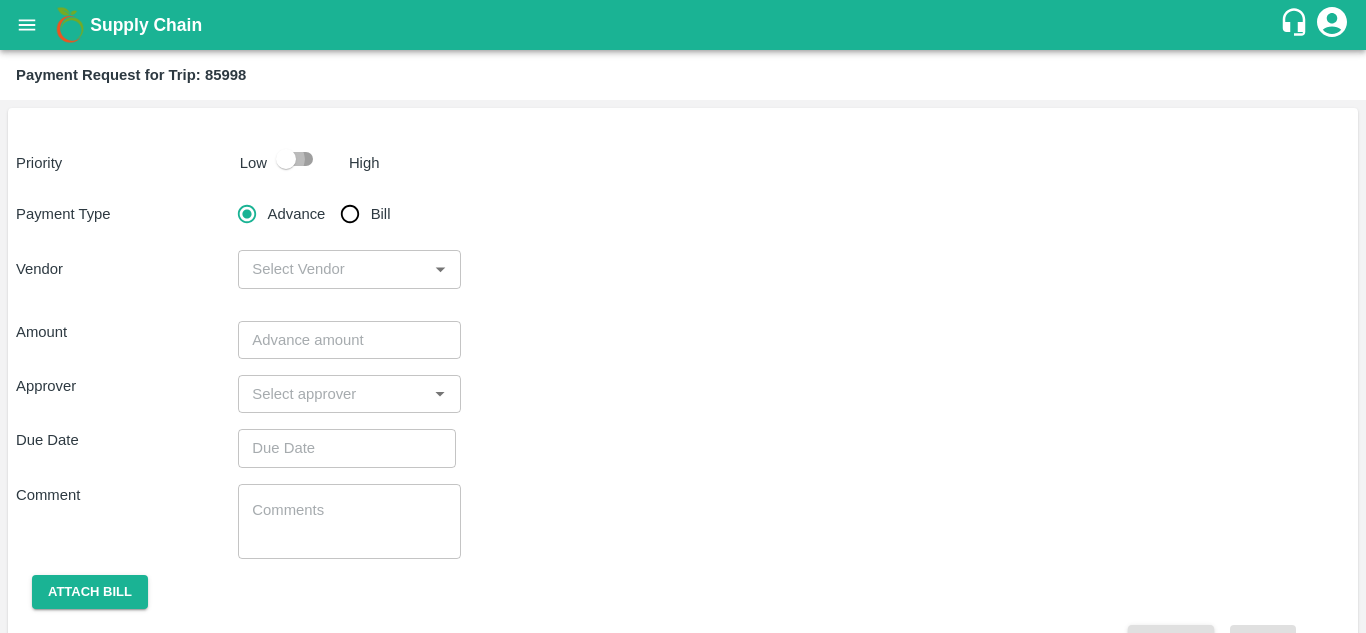 click at bounding box center (286, 159) 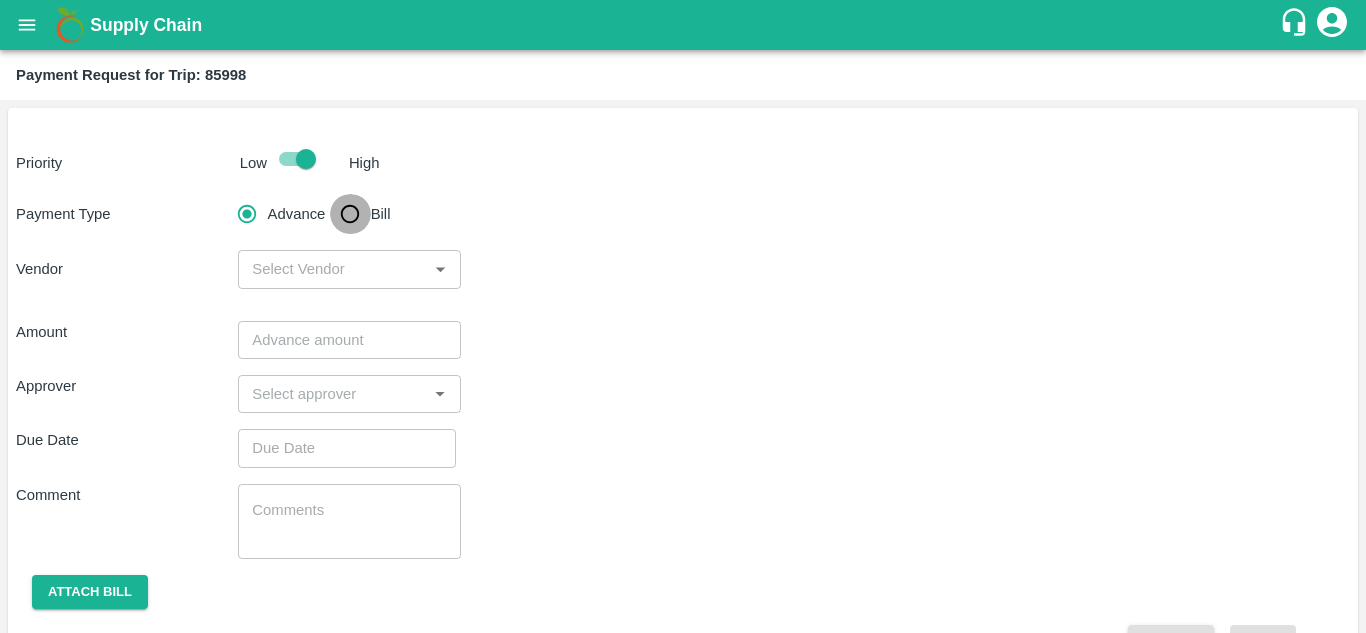 click on "Bill" at bounding box center [350, 214] 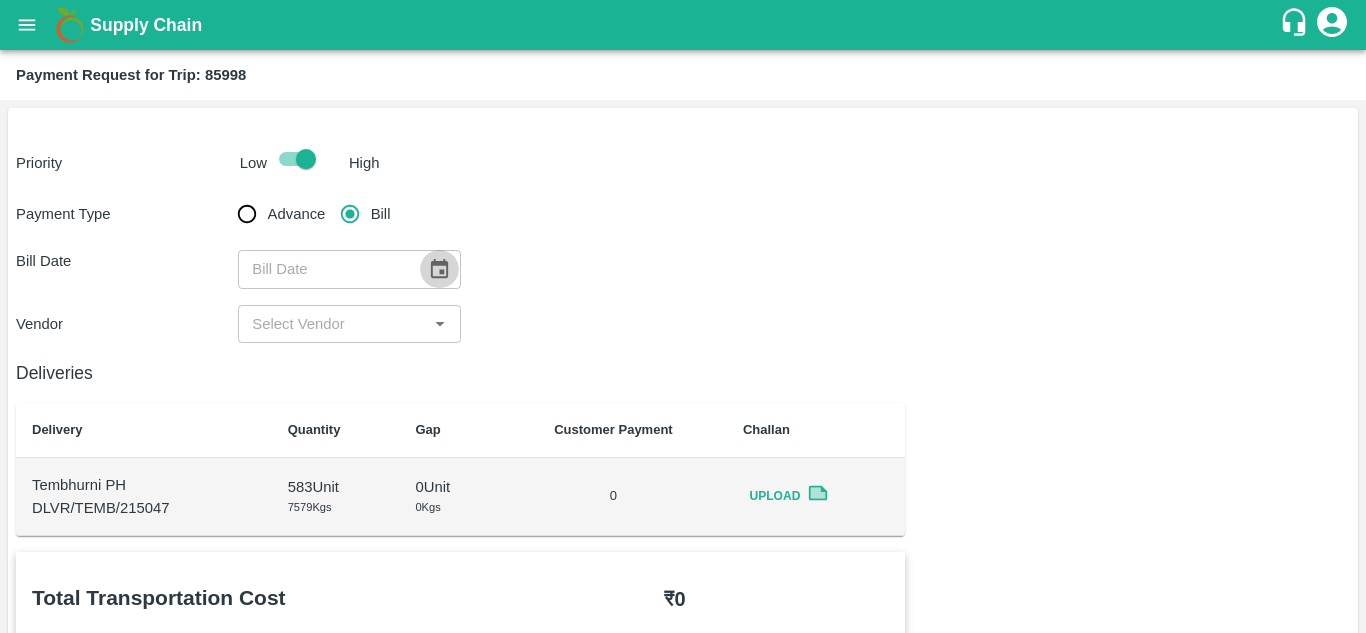 click 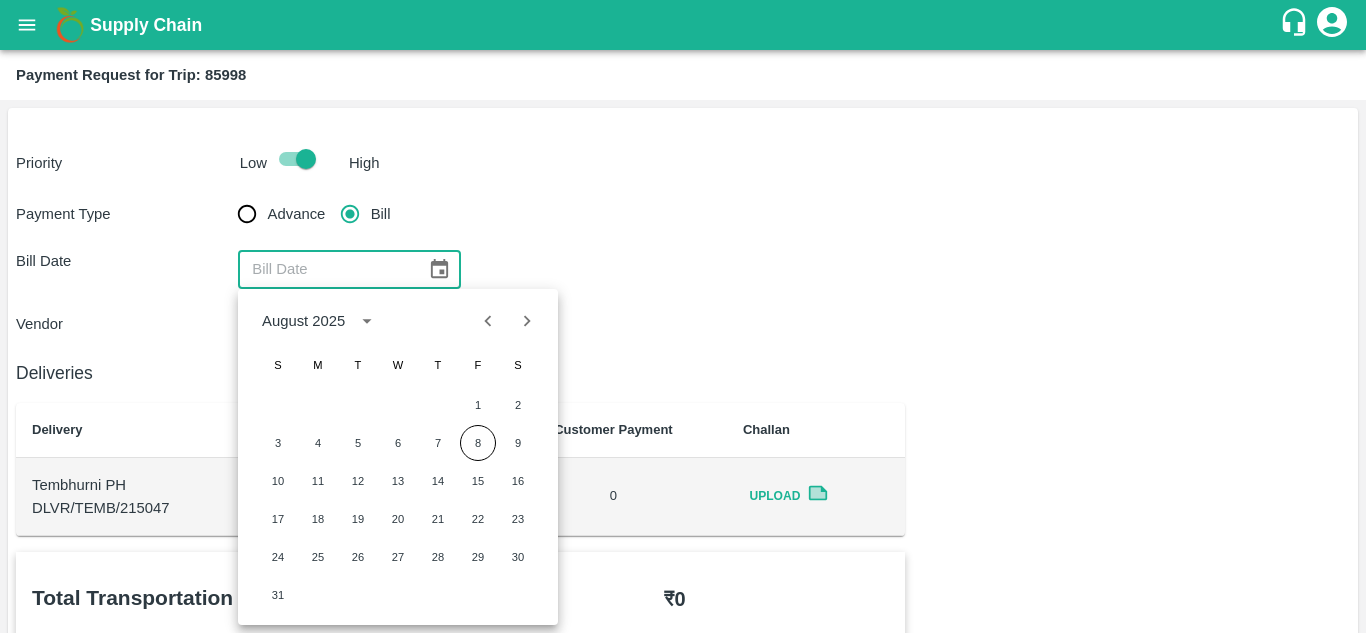 click 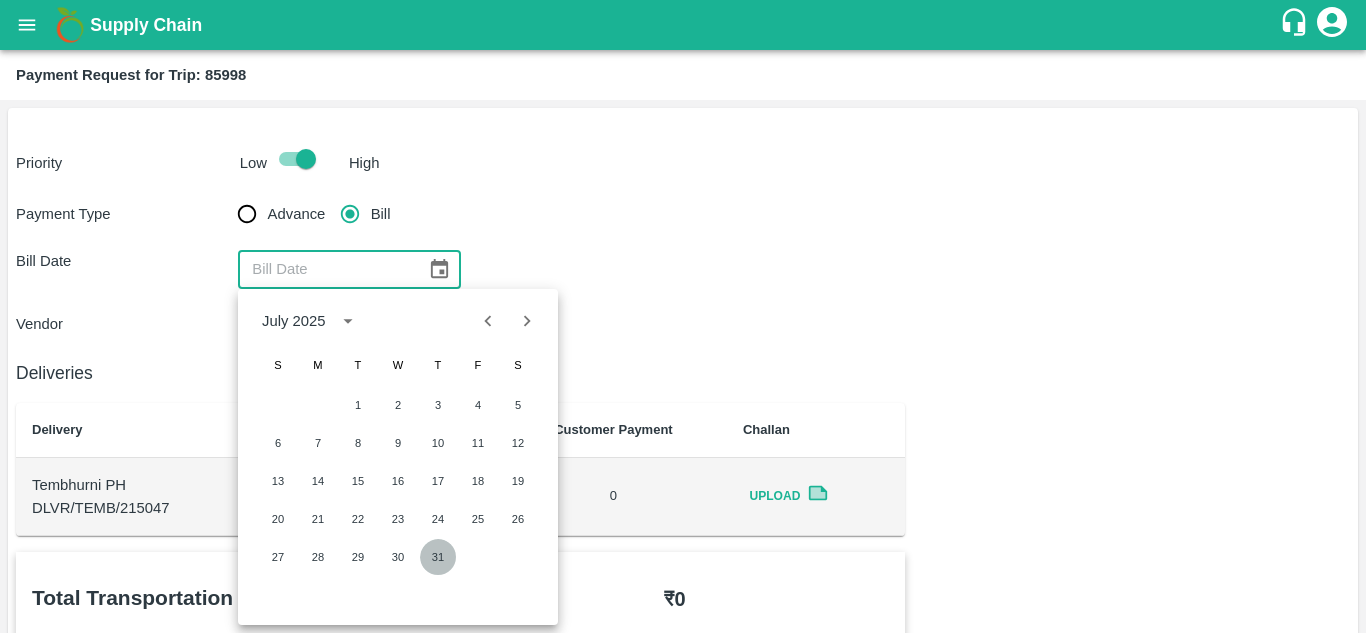 click on "31" at bounding box center [438, 557] 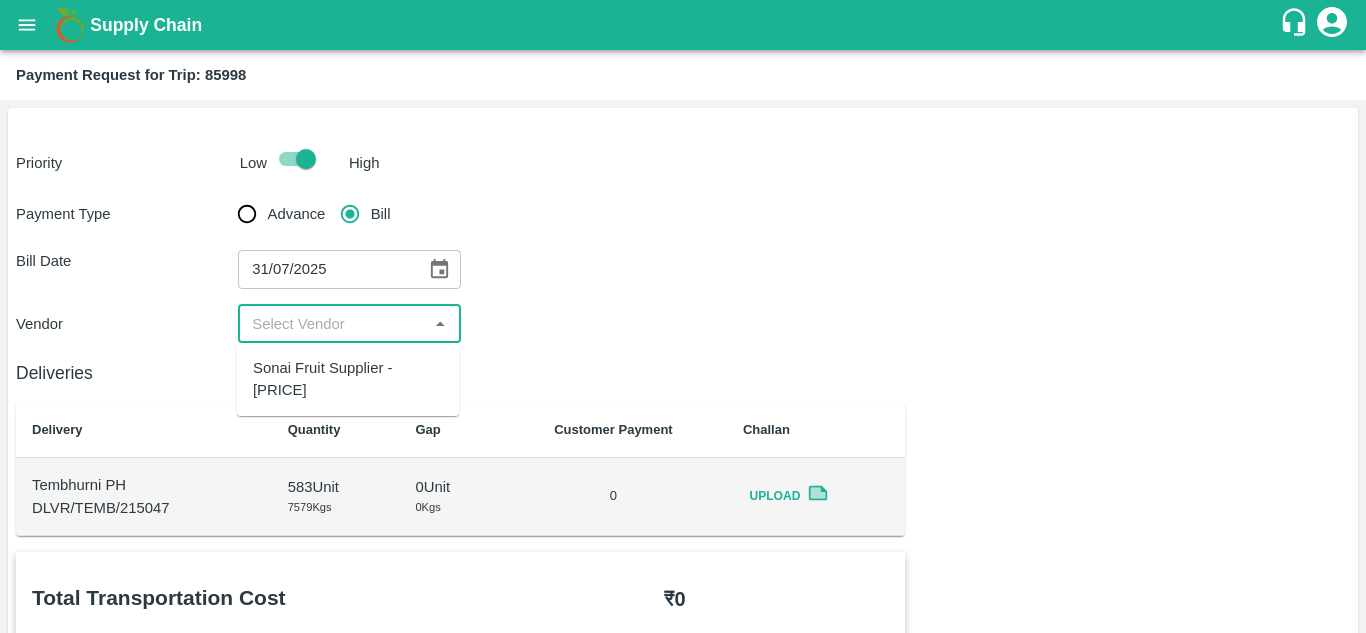 click at bounding box center [332, 324] 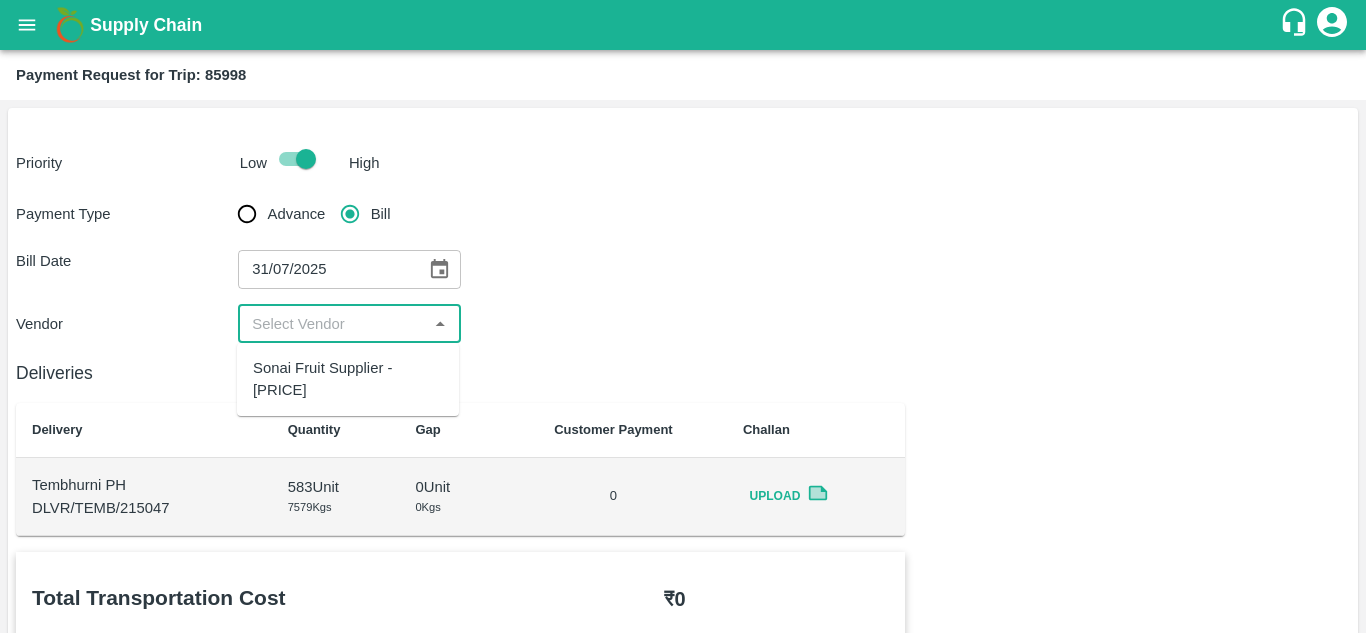 click on "Sonai Fruit Supplier - ₹5000" at bounding box center (348, 379) 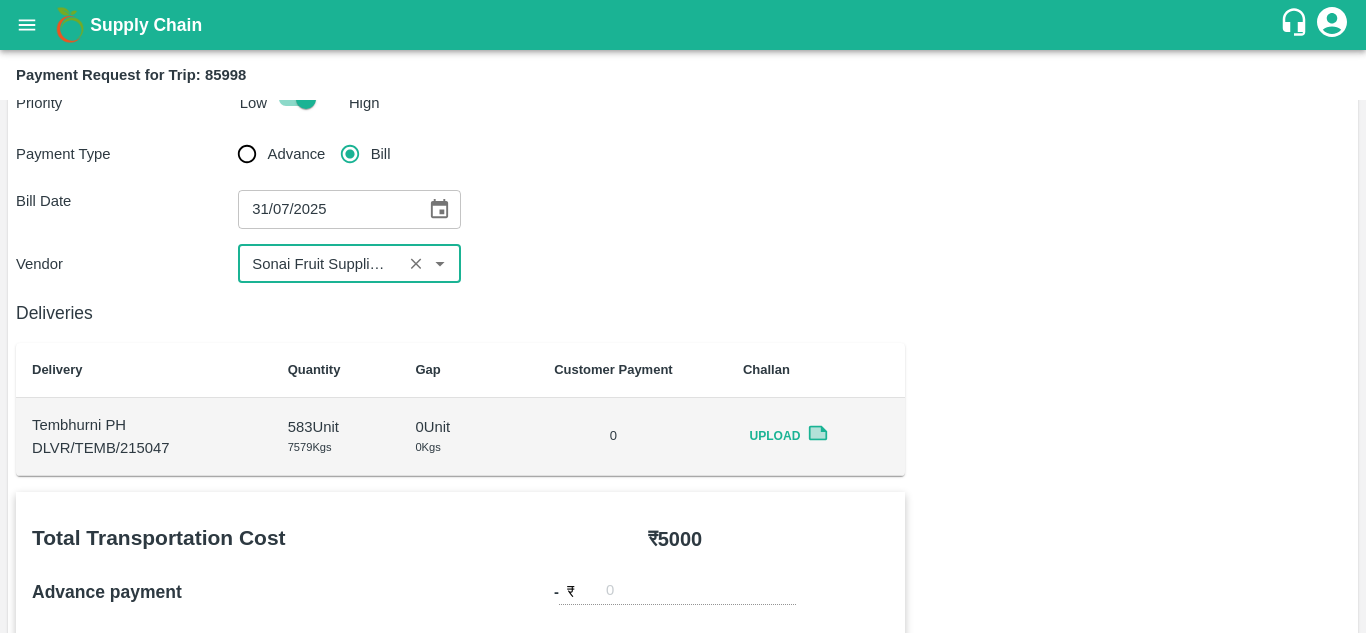 scroll, scrollTop: 59, scrollLeft: 0, axis: vertical 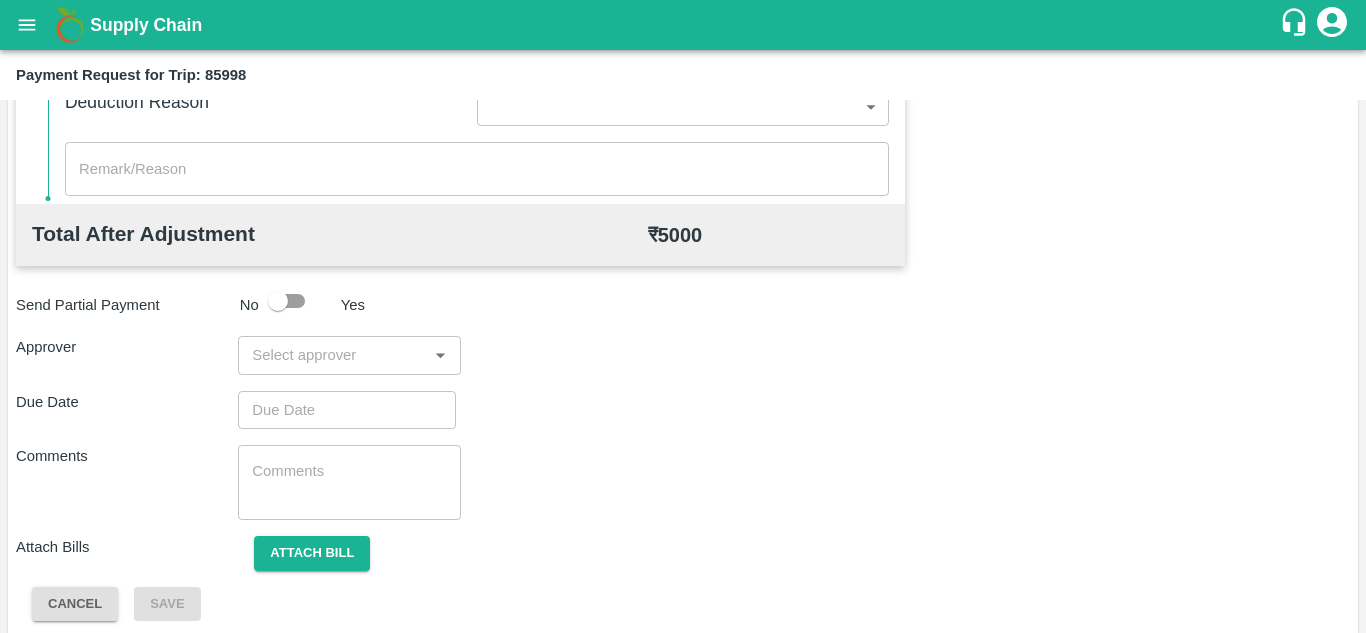 click on "​" at bounding box center [349, 355] 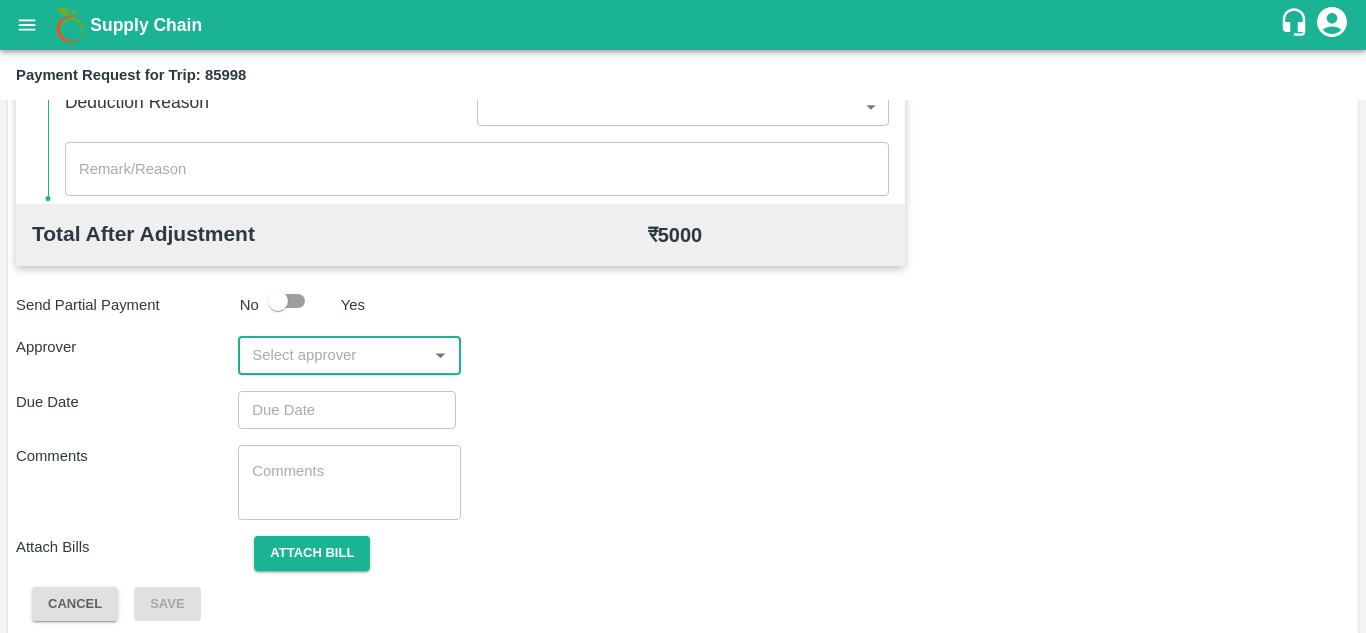 click at bounding box center (332, 355) 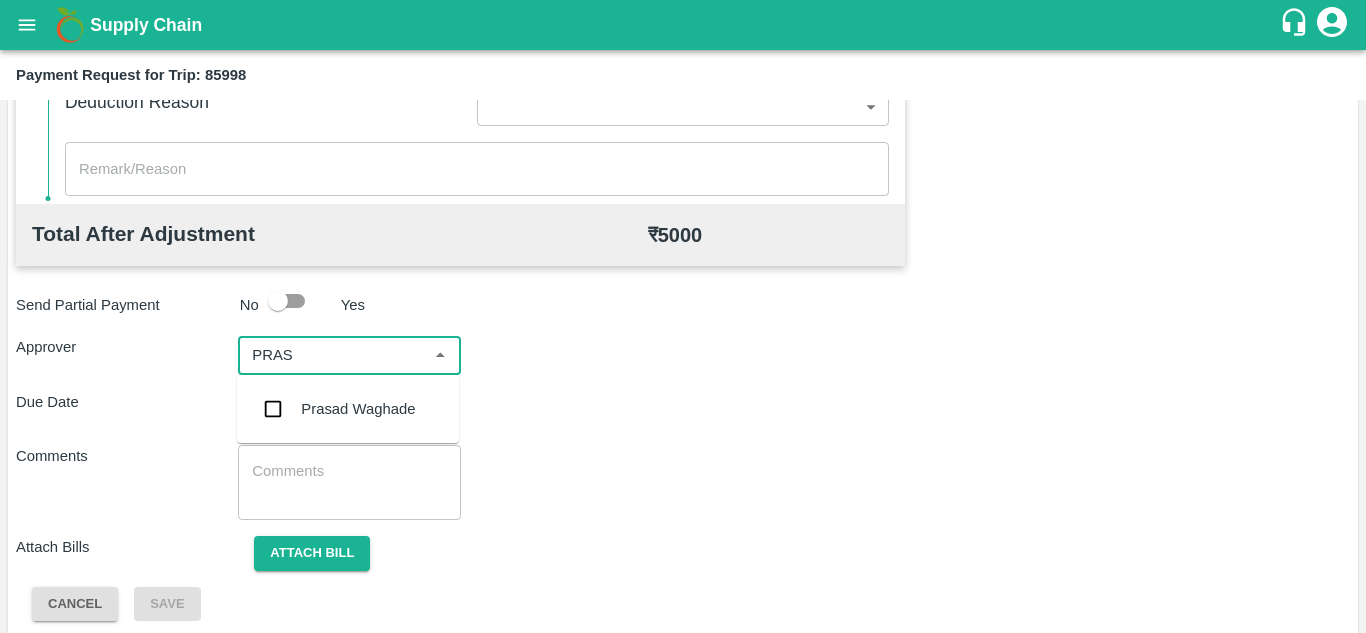 type on "PRASA" 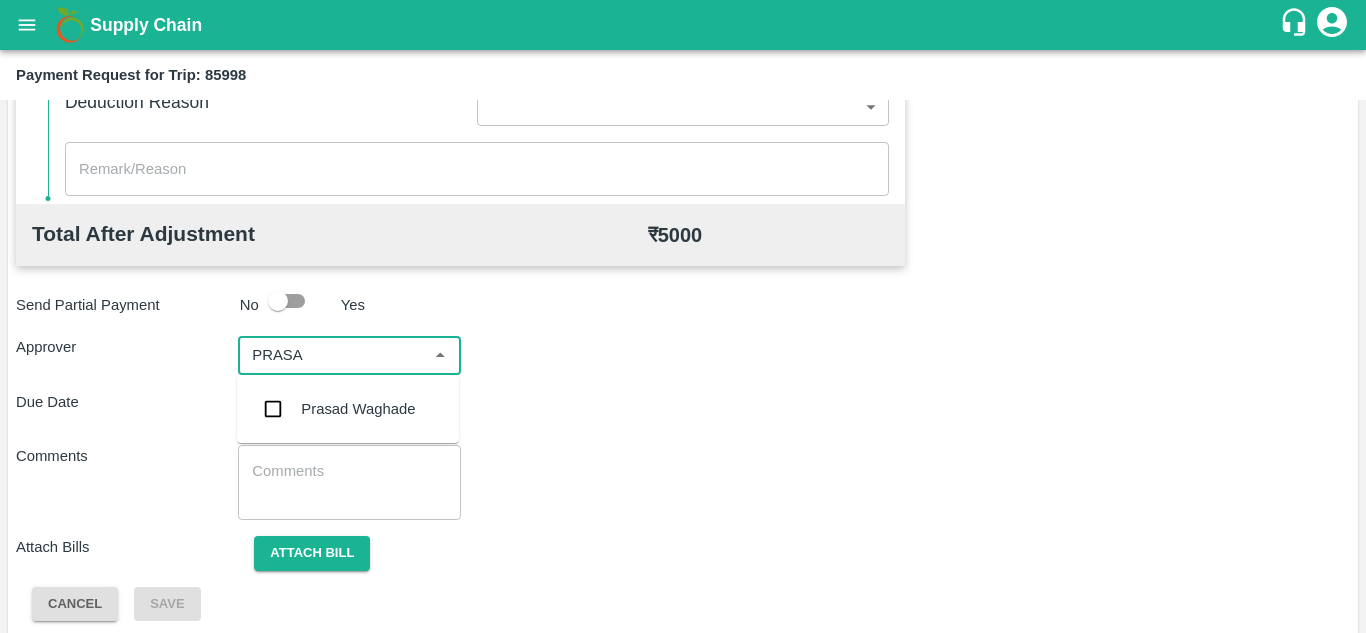click on "Prasad Waghade" at bounding box center [358, 409] 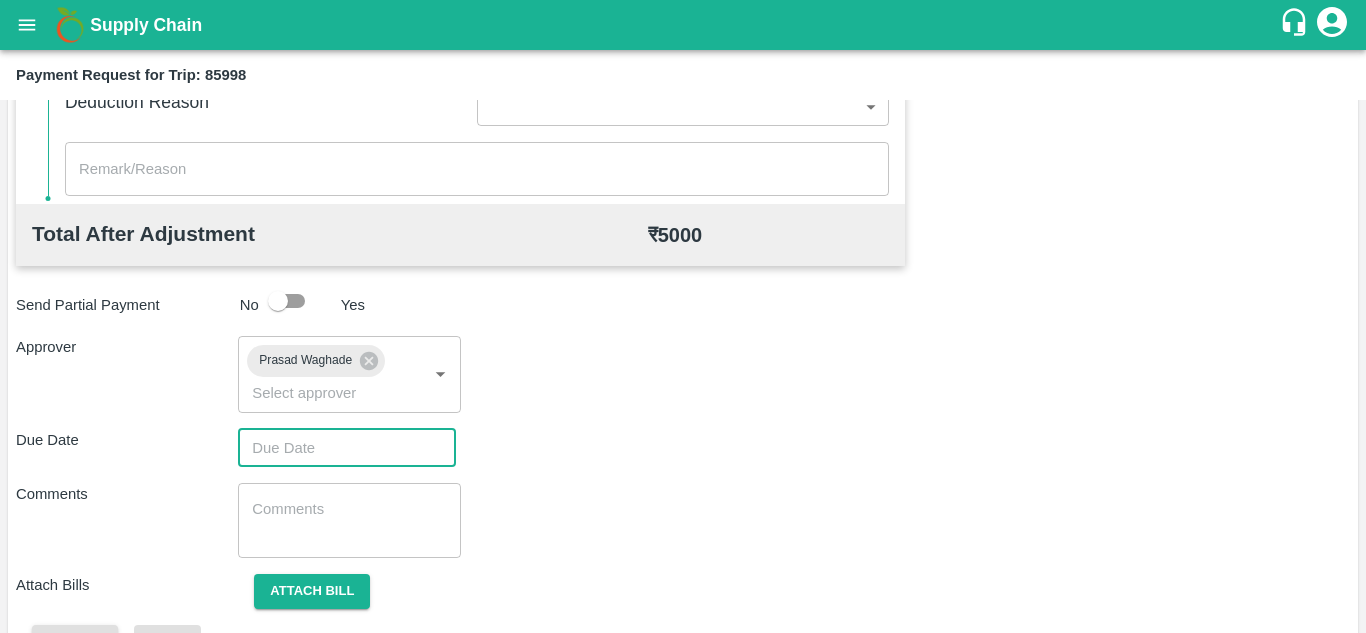type on "DD/MM/YYYY hh:mm aa" 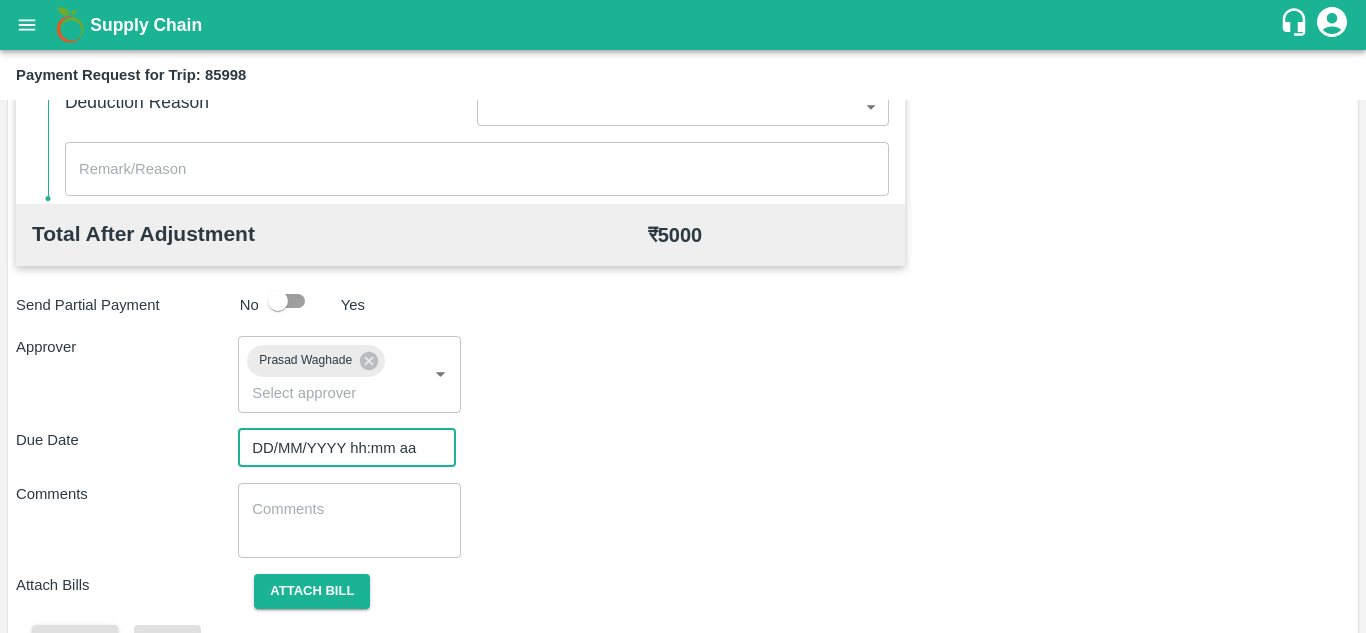 click on "DD/MM/YYYY hh:mm aa" at bounding box center (340, 448) 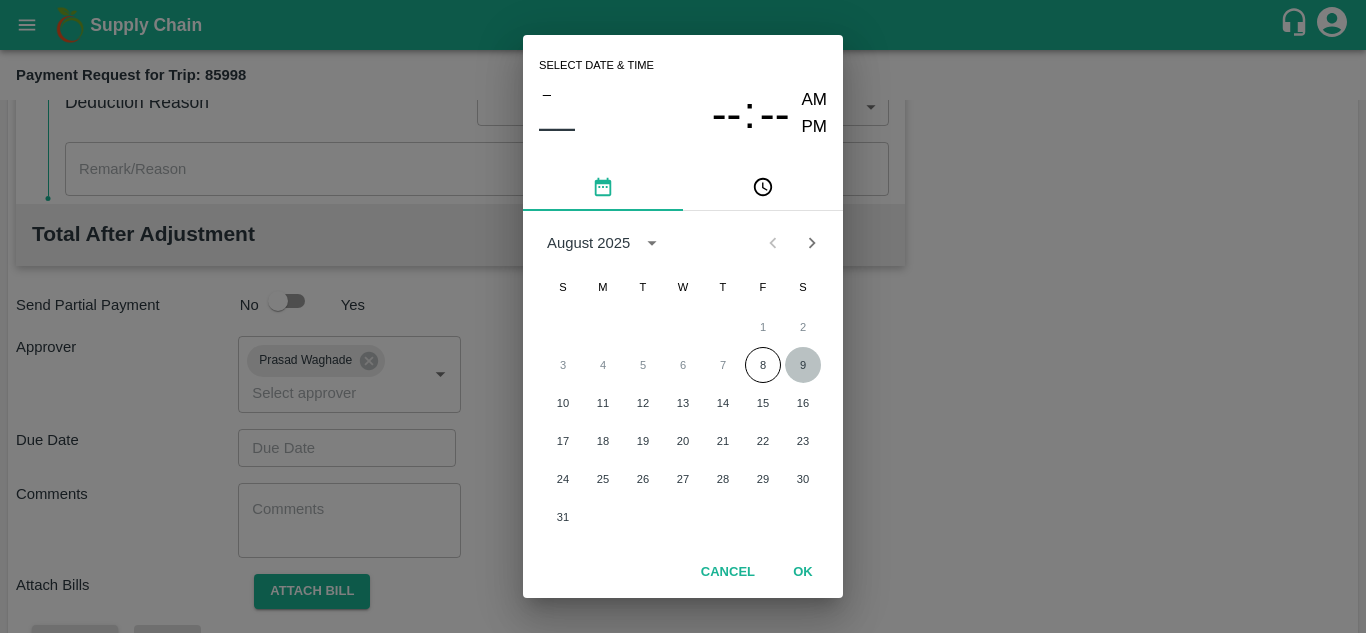 click on "9" at bounding box center [803, 365] 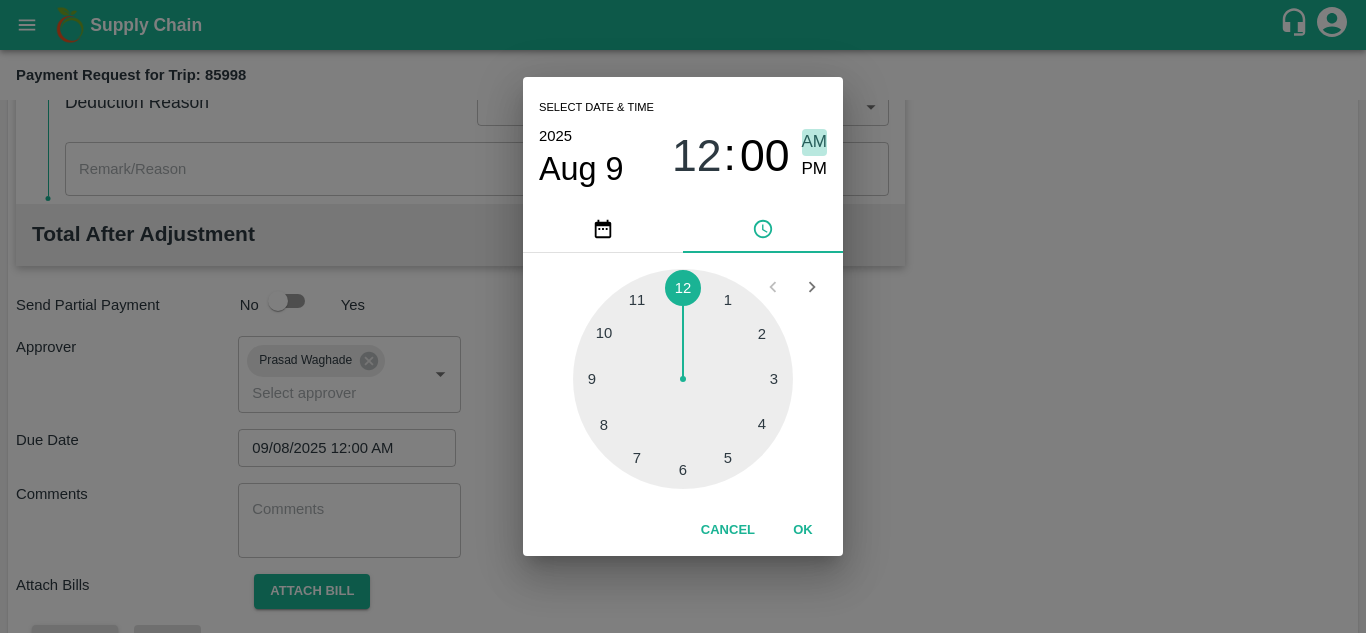 click on "AM" at bounding box center (815, 142) 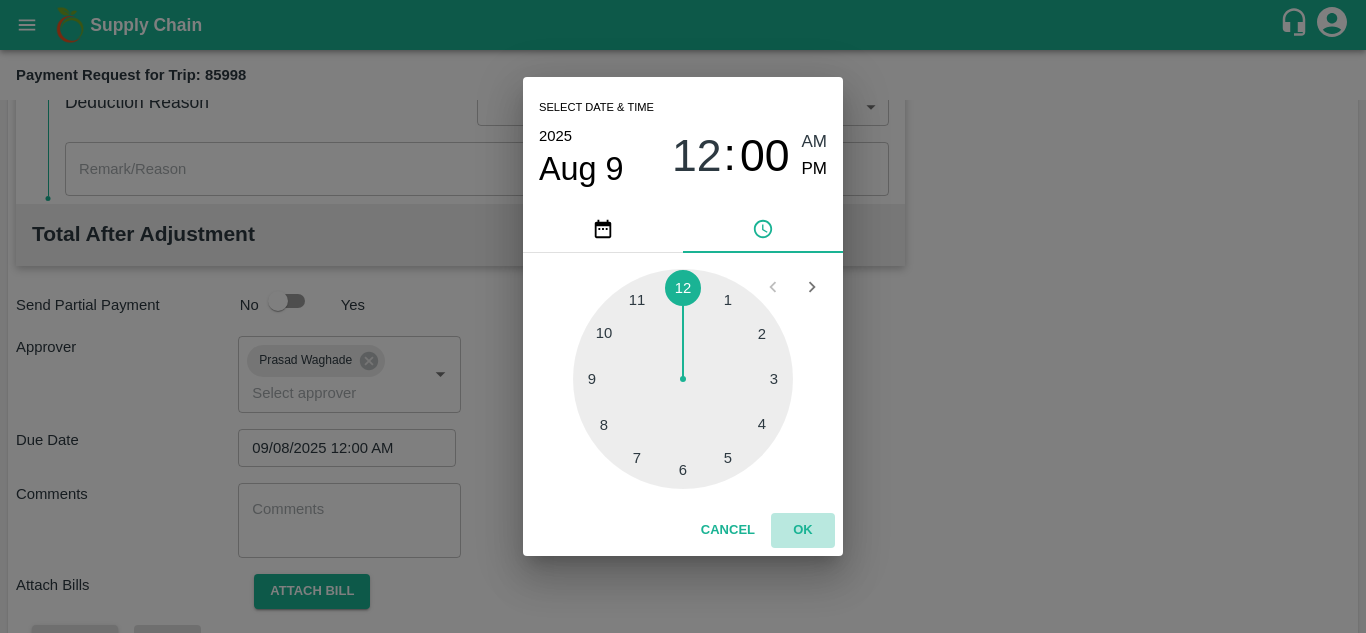 click on "OK" at bounding box center (803, 530) 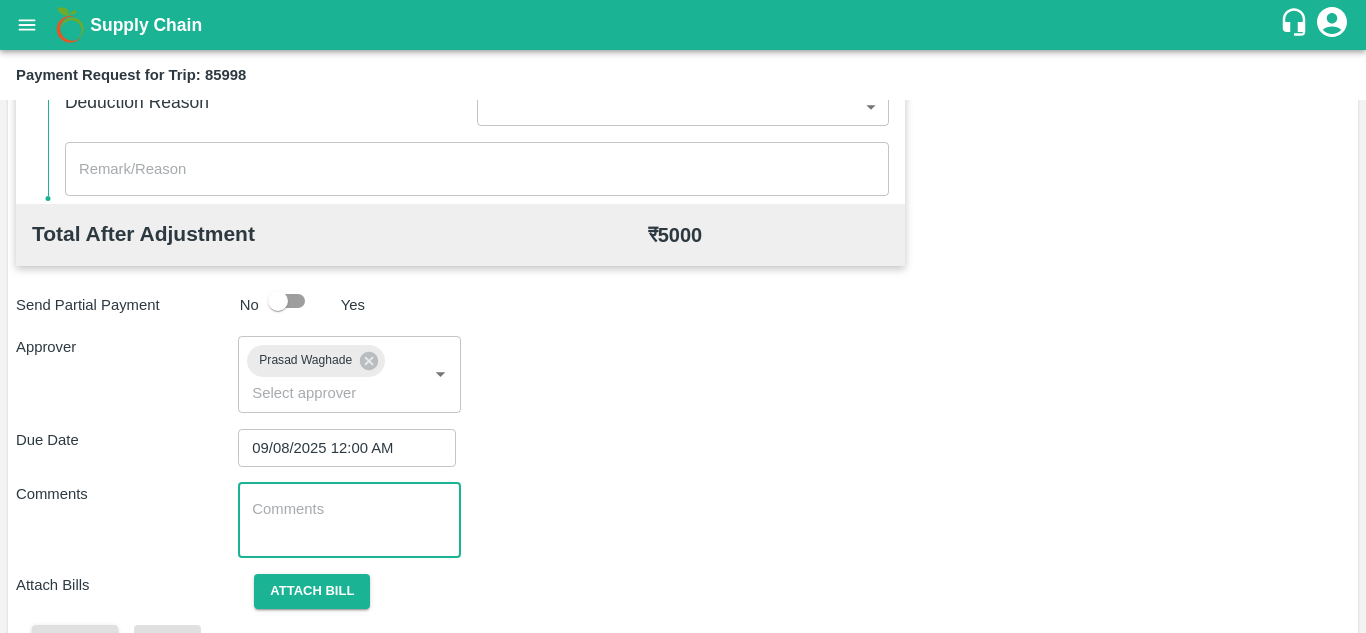 click at bounding box center [349, 520] 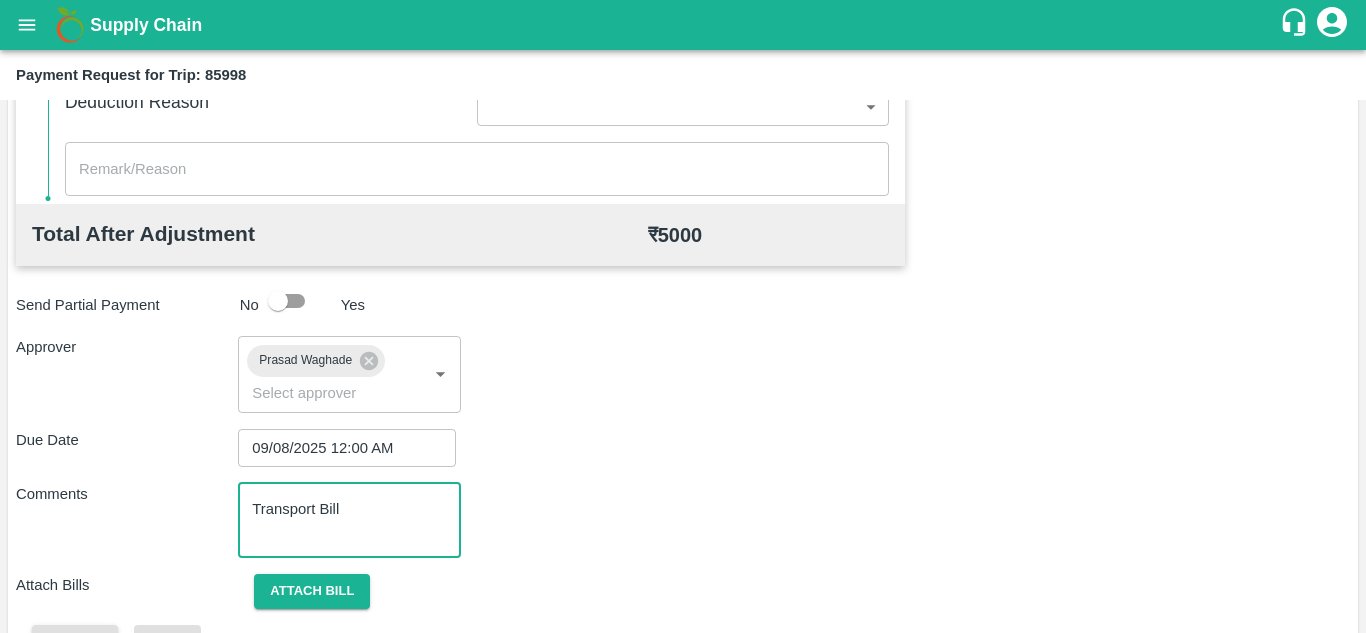 scroll, scrollTop: 948, scrollLeft: 0, axis: vertical 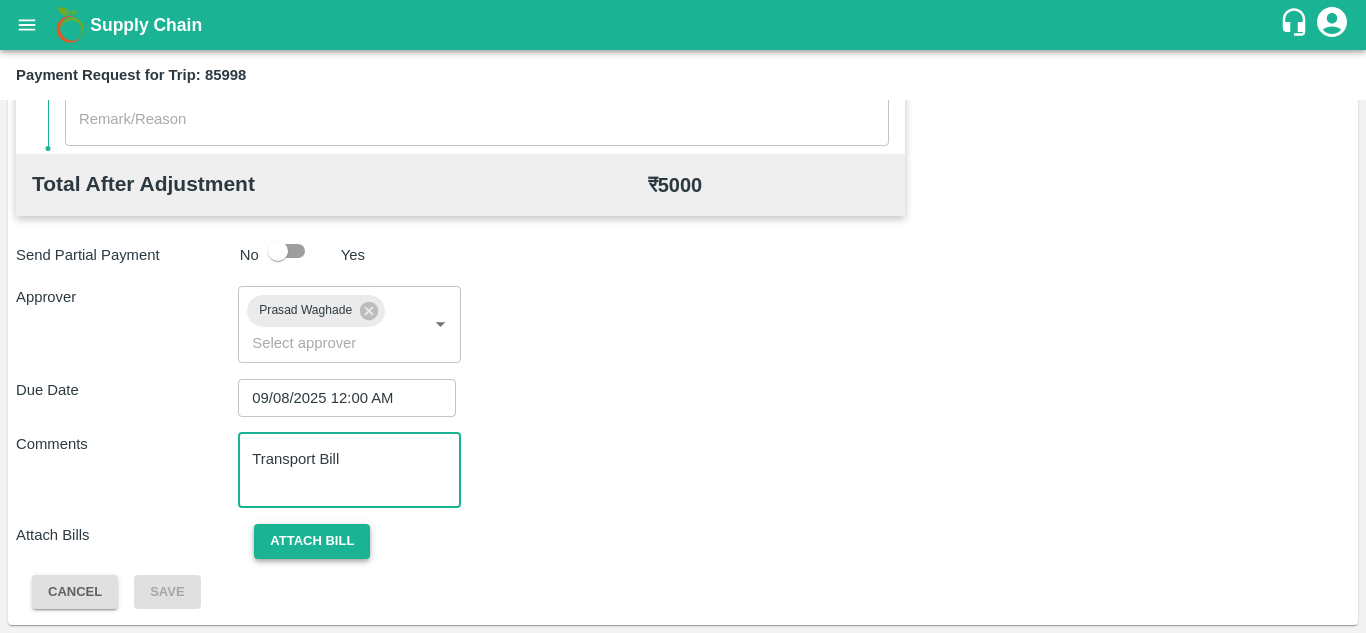type on "Transport Bill" 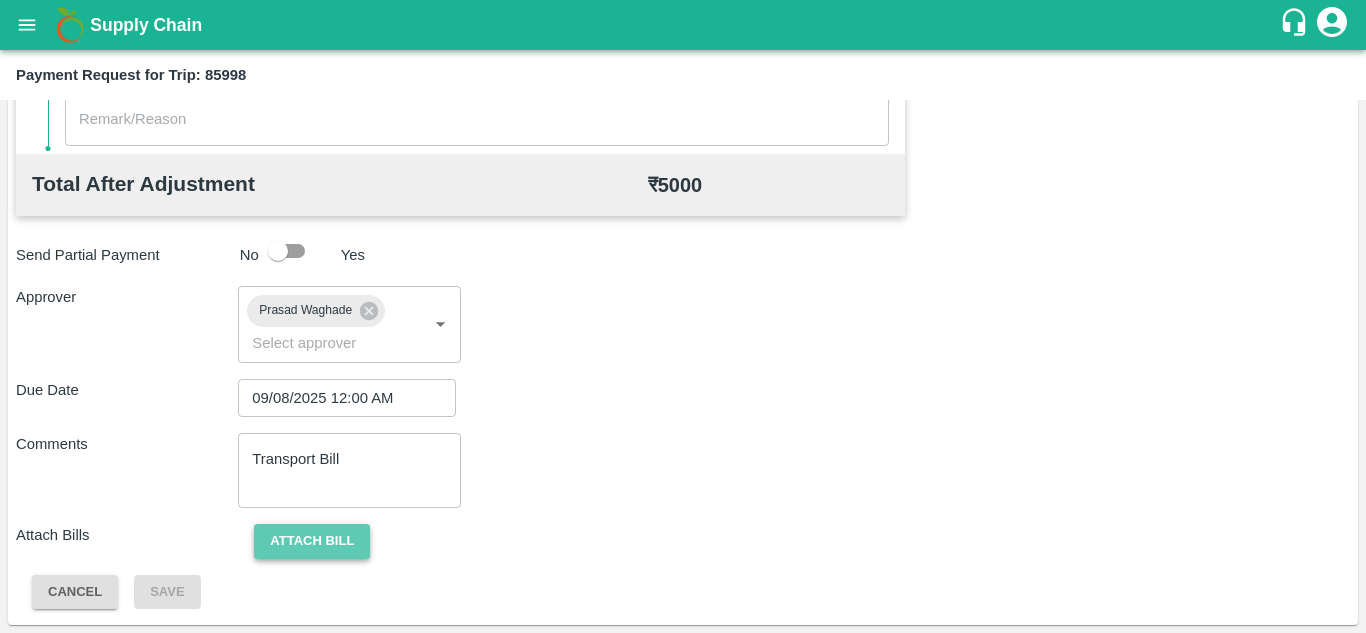 click on "Attach bill" at bounding box center (312, 541) 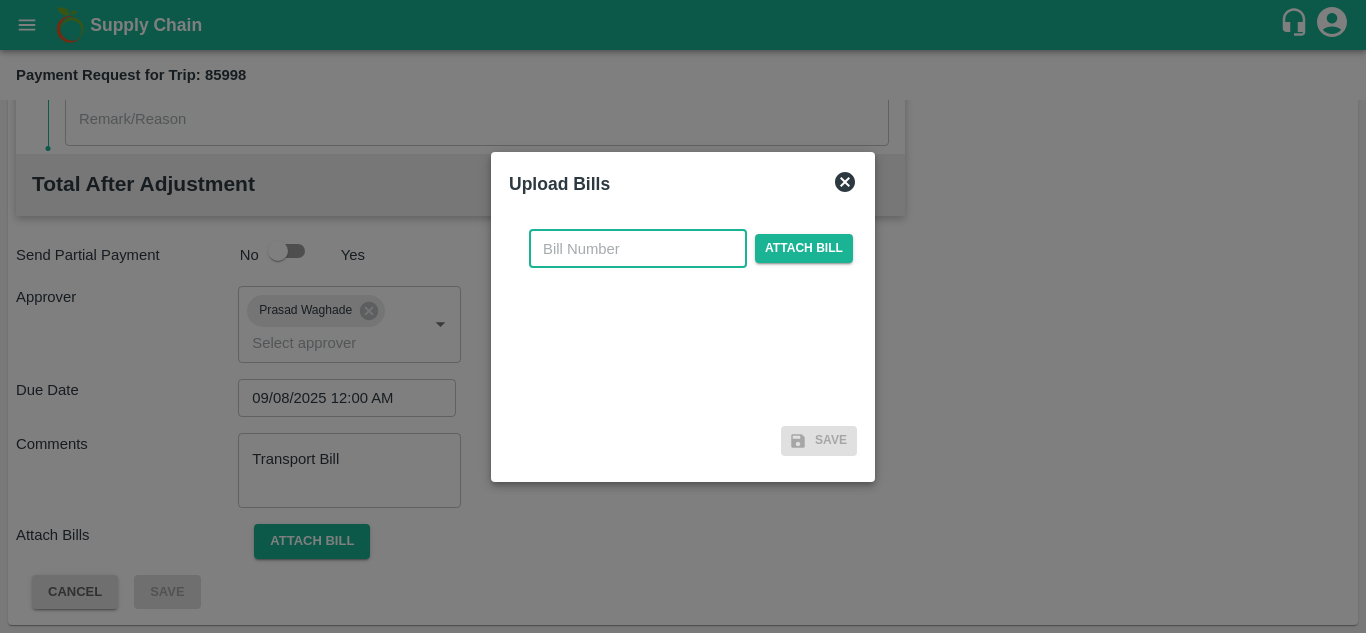 click at bounding box center (638, 249) 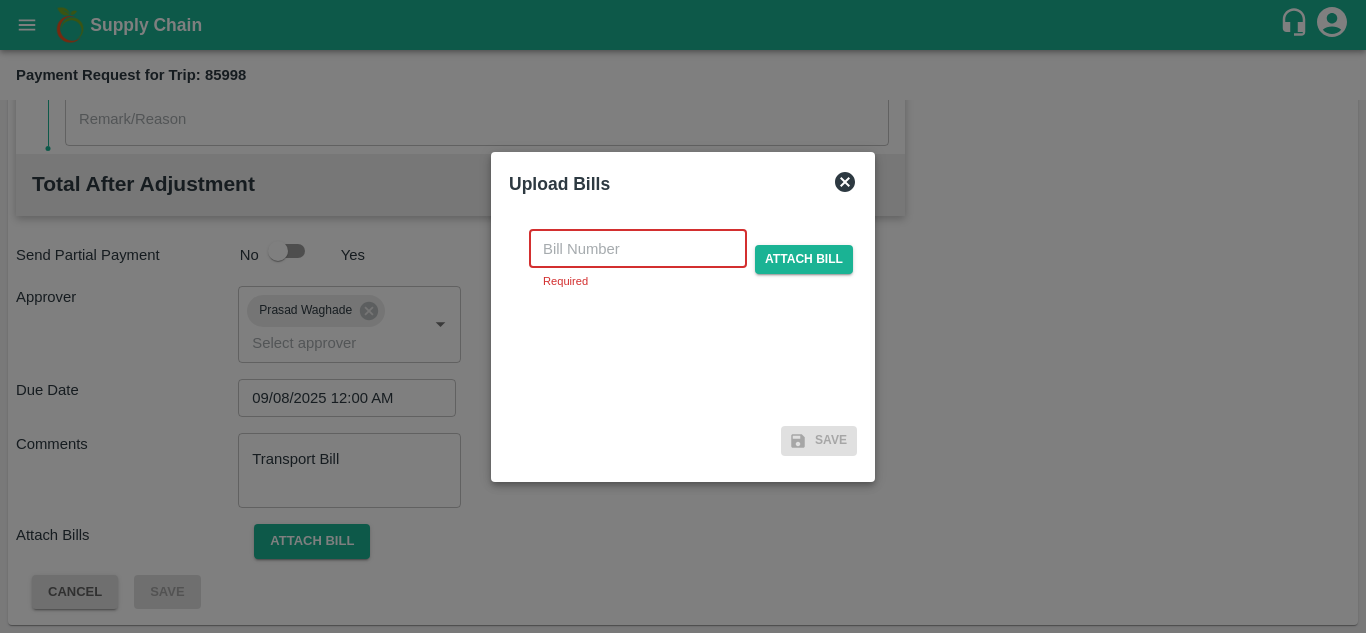 click at bounding box center (638, 249) 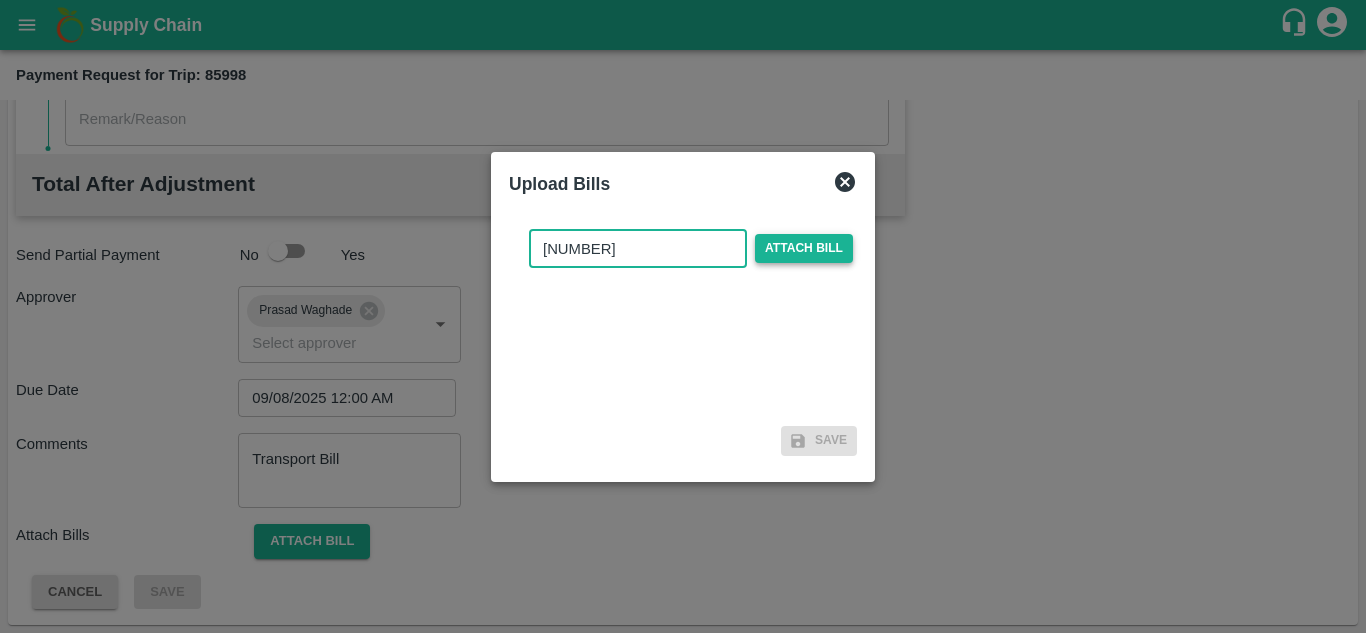 type on "1177" 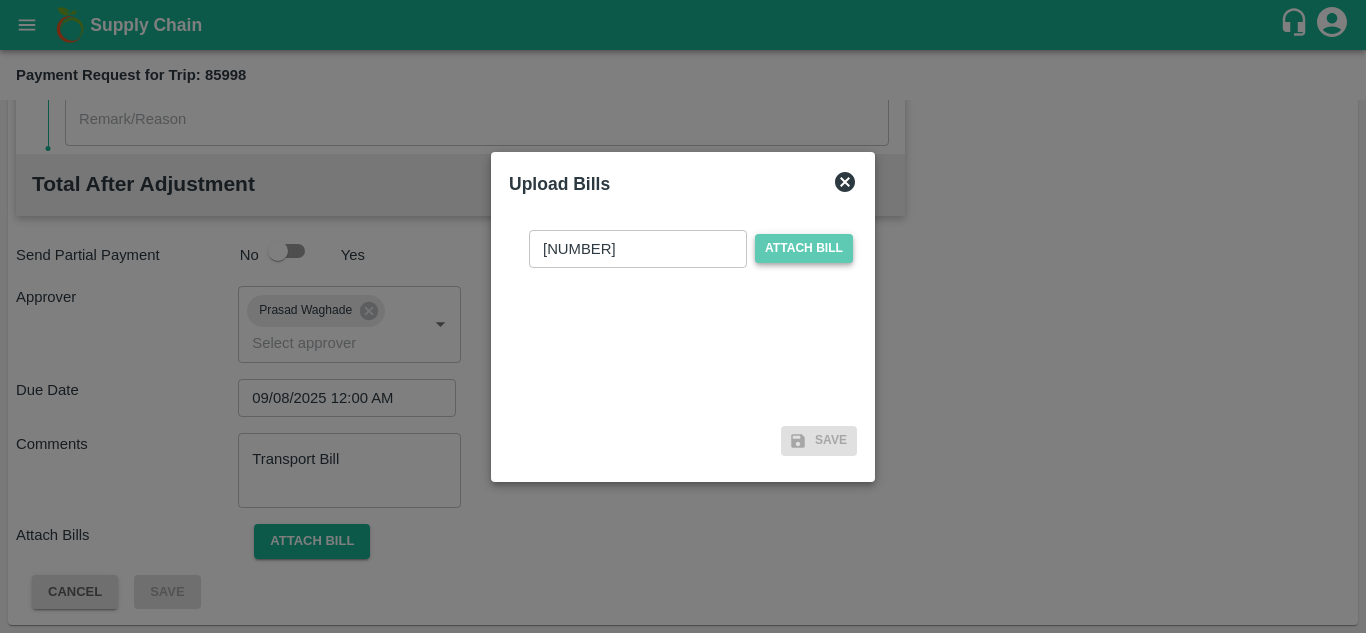 click on "Attach bill" at bounding box center [804, 248] 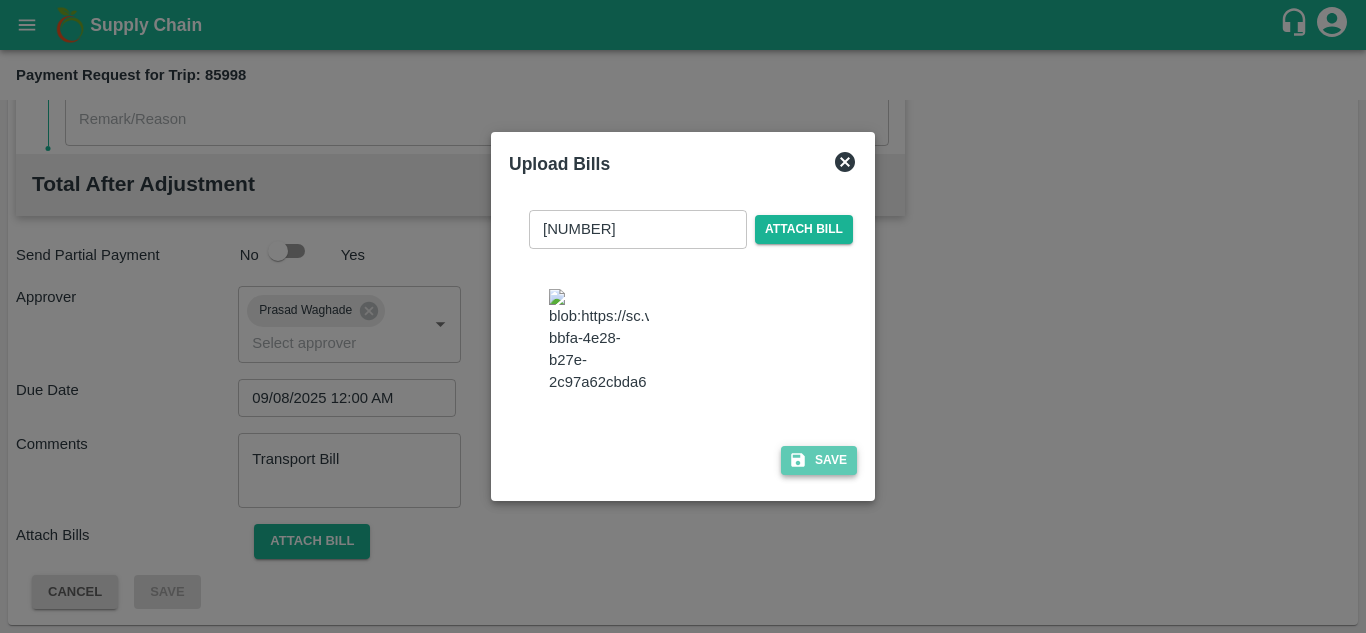 click on "Save" at bounding box center [819, 460] 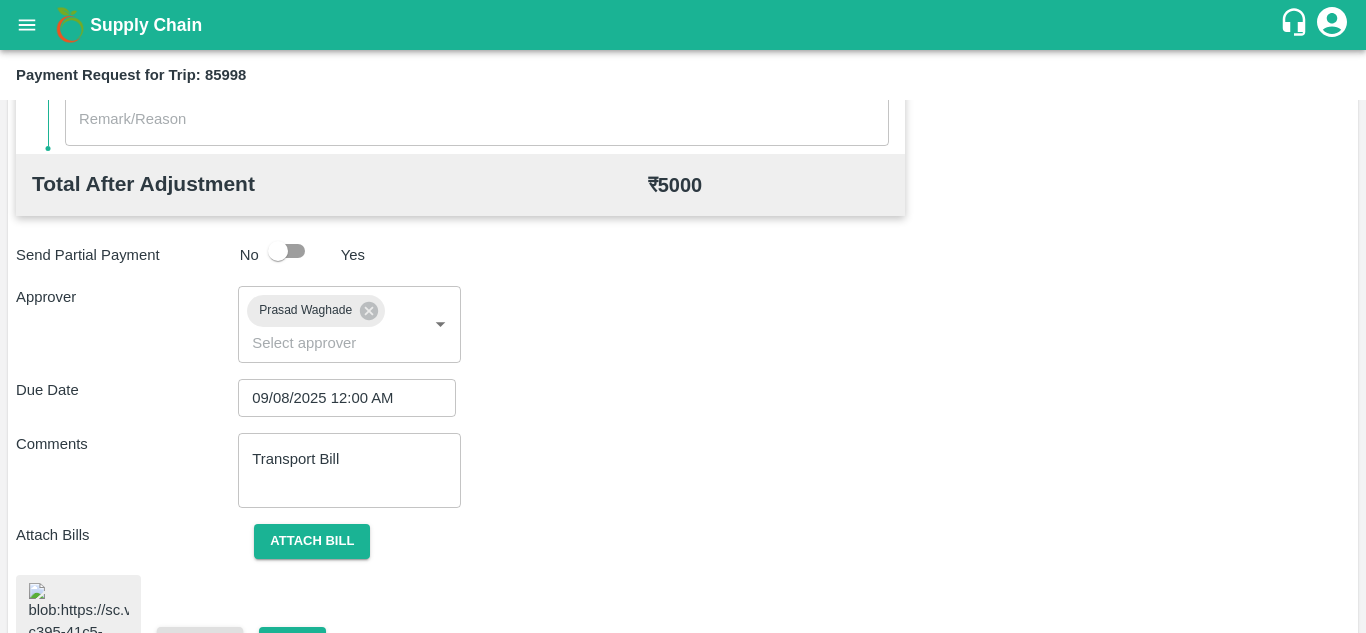 scroll, scrollTop: 1059, scrollLeft: 0, axis: vertical 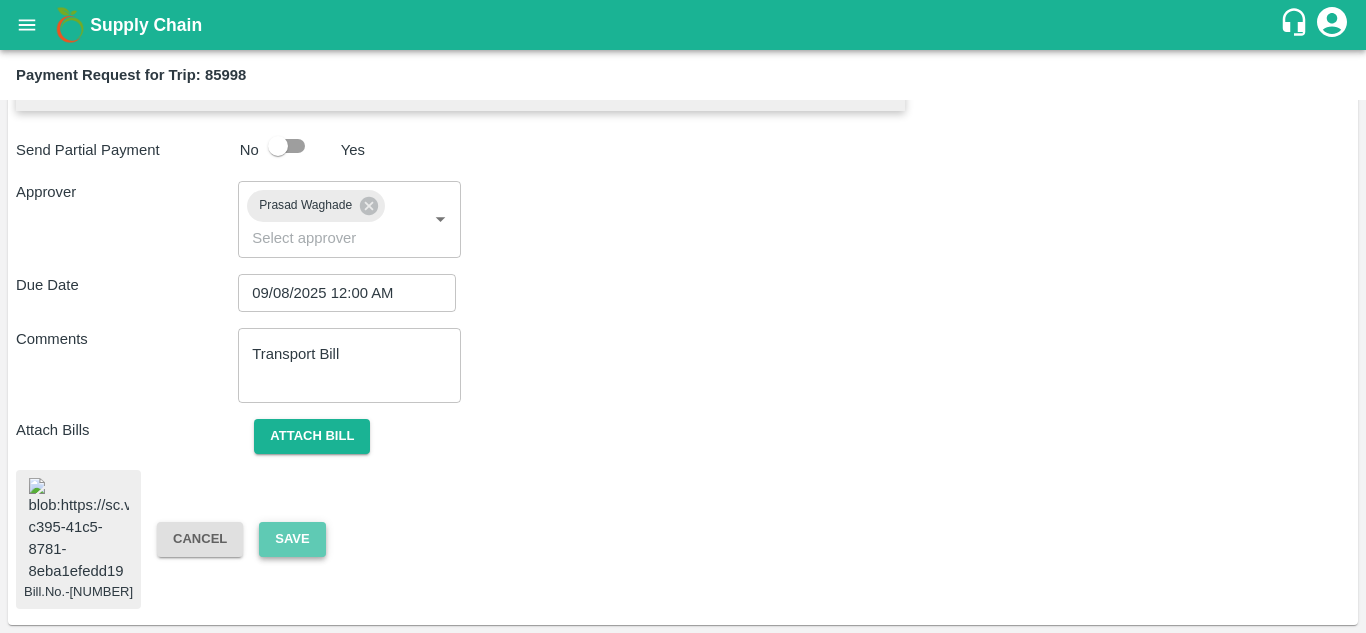 click on "Save" at bounding box center (292, 539) 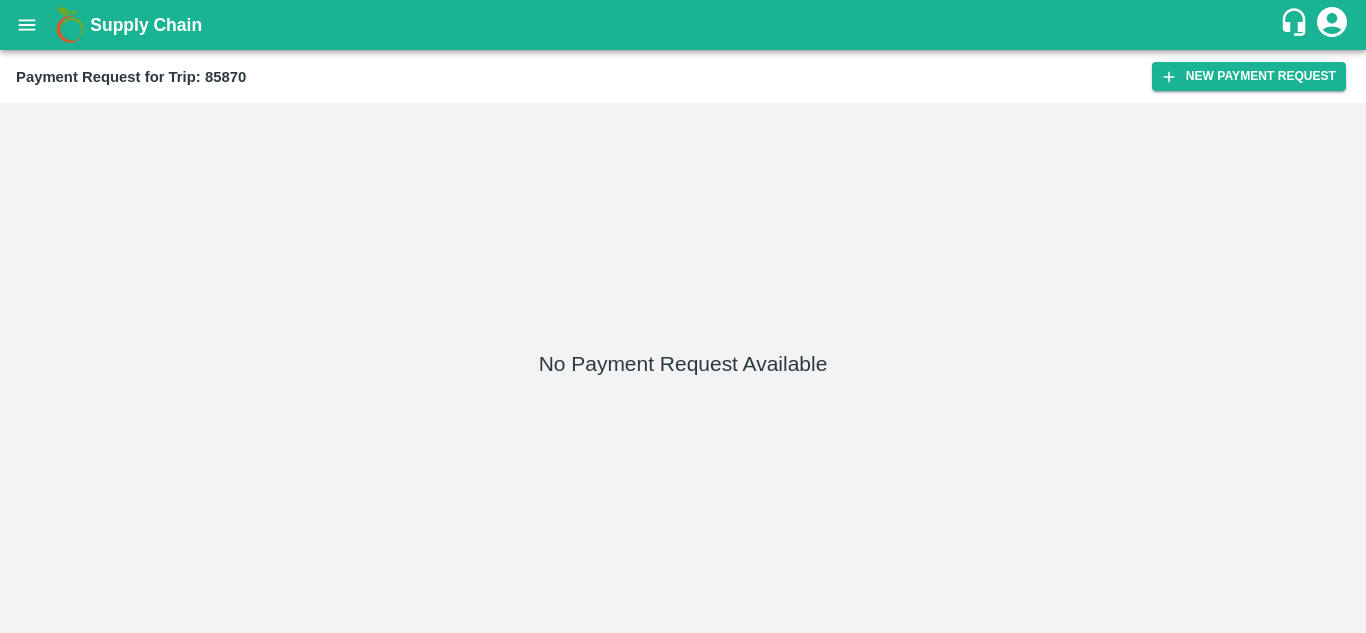 scroll, scrollTop: 0, scrollLeft: 0, axis: both 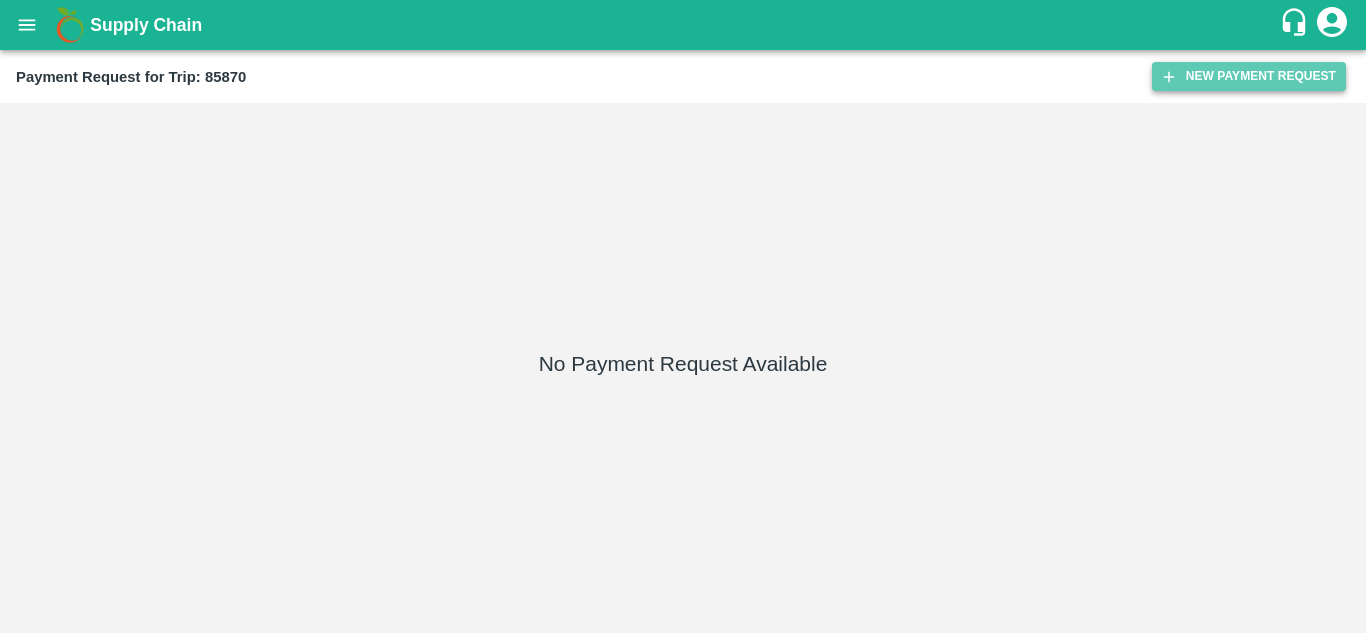 click on "New Payment Request" at bounding box center (1249, 76) 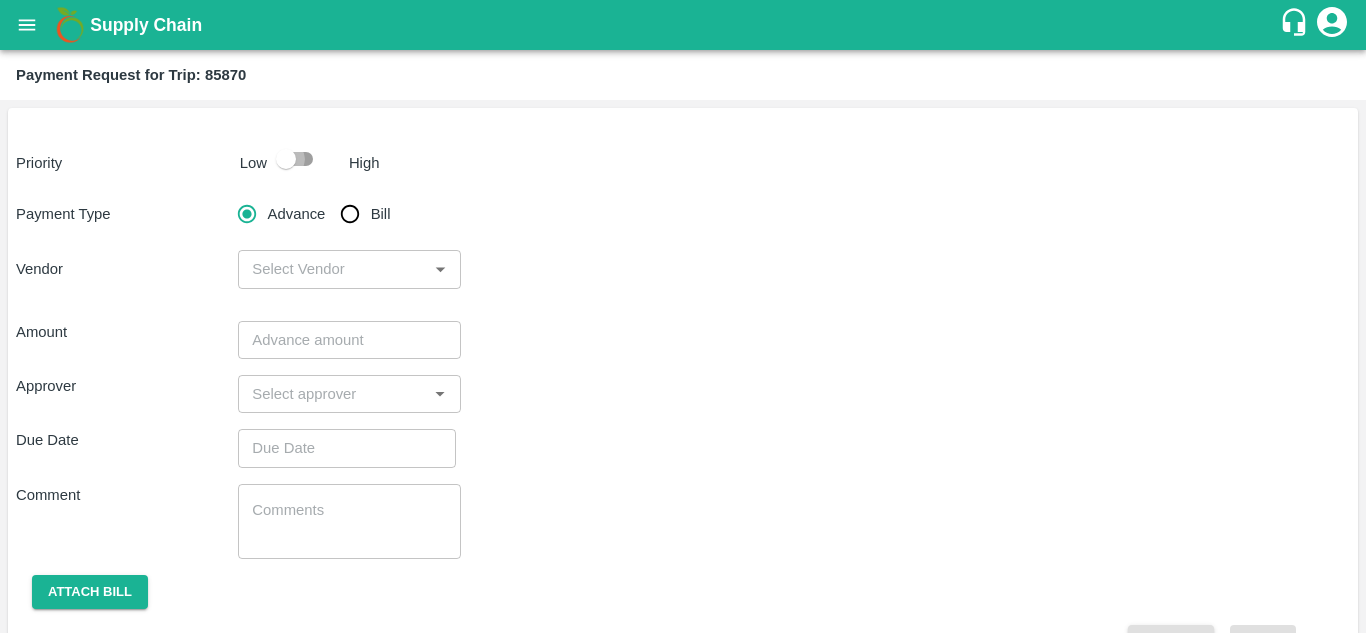 click at bounding box center [286, 159] 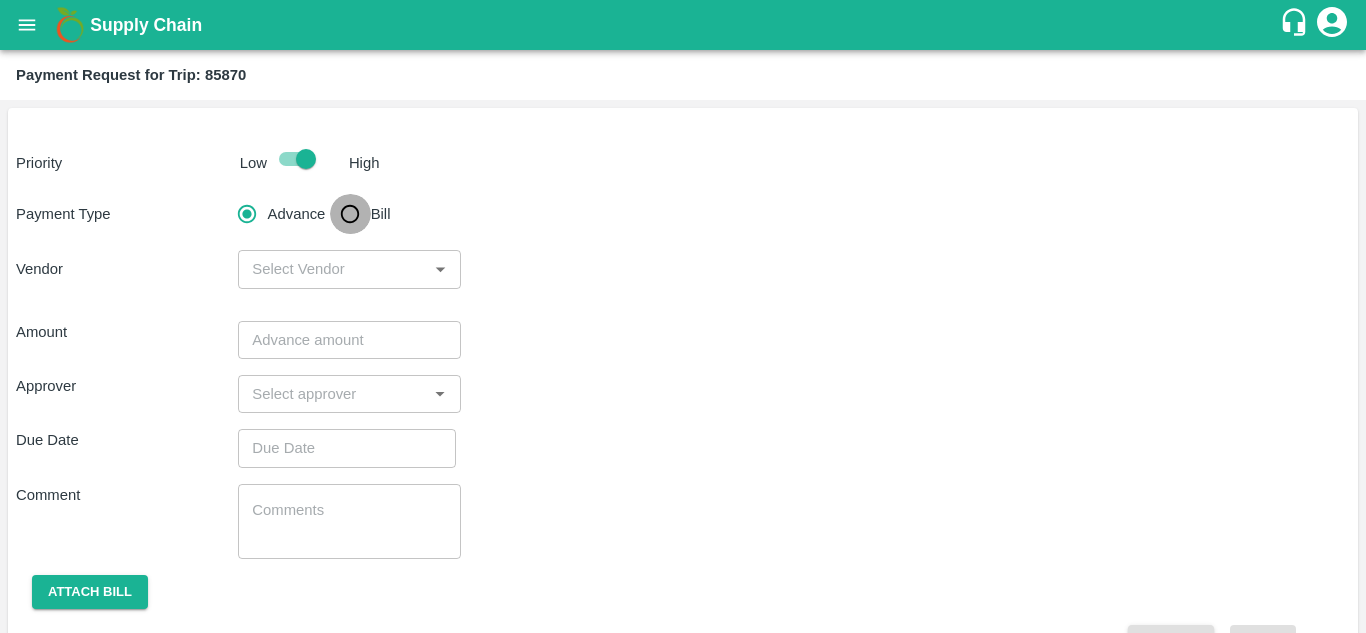 click on "Bill" at bounding box center (350, 214) 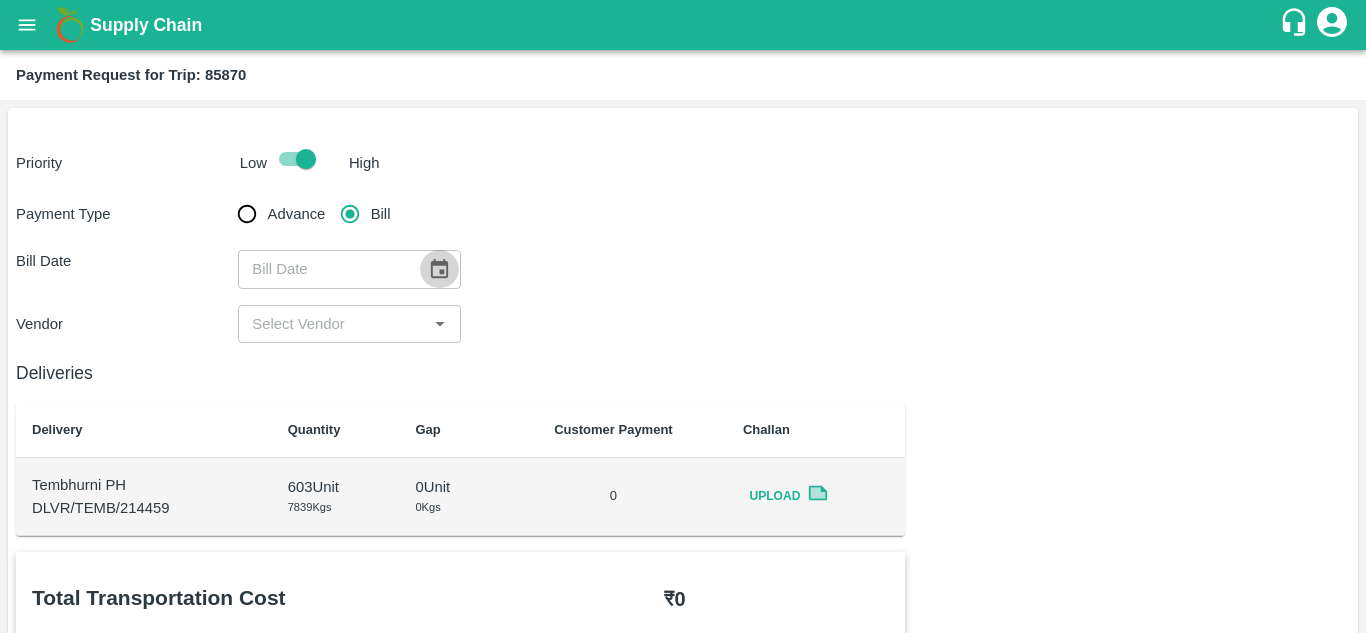 click 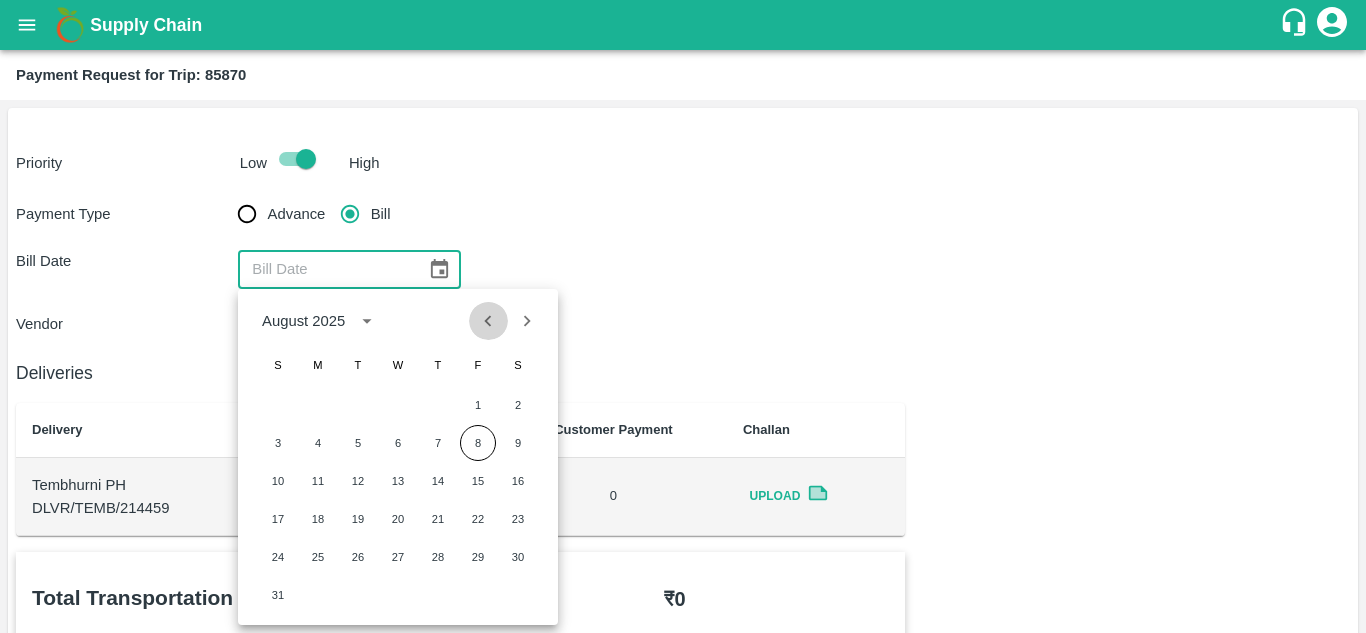 click 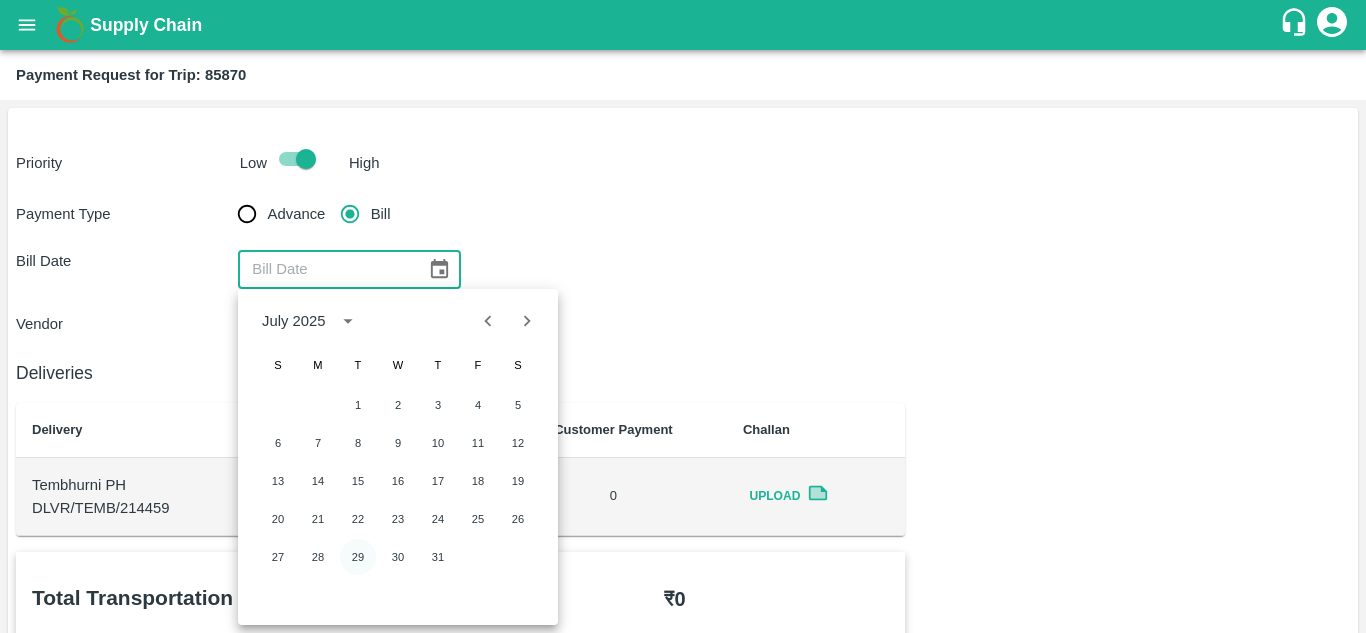 click on "29" at bounding box center (358, 557) 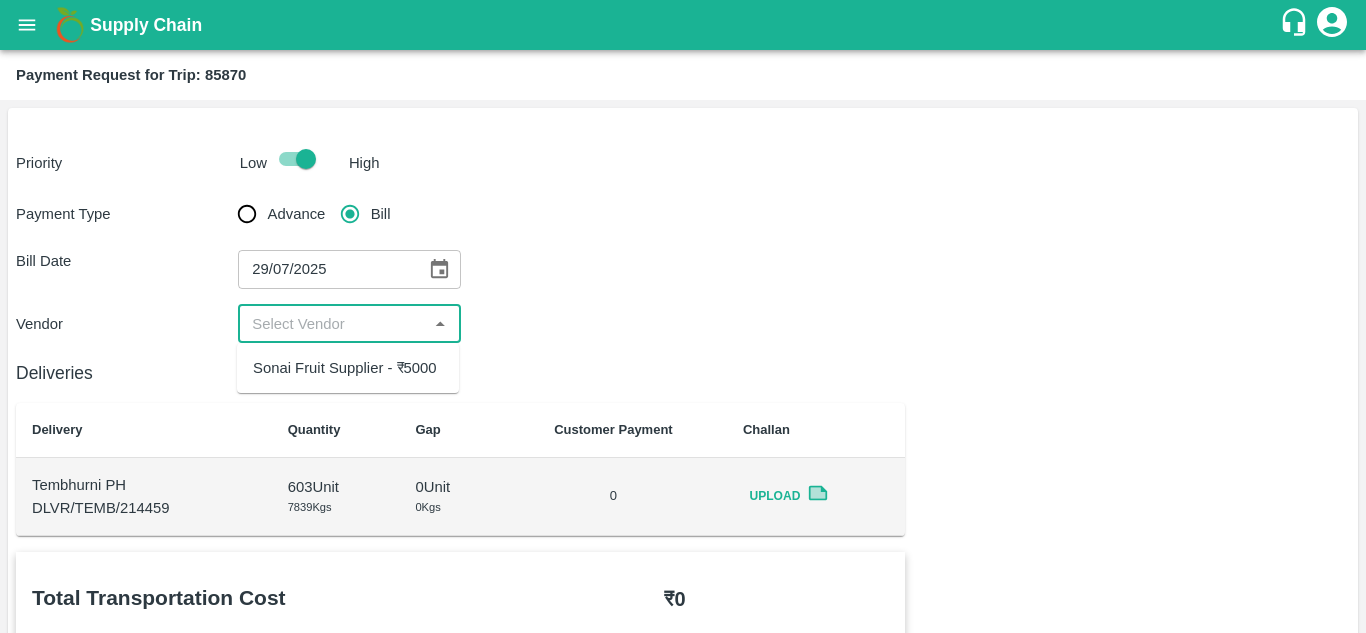 click at bounding box center (332, 324) 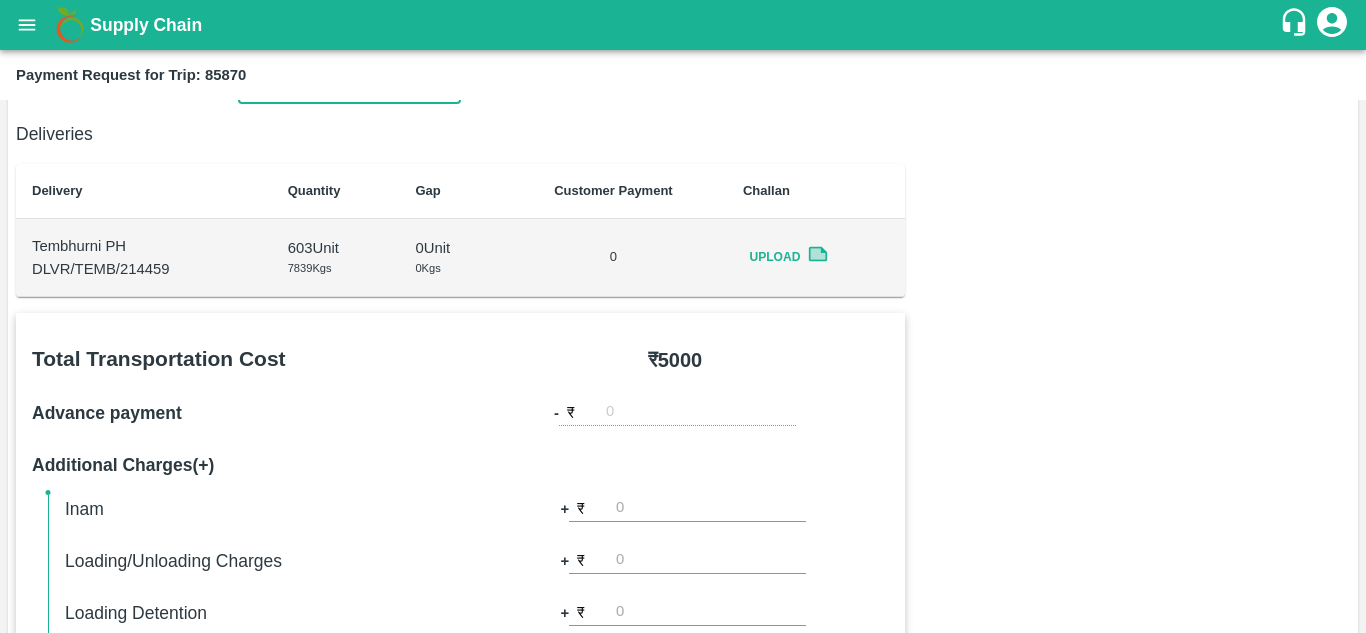 scroll, scrollTop: 240, scrollLeft: 0, axis: vertical 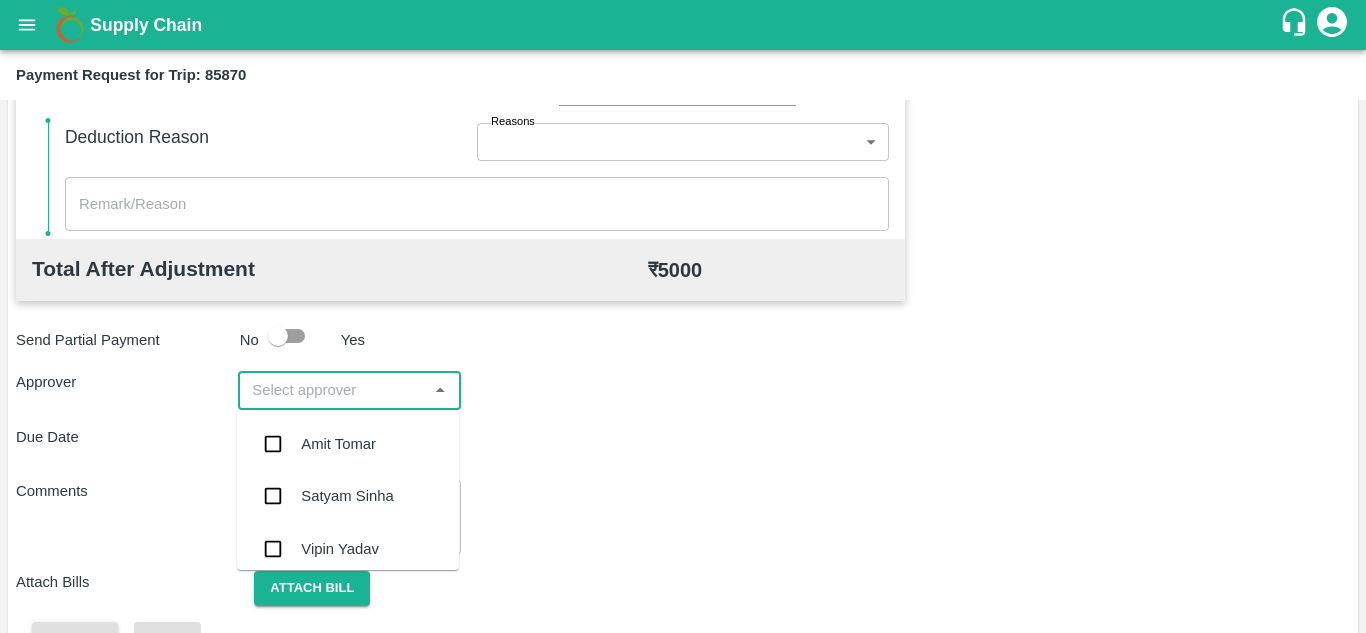 click at bounding box center (332, 390) 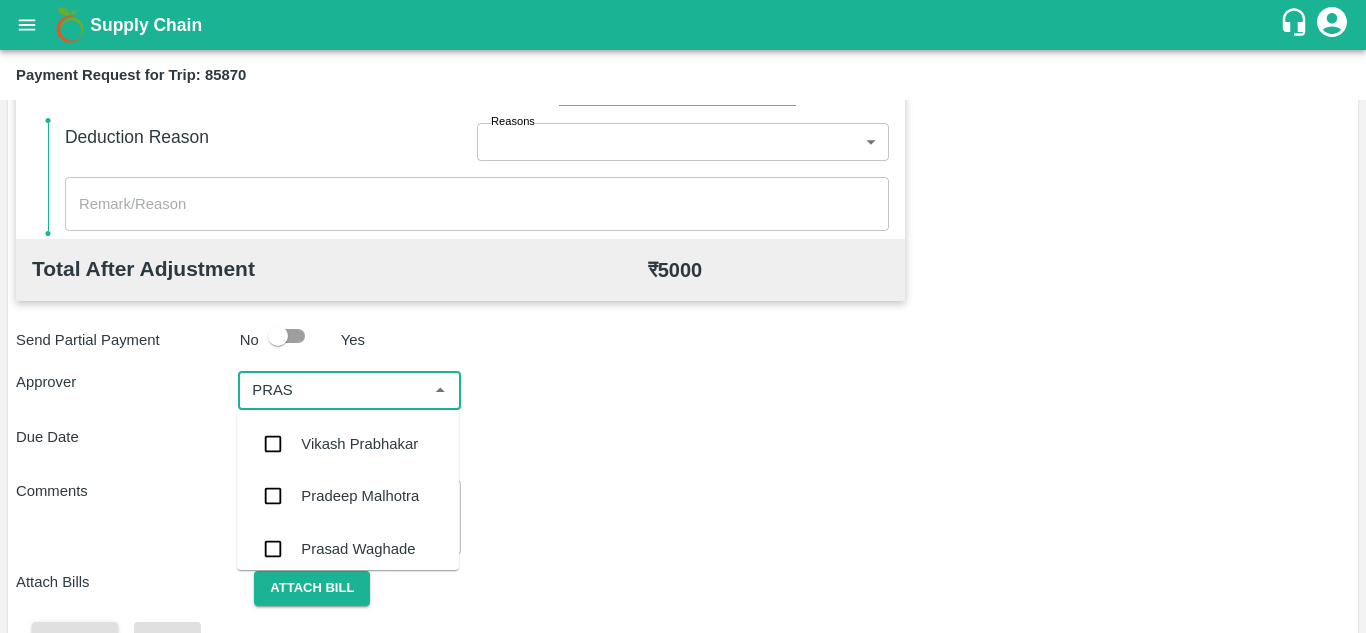type on "PRASA" 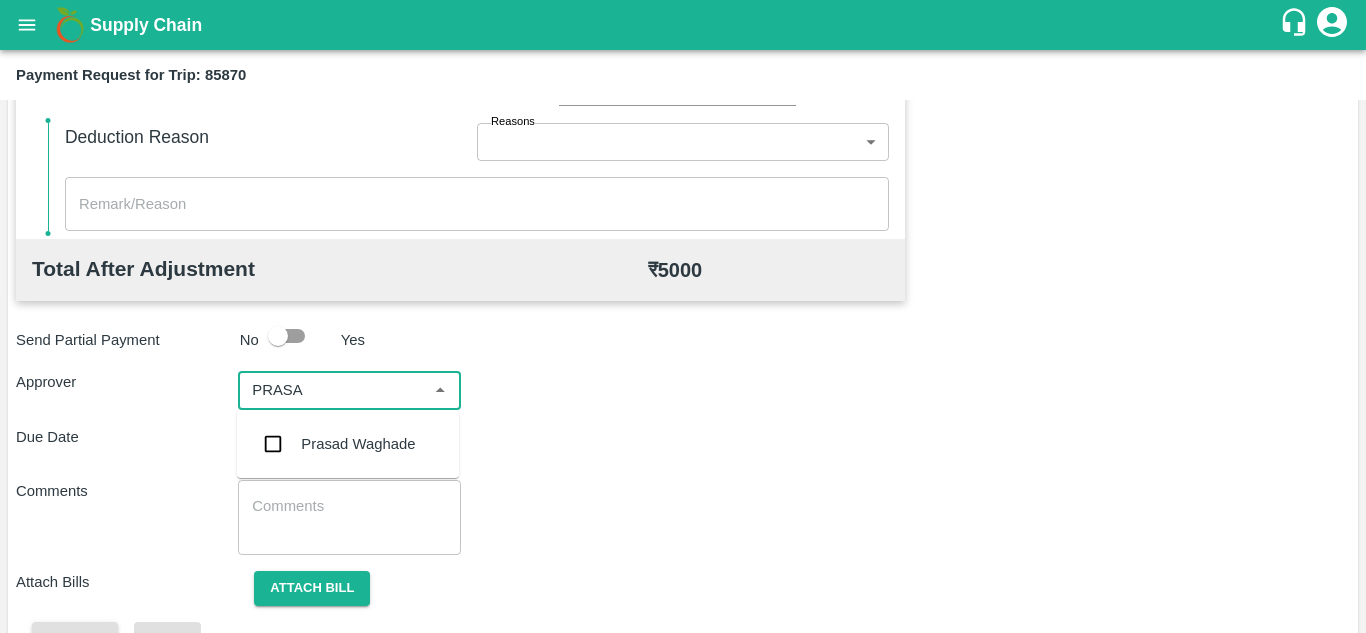 click on "Prasad Waghade" at bounding box center (358, 444) 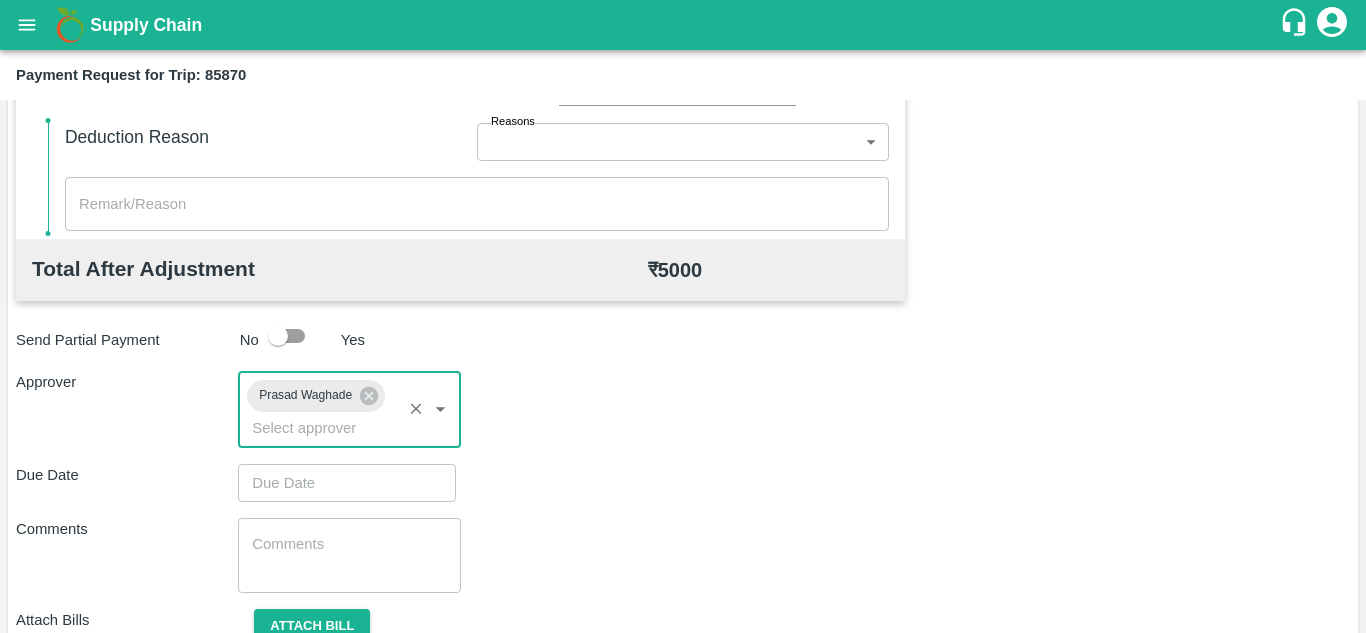 type on "DD/MM/YYYY hh:mm aa" 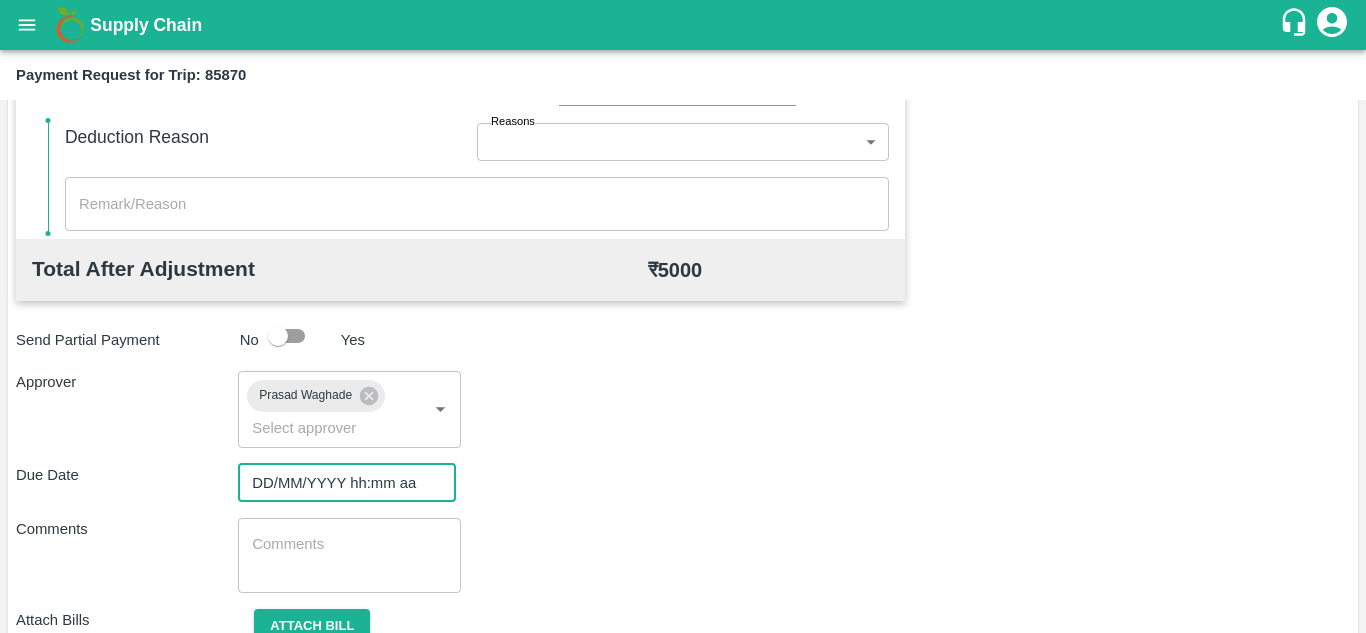 click on "DD/MM/YYYY hh:mm aa" at bounding box center [340, 483] 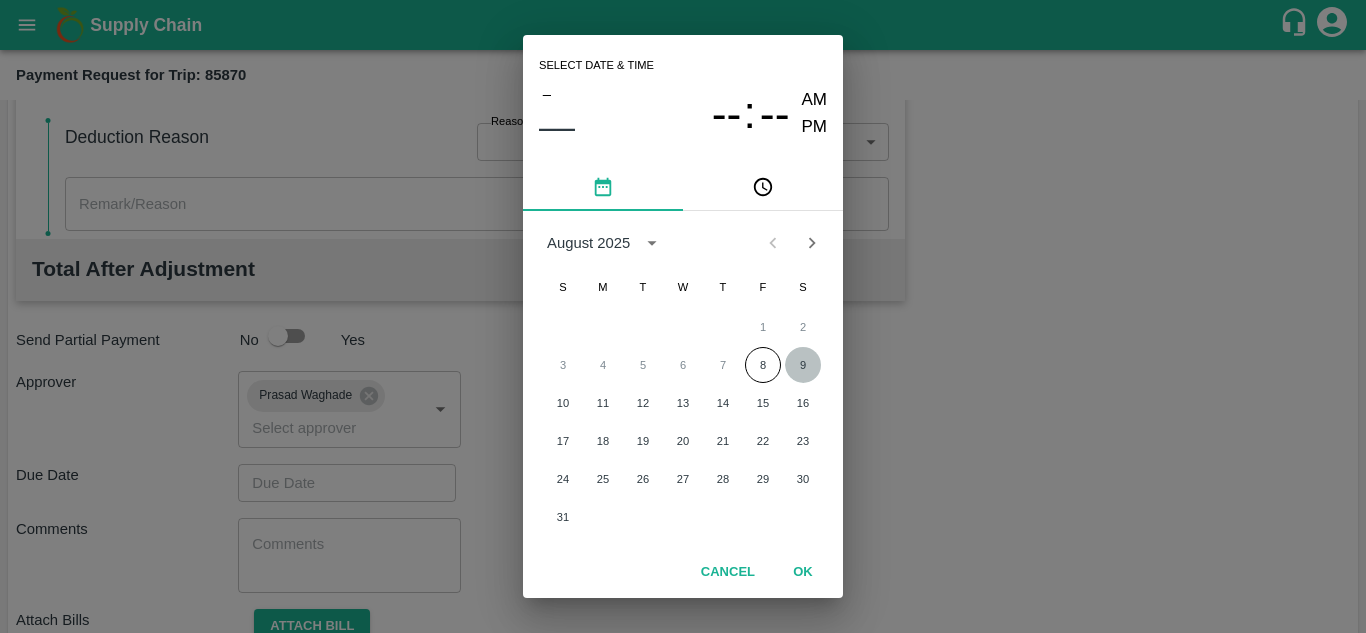 click on "9" at bounding box center [803, 365] 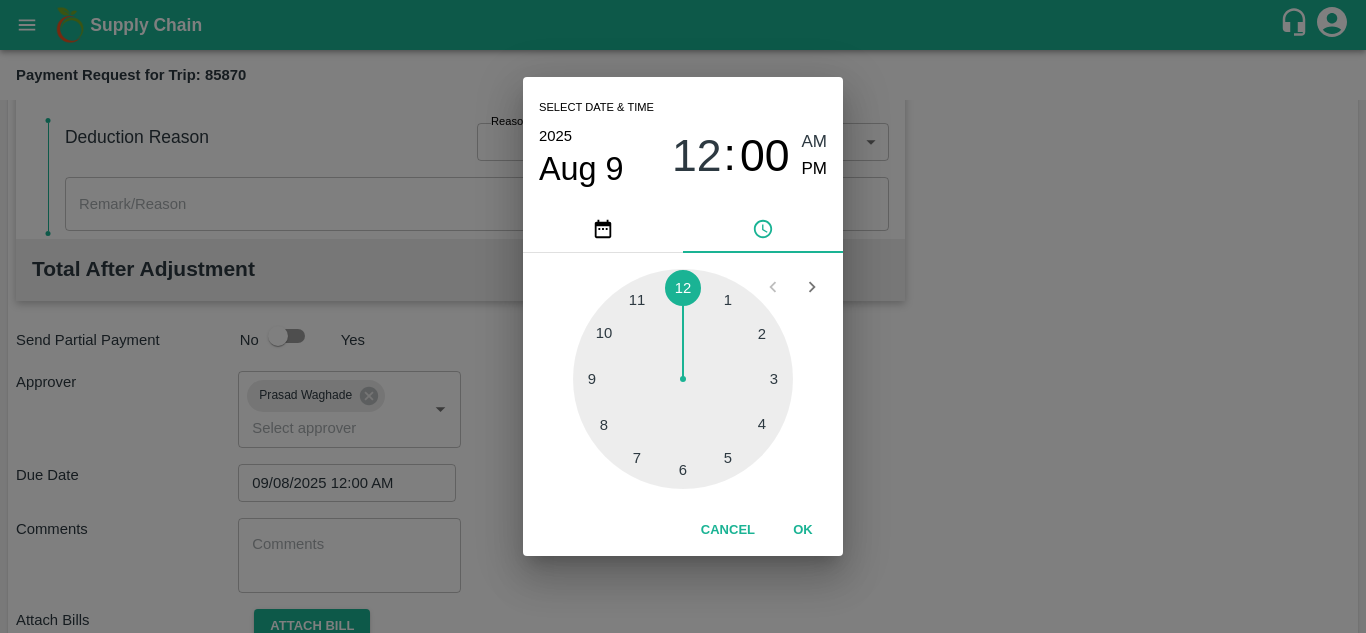 click on "AM" at bounding box center (815, 142) 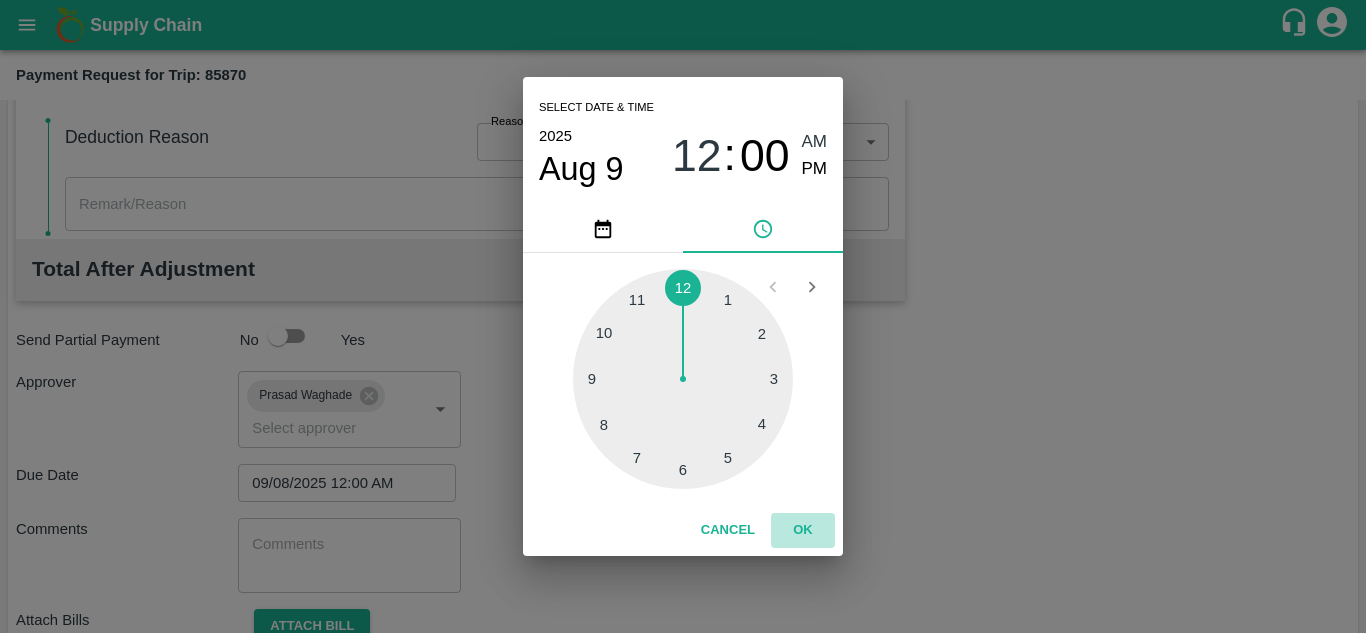 click on "OK" at bounding box center [803, 530] 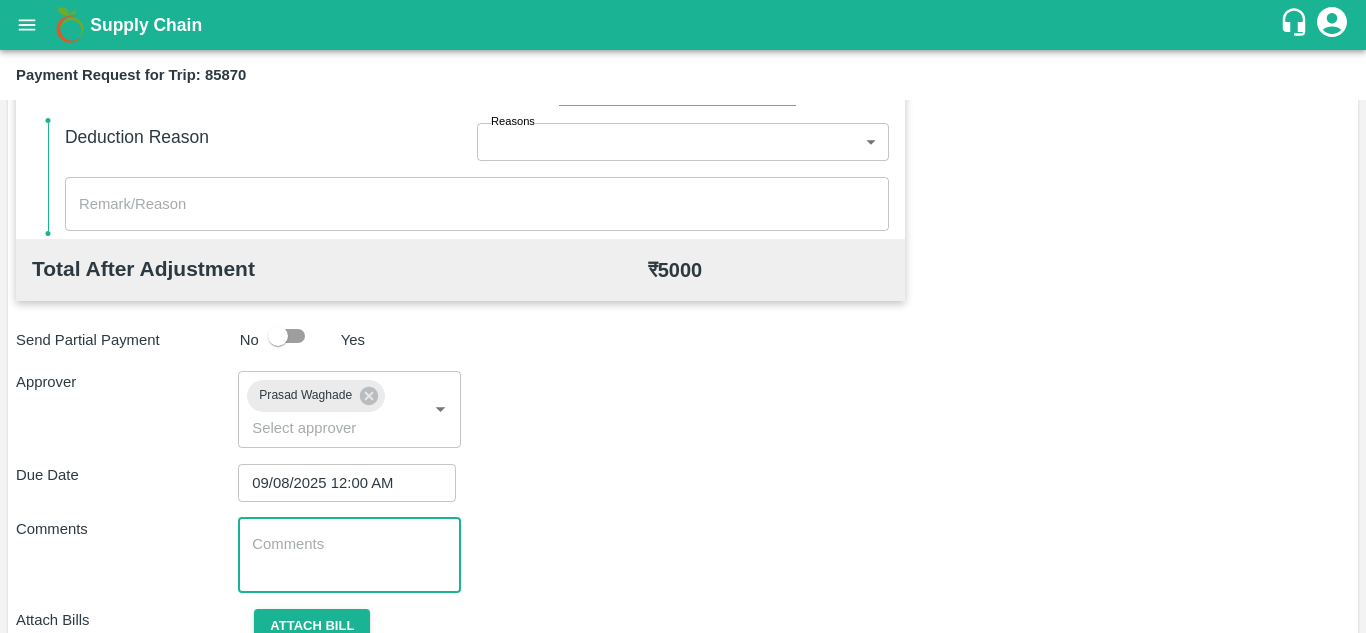 click at bounding box center (349, 555) 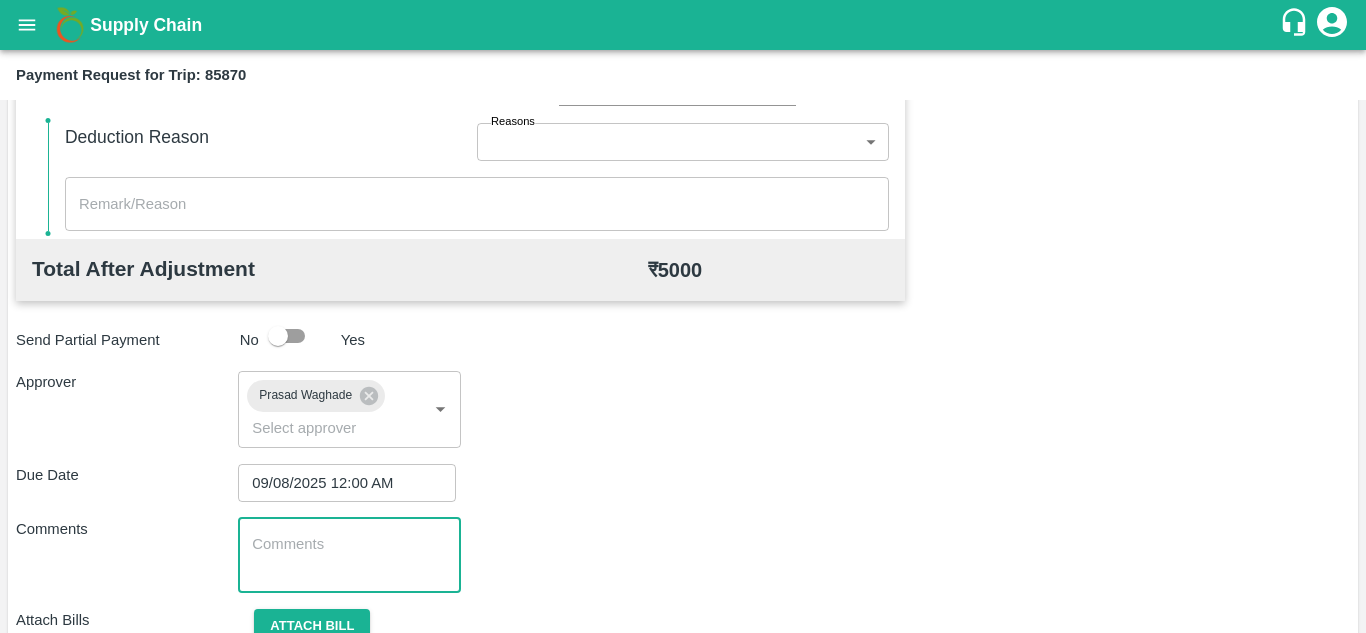 paste on "Transport Bill" 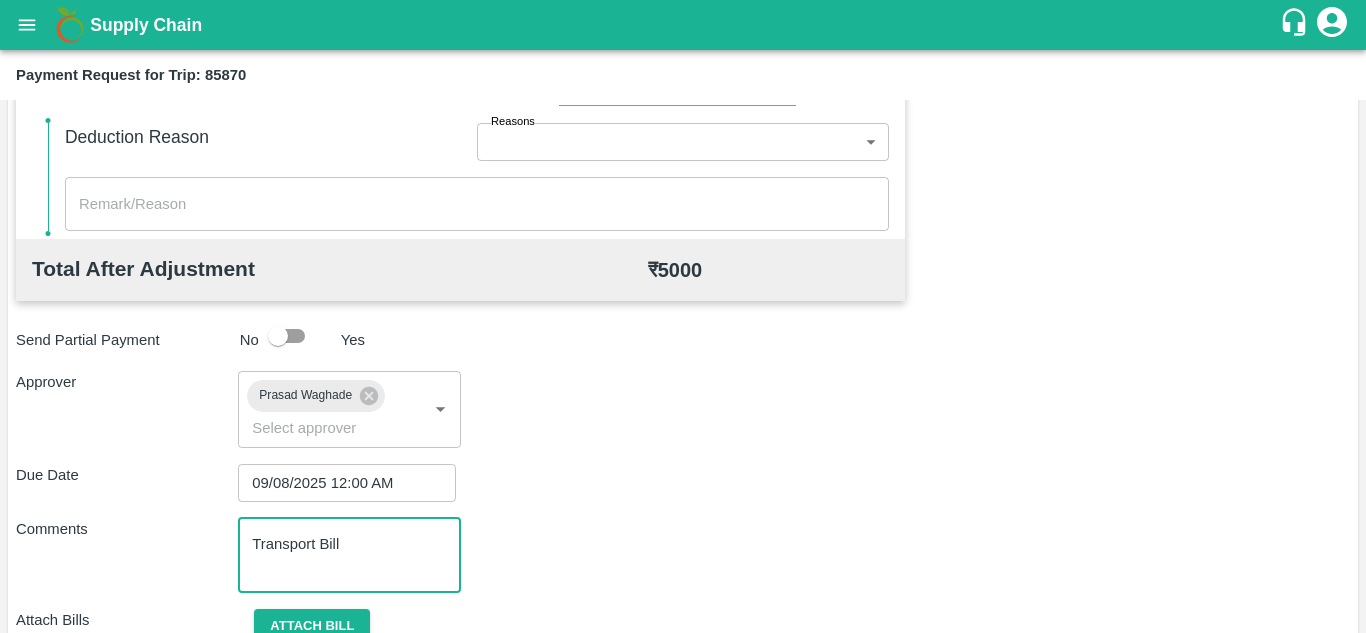 scroll, scrollTop: 948, scrollLeft: 0, axis: vertical 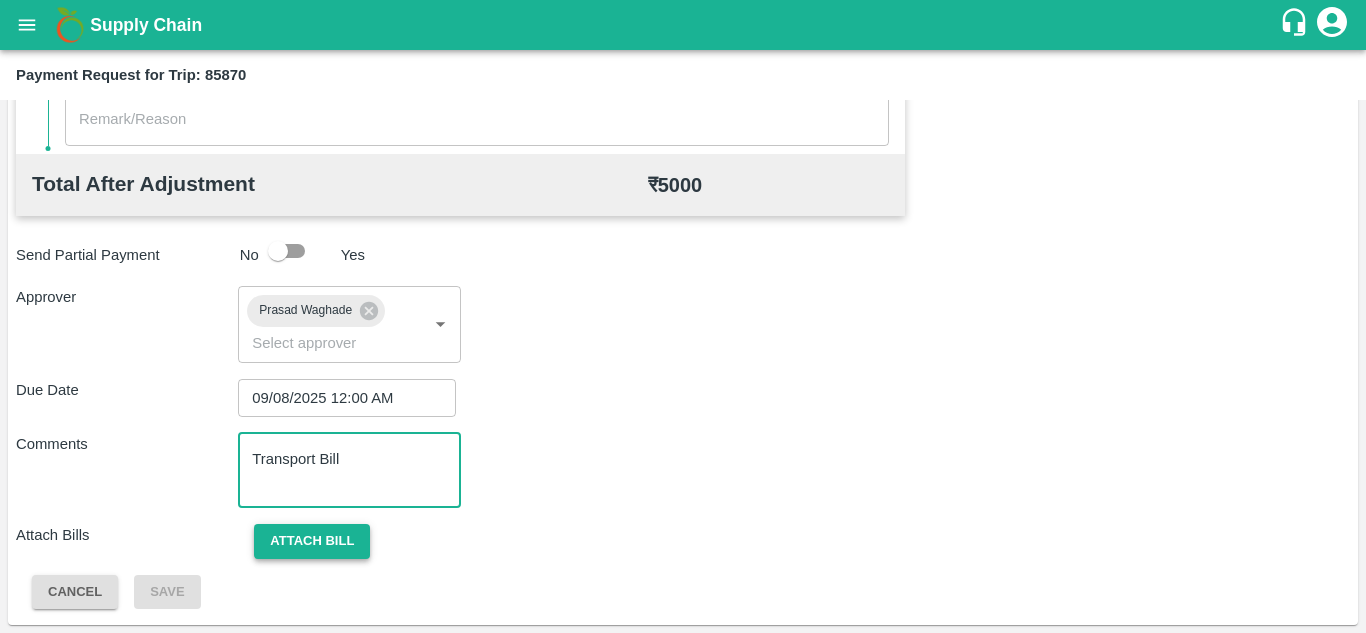 type on "Transport Bill" 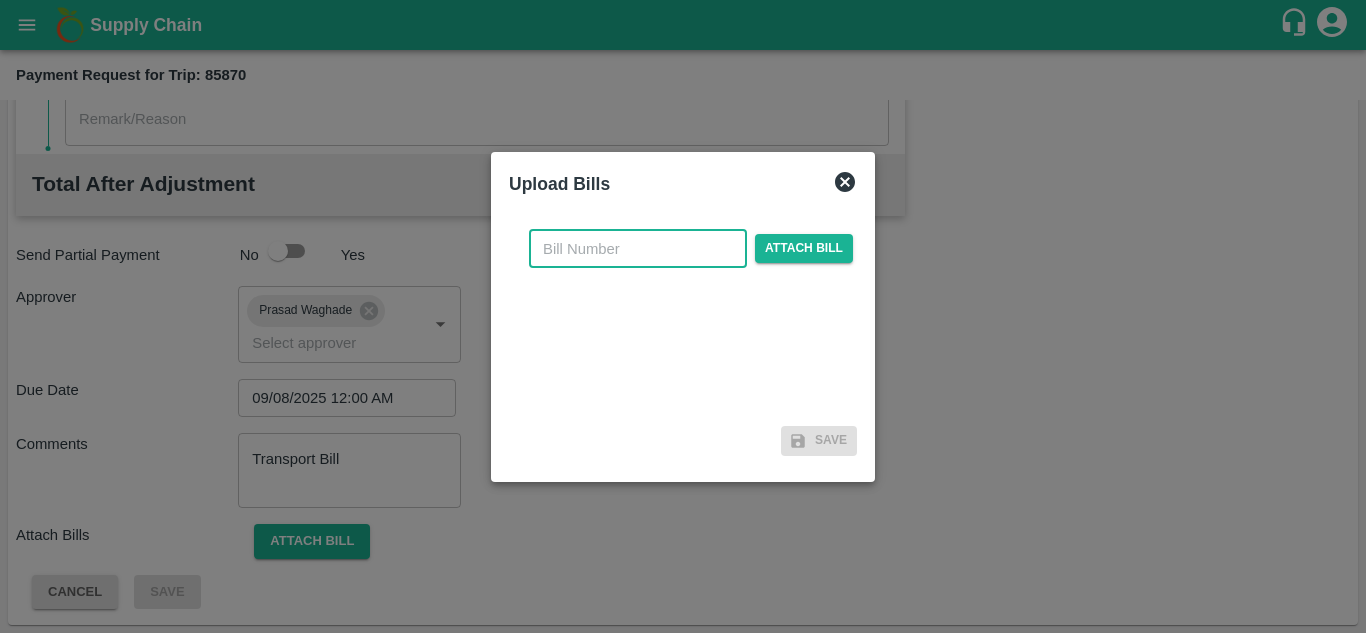 click at bounding box center [638, 249] 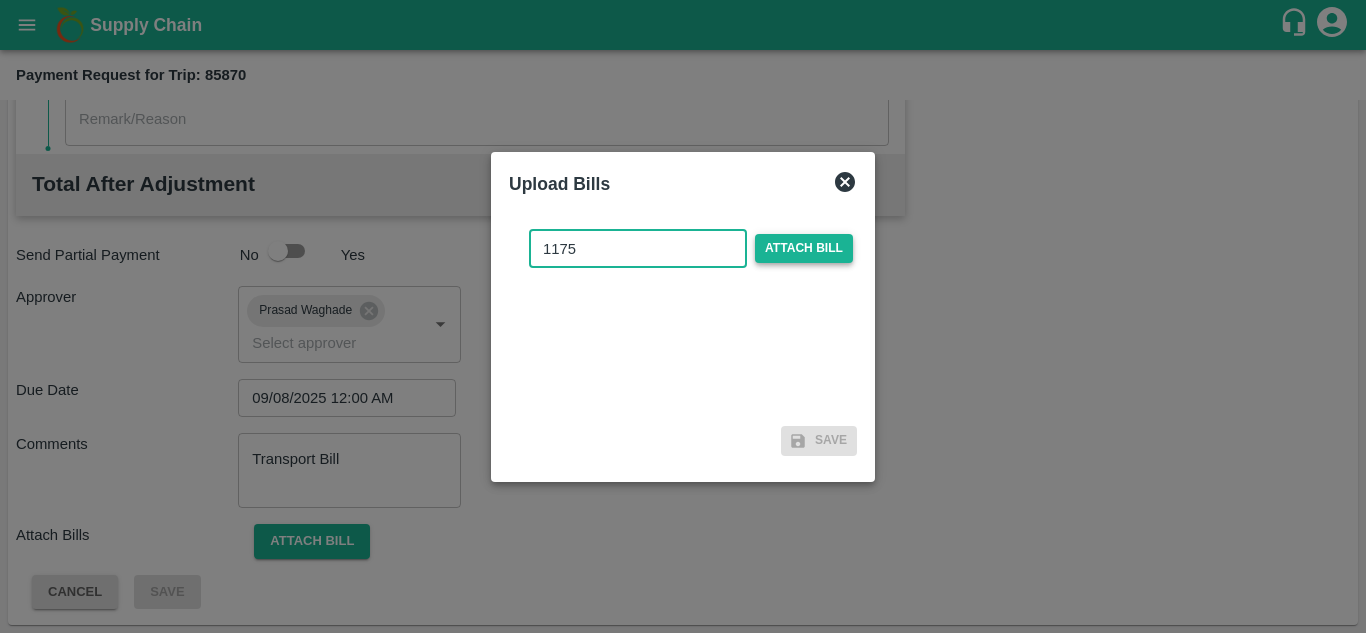 type on "1175" 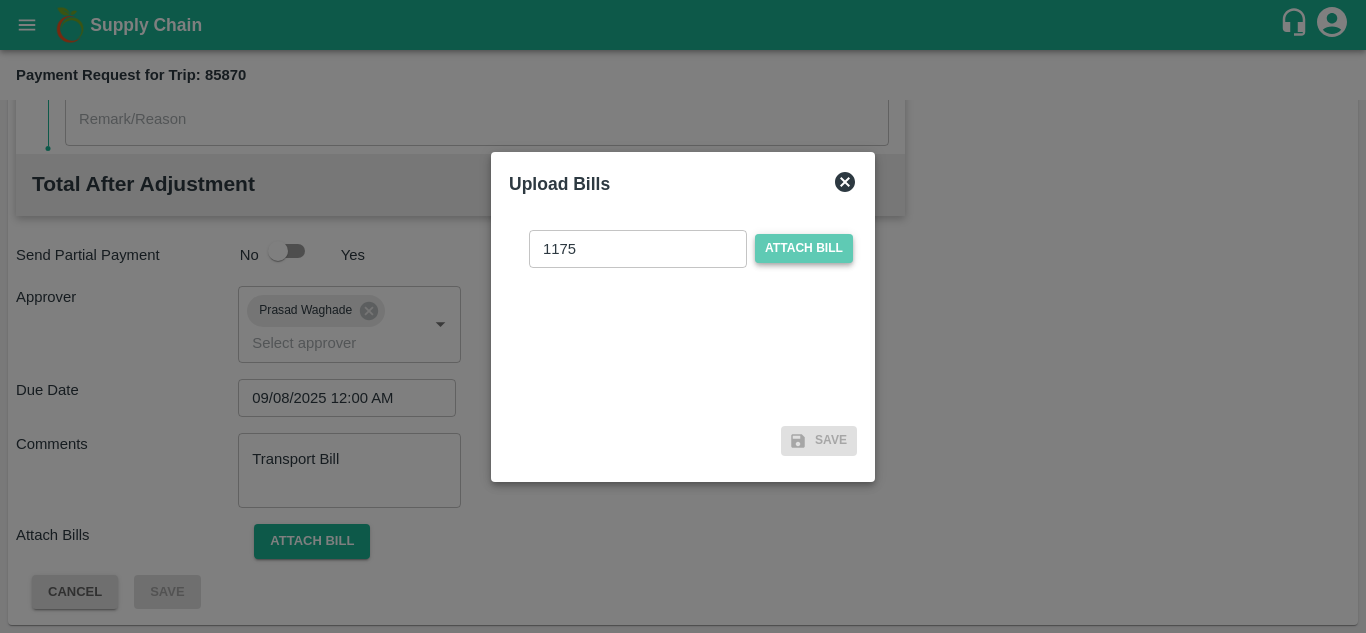 click on "Attach bill" at bounding box center (804, 248) 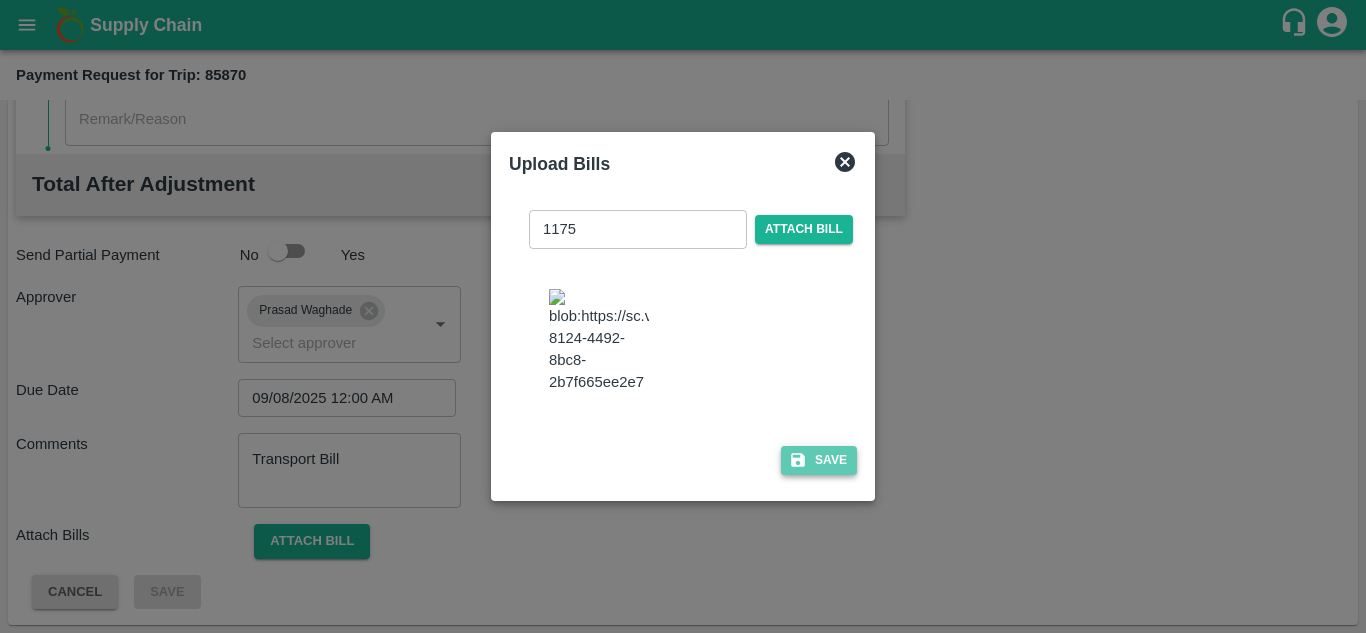 click on "Save" at bounding box center [819, 460] 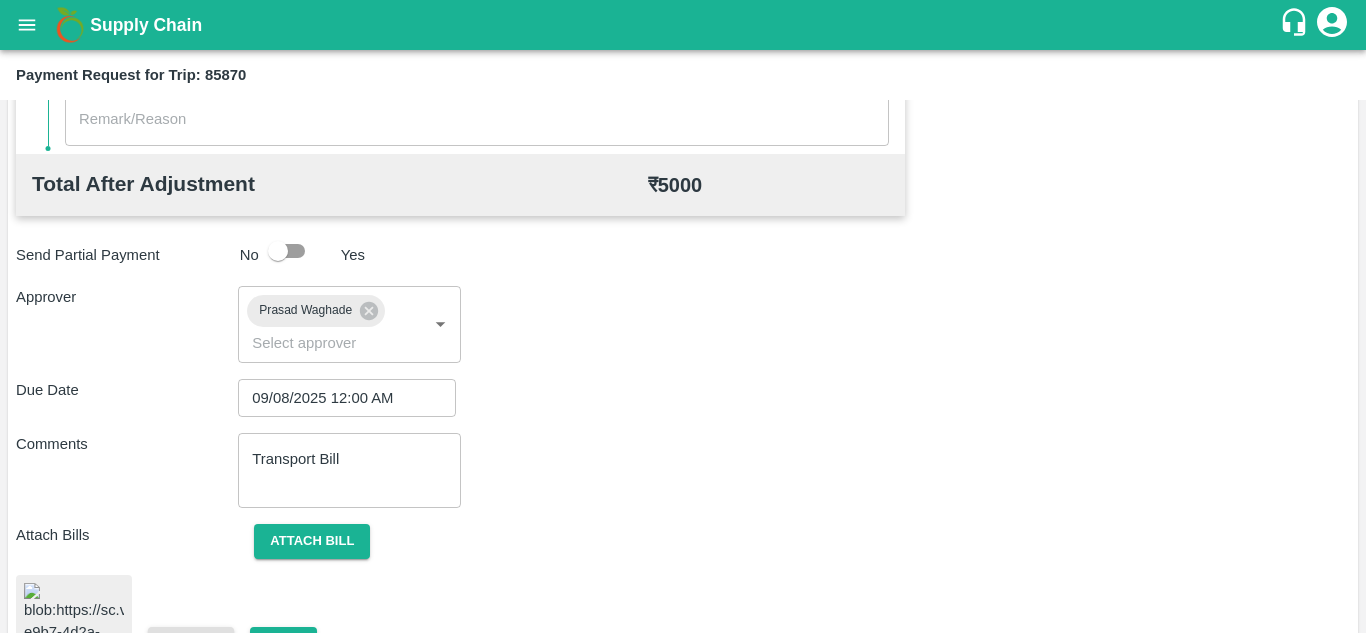 scroll, scrollTop: 1055, scrollLeft: 0, axis: vertical 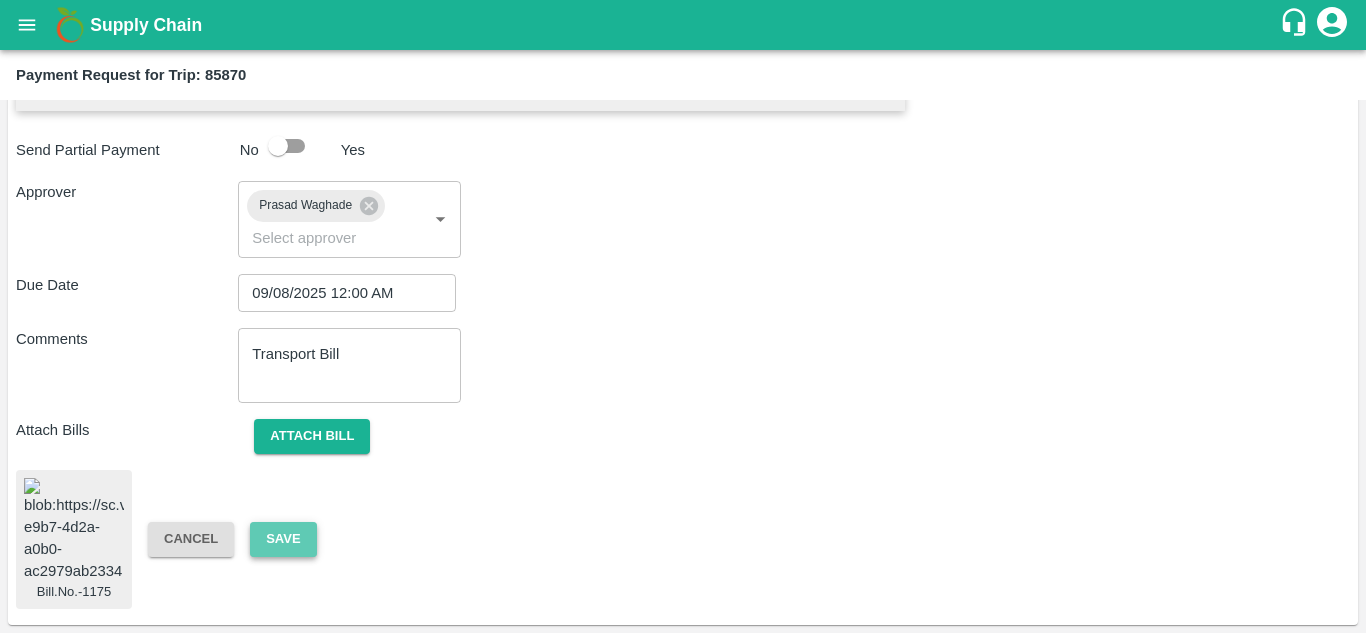 click on "Save" at bounding box center (283, 539) 